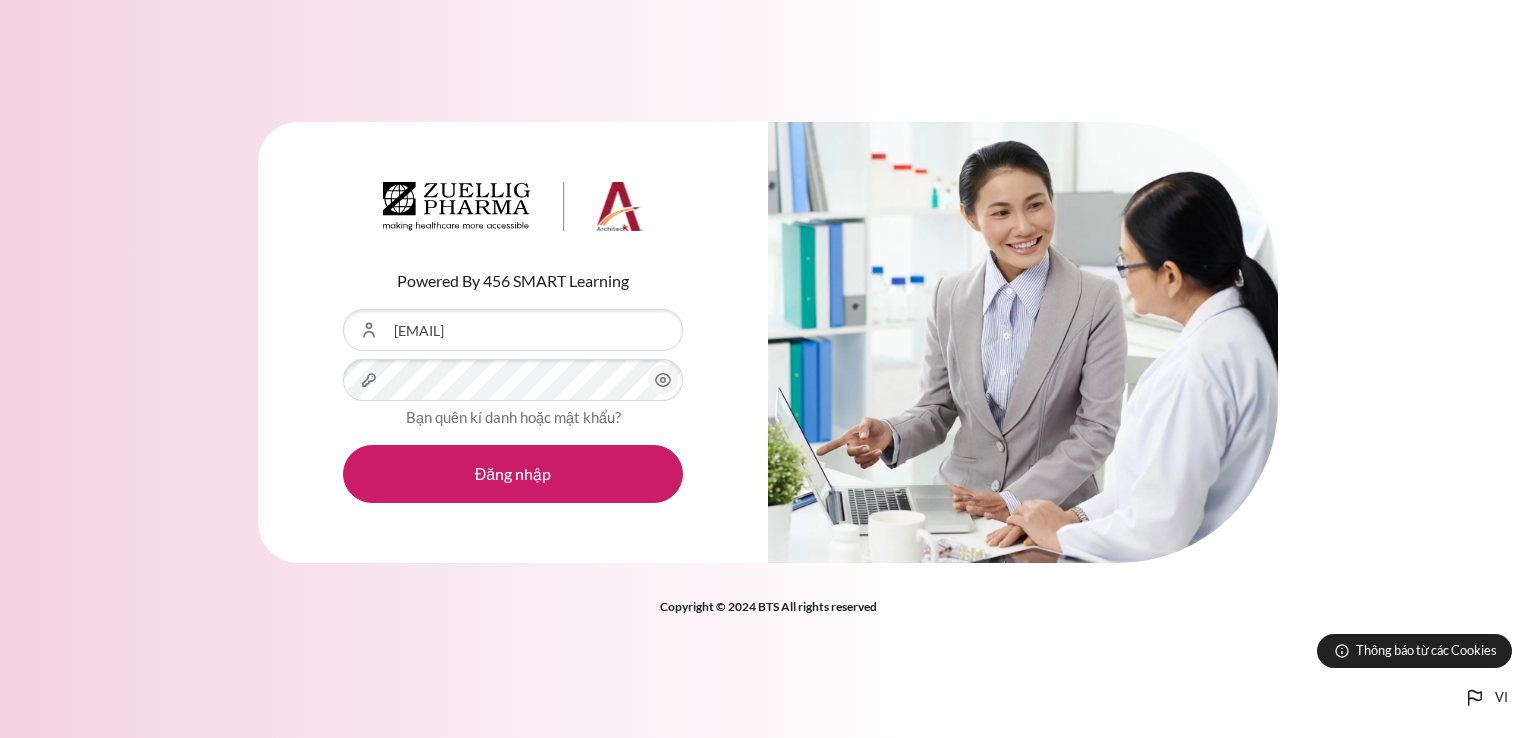 scroll, scrollTop: 0, scrollLeft: 0, axis: both 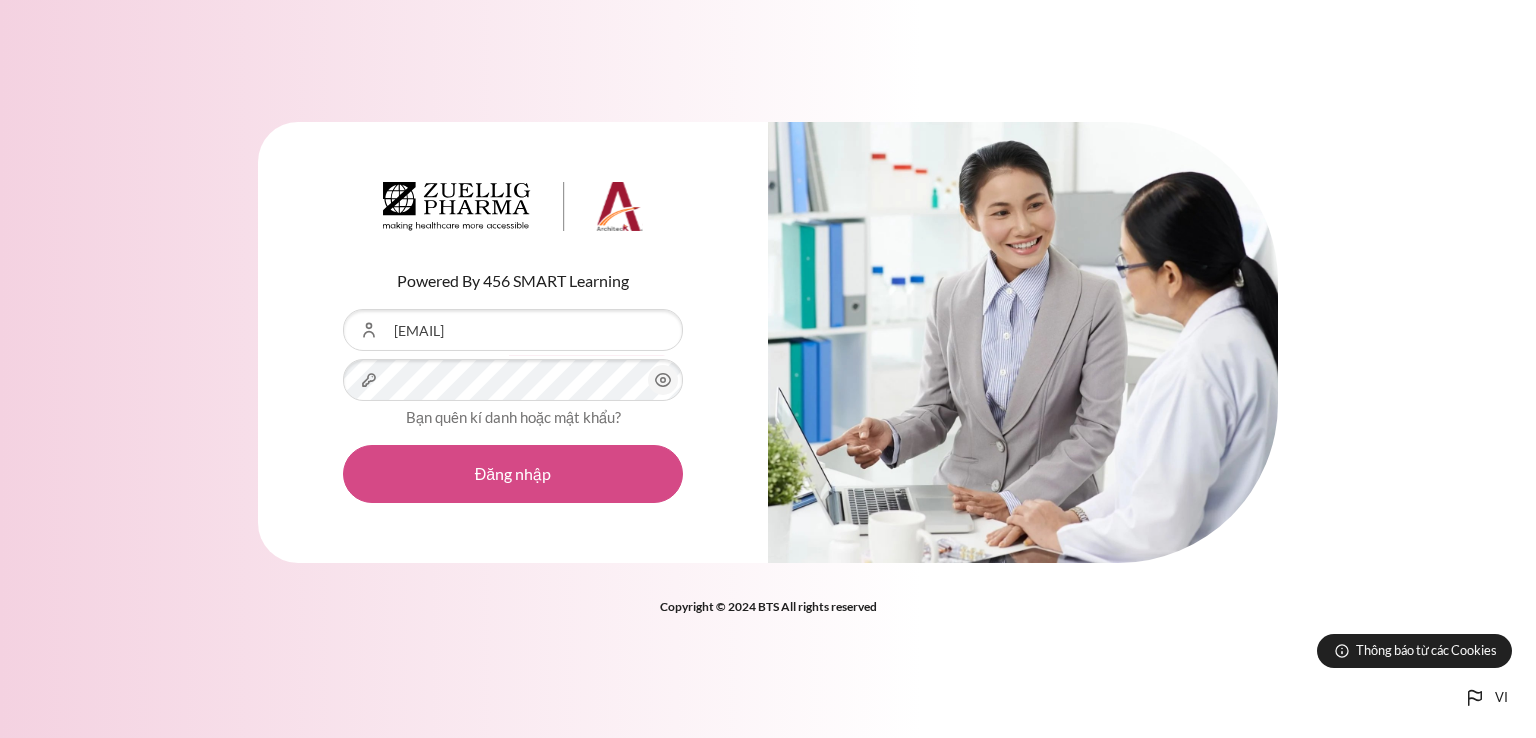 click on "Đăng nhập" at bounding box center [513, 474] 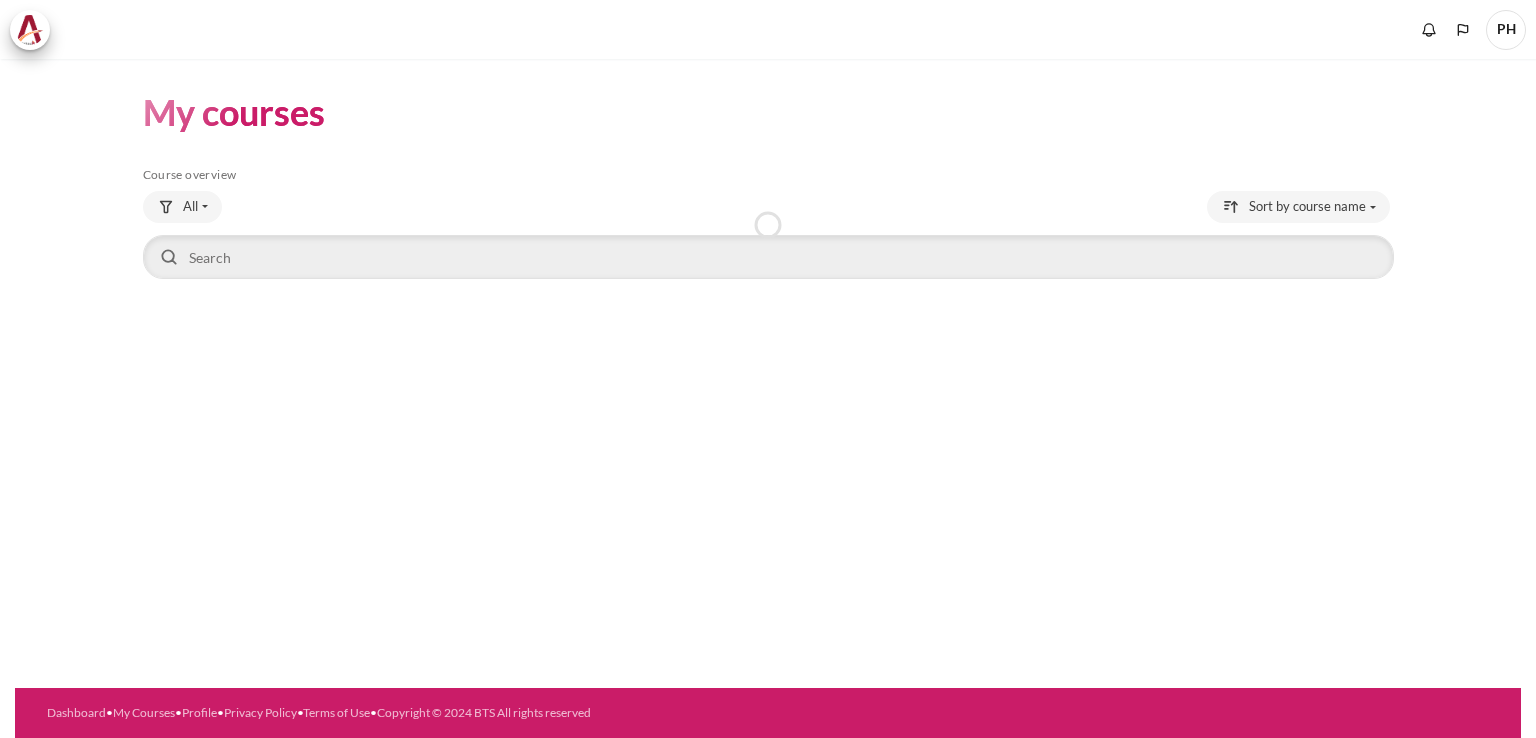 scroll, scrollTop: 0, scrollLeft: 0, axis: both 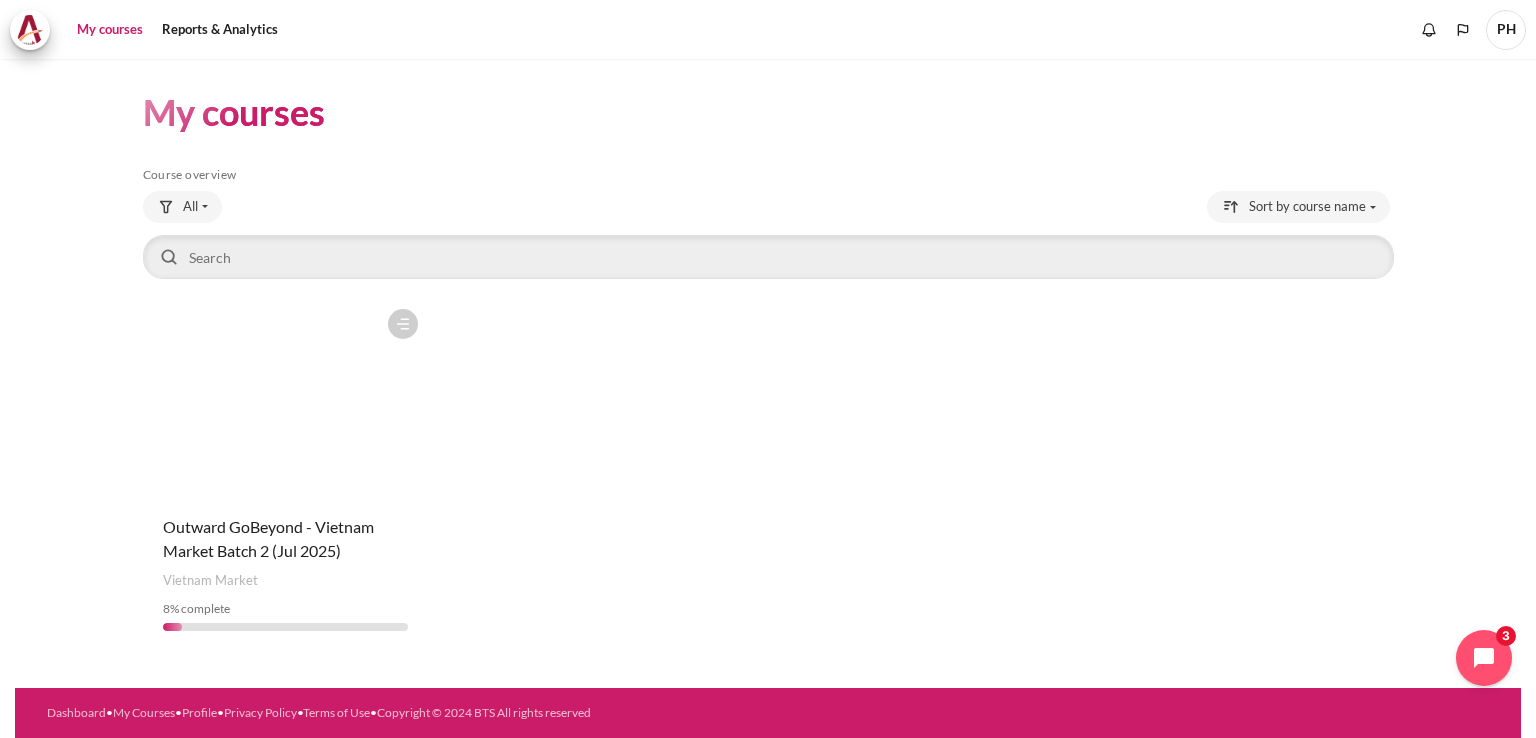 click at bounding box center [286, 399] 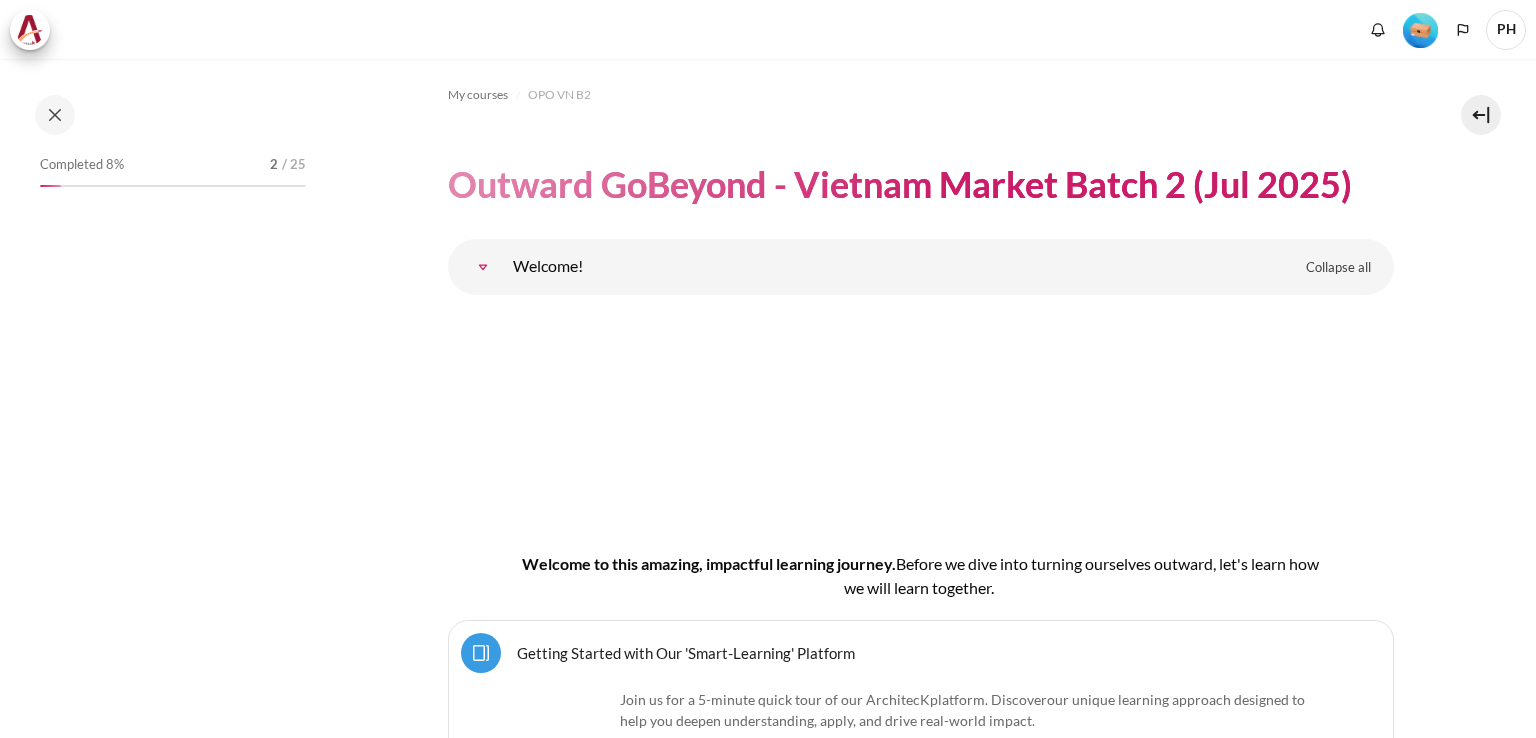 scroll, scrollTop: 0, scrollLeft: 0, axis: both 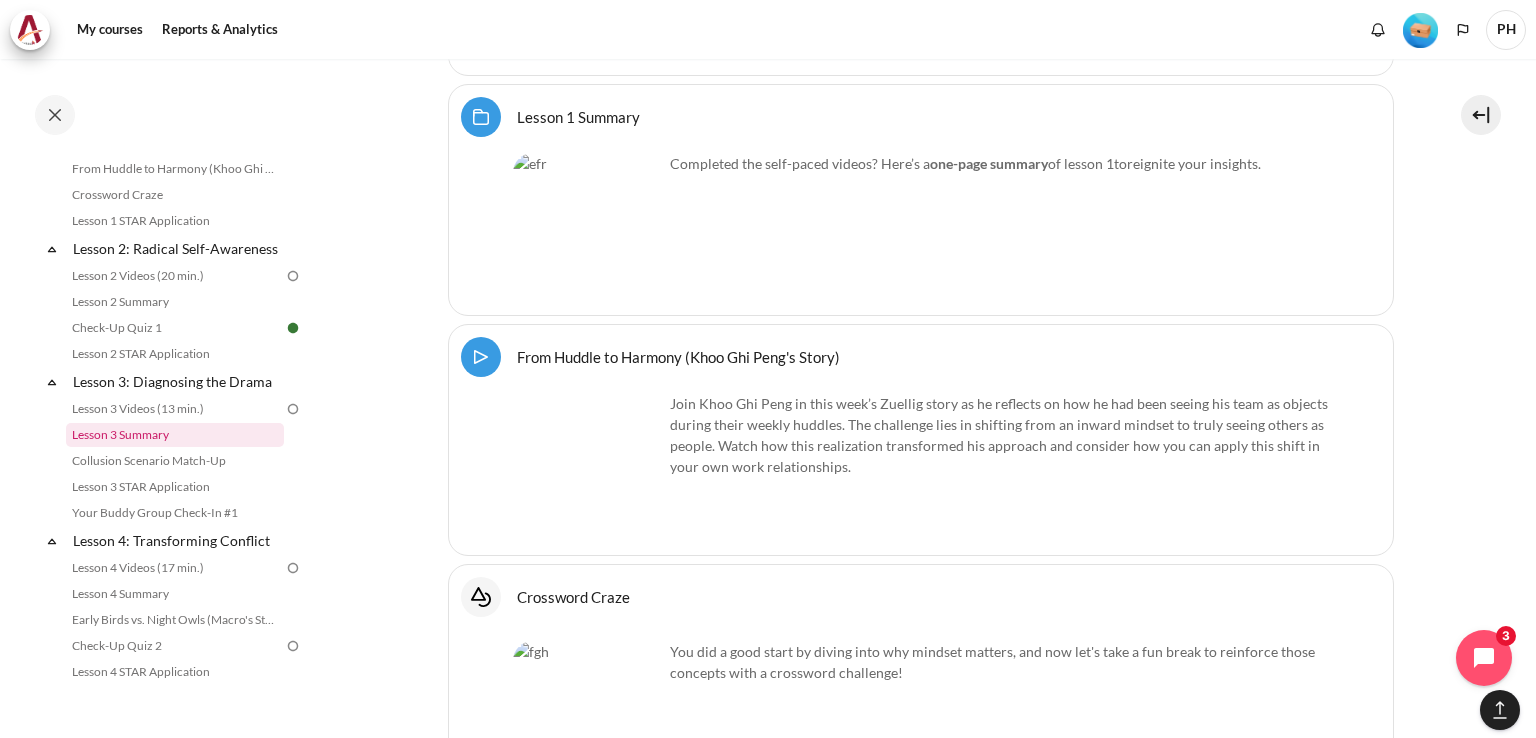 click on "Lesson 3 Summary" at bounding box center [175, 435] 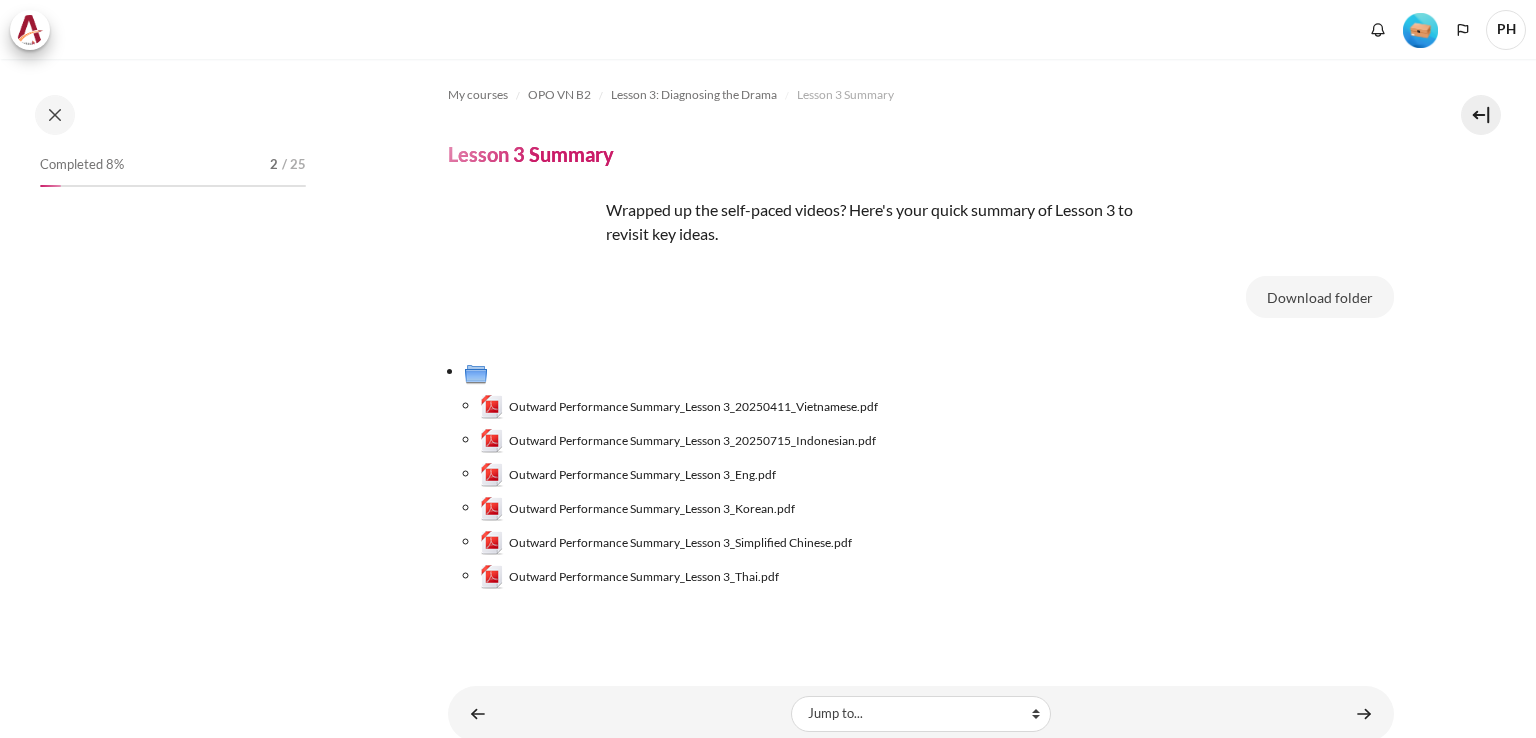 scroll, scrollTop: 0, scrollLeft: 0, axis: both 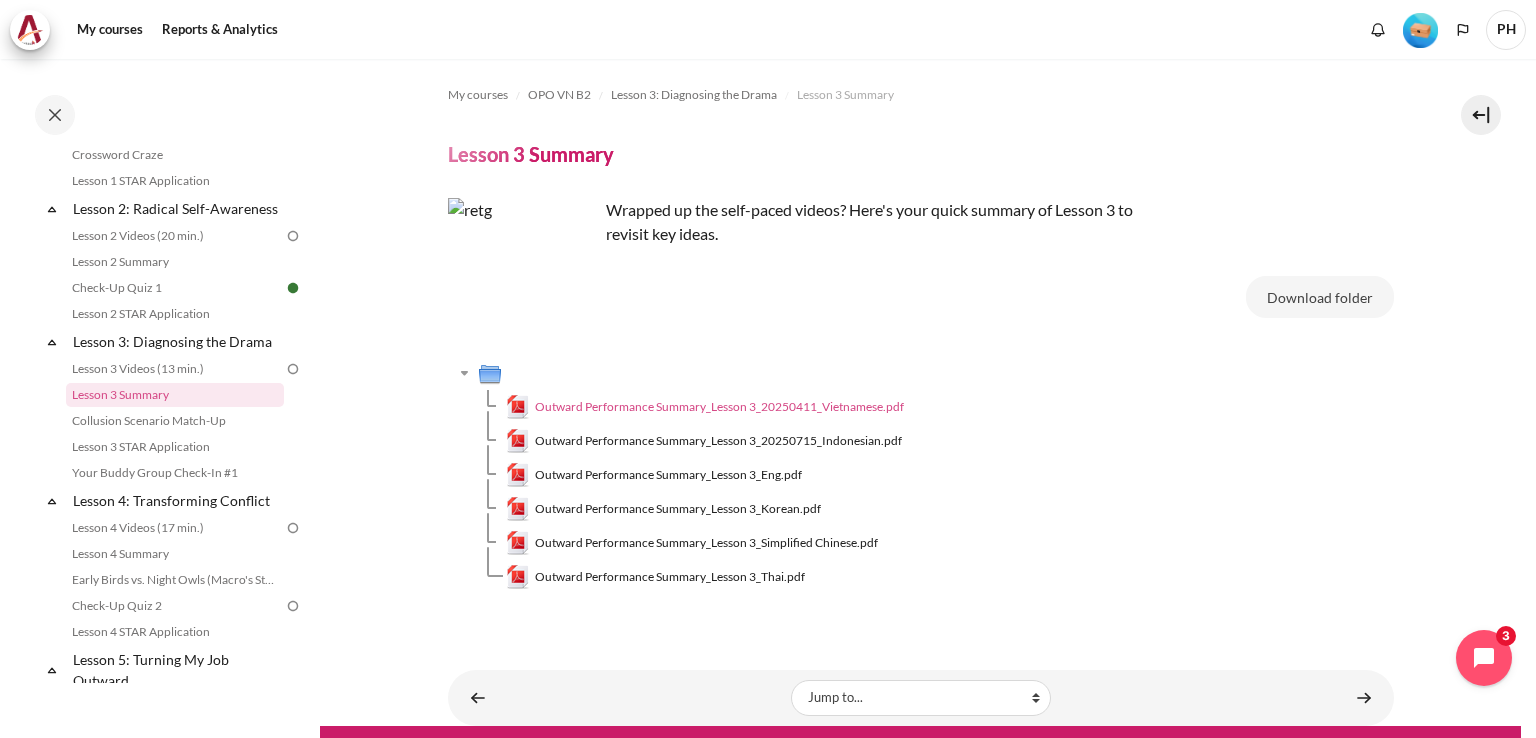 click on "Outward Performance Summary_Lesson 3_20250411_Vietnamese.pdf" at bounding box center [719, 407] 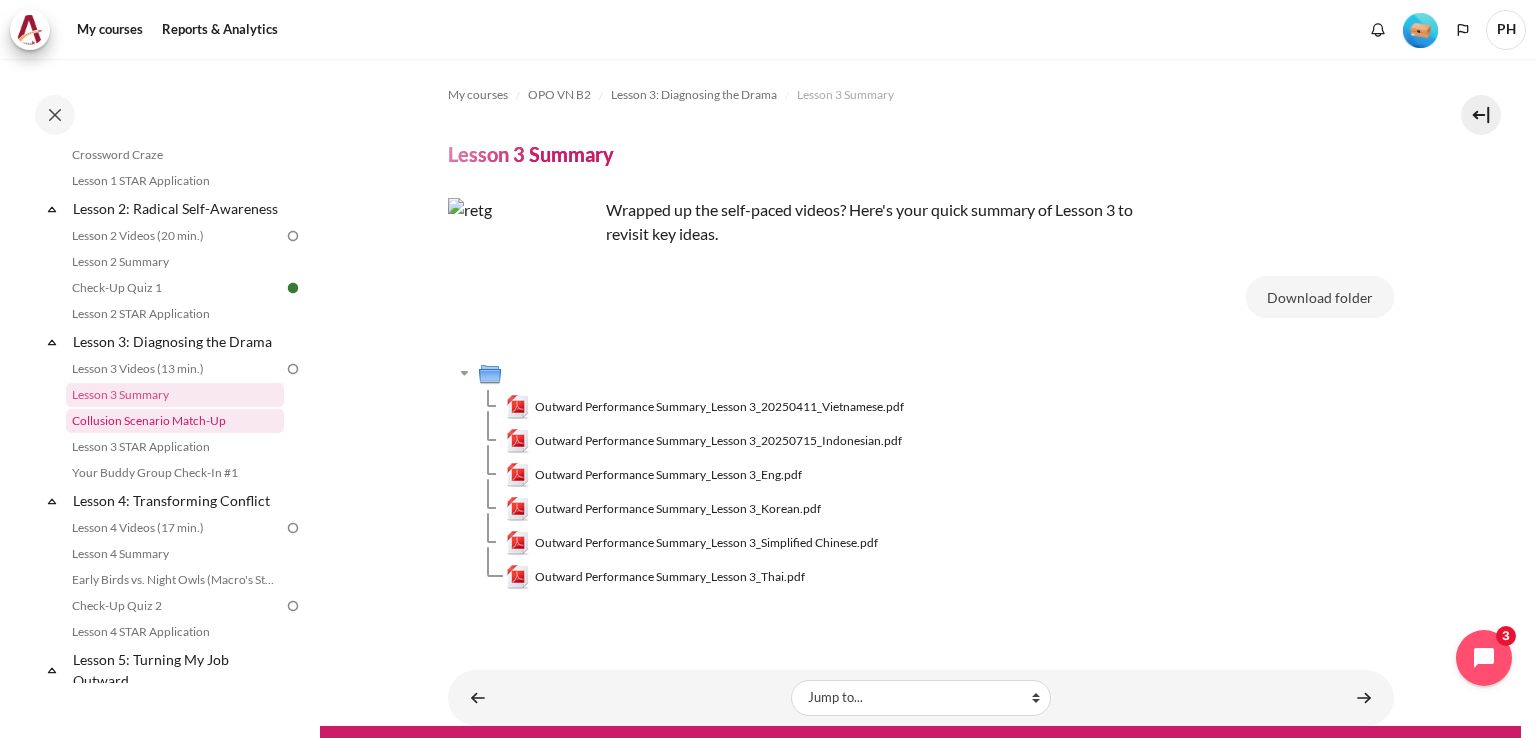 click on "Collusion Scenario Match-Up" at bounding box center (175, 421) 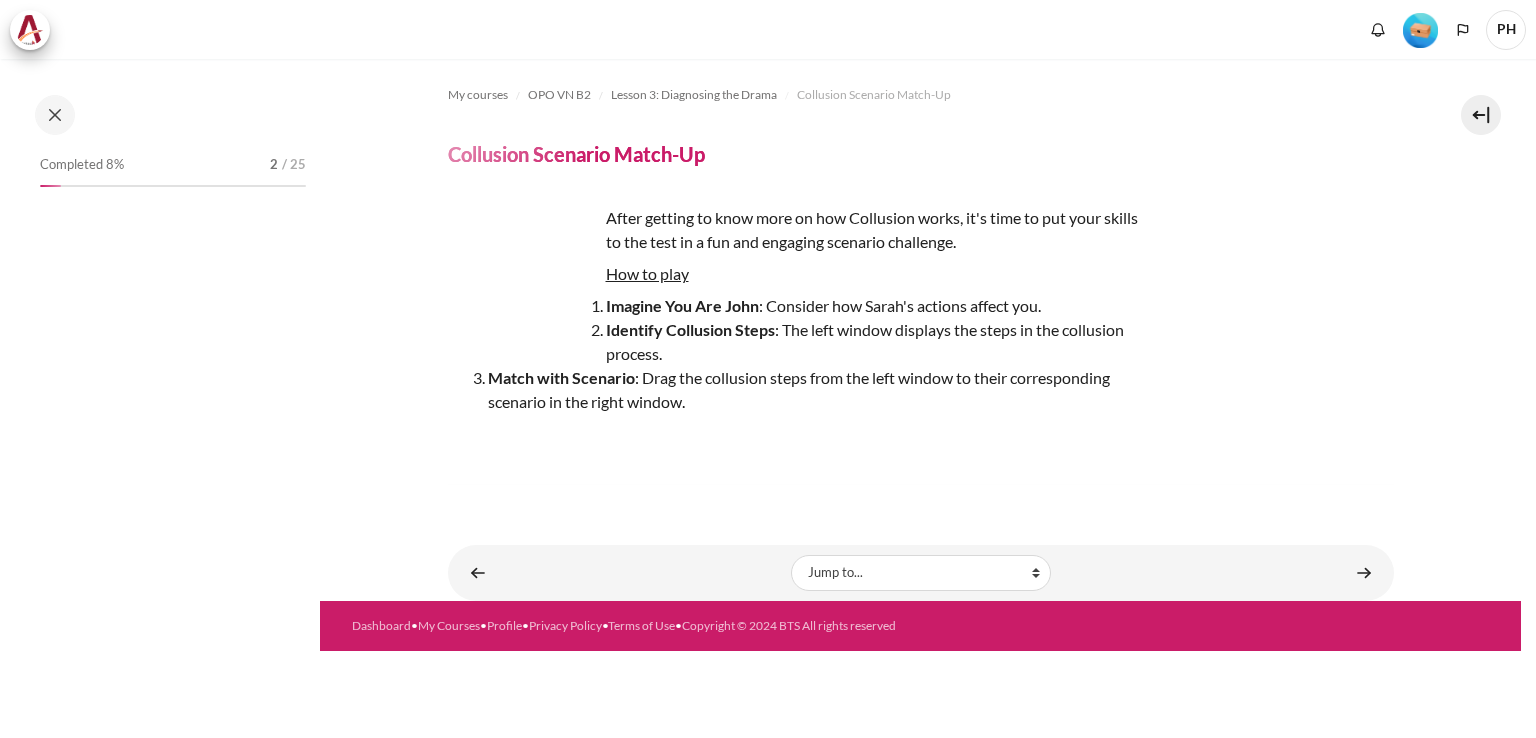 scroll, scrollTop: 0, scrollLeft: 0, axis: both 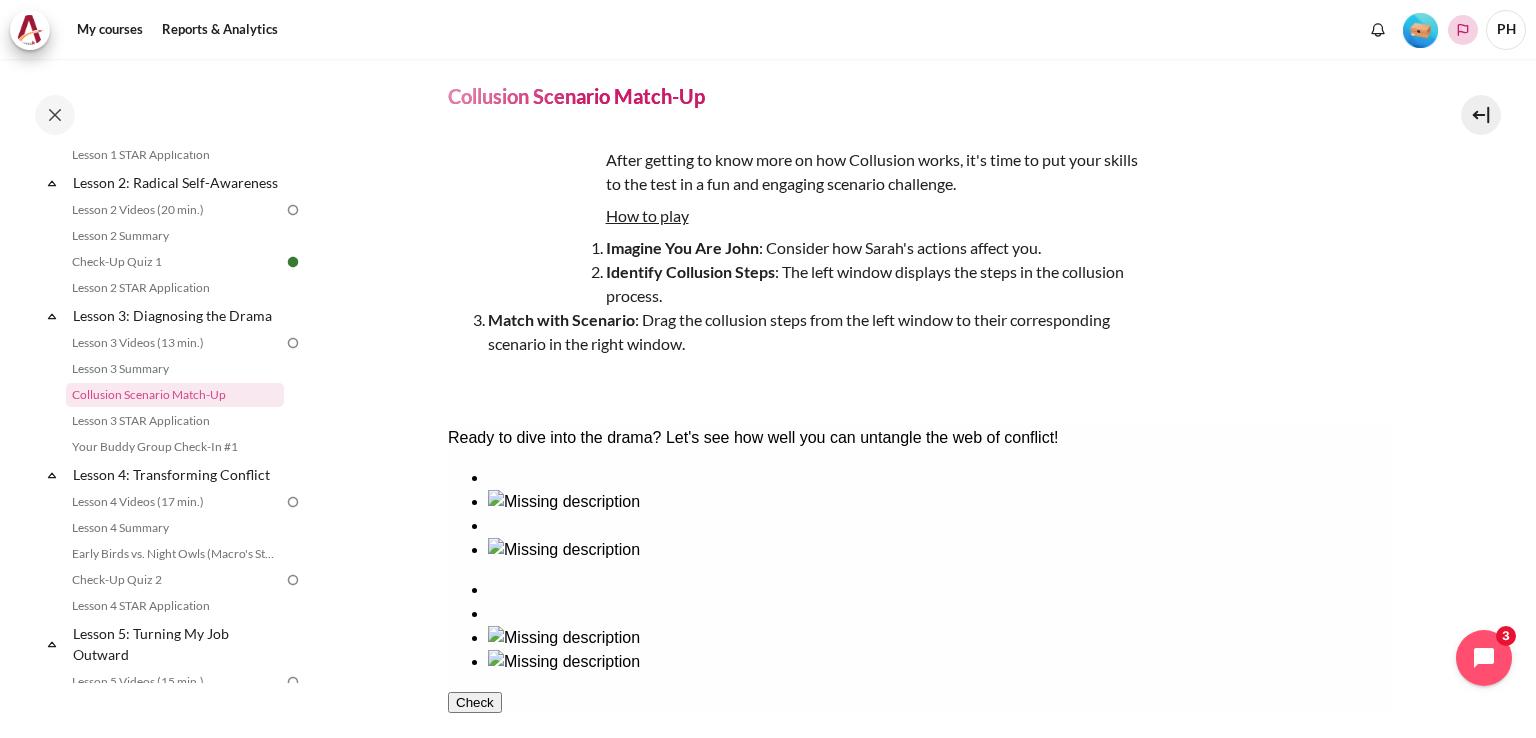 click 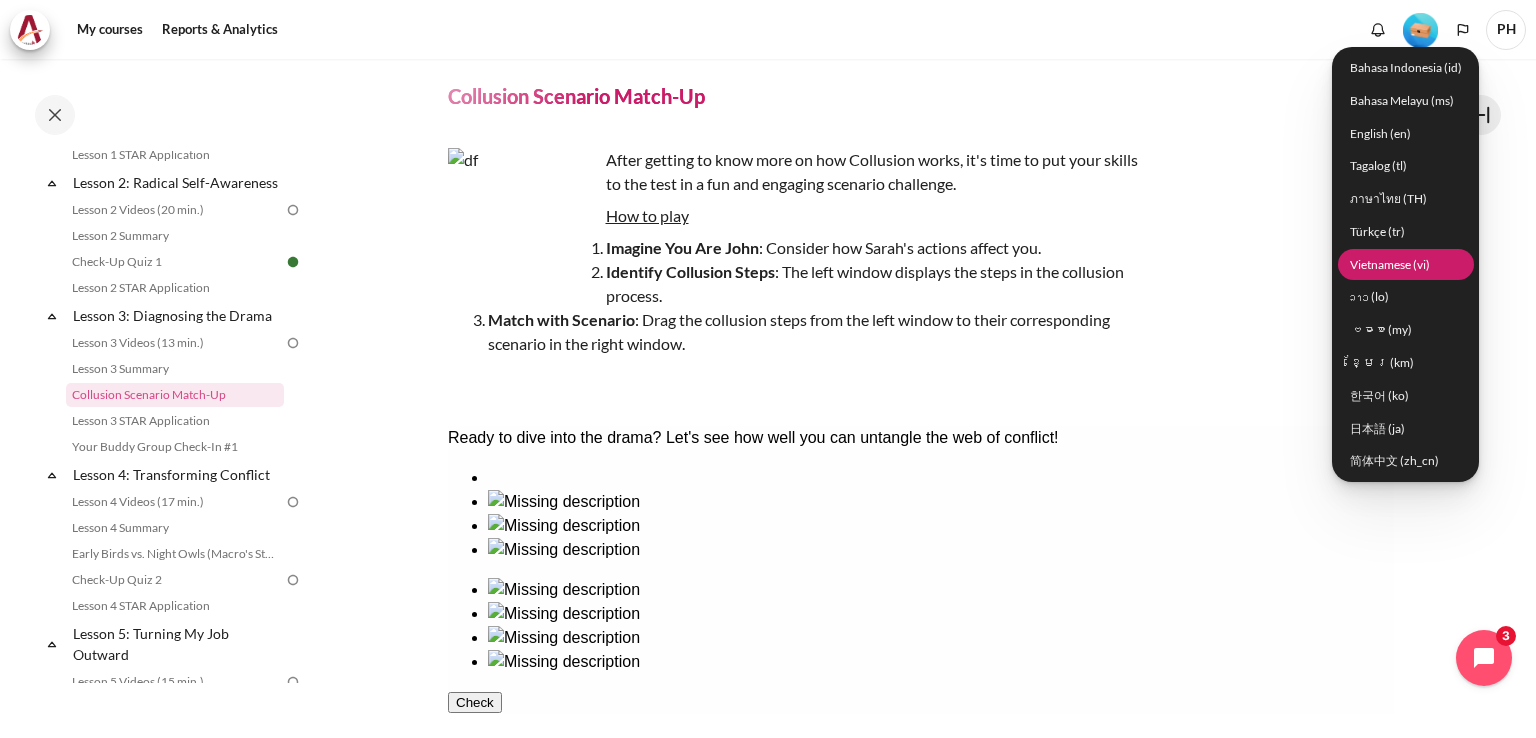 click on "Vietnamese ‎(vi)‎" at bounding box center [1406, 264] 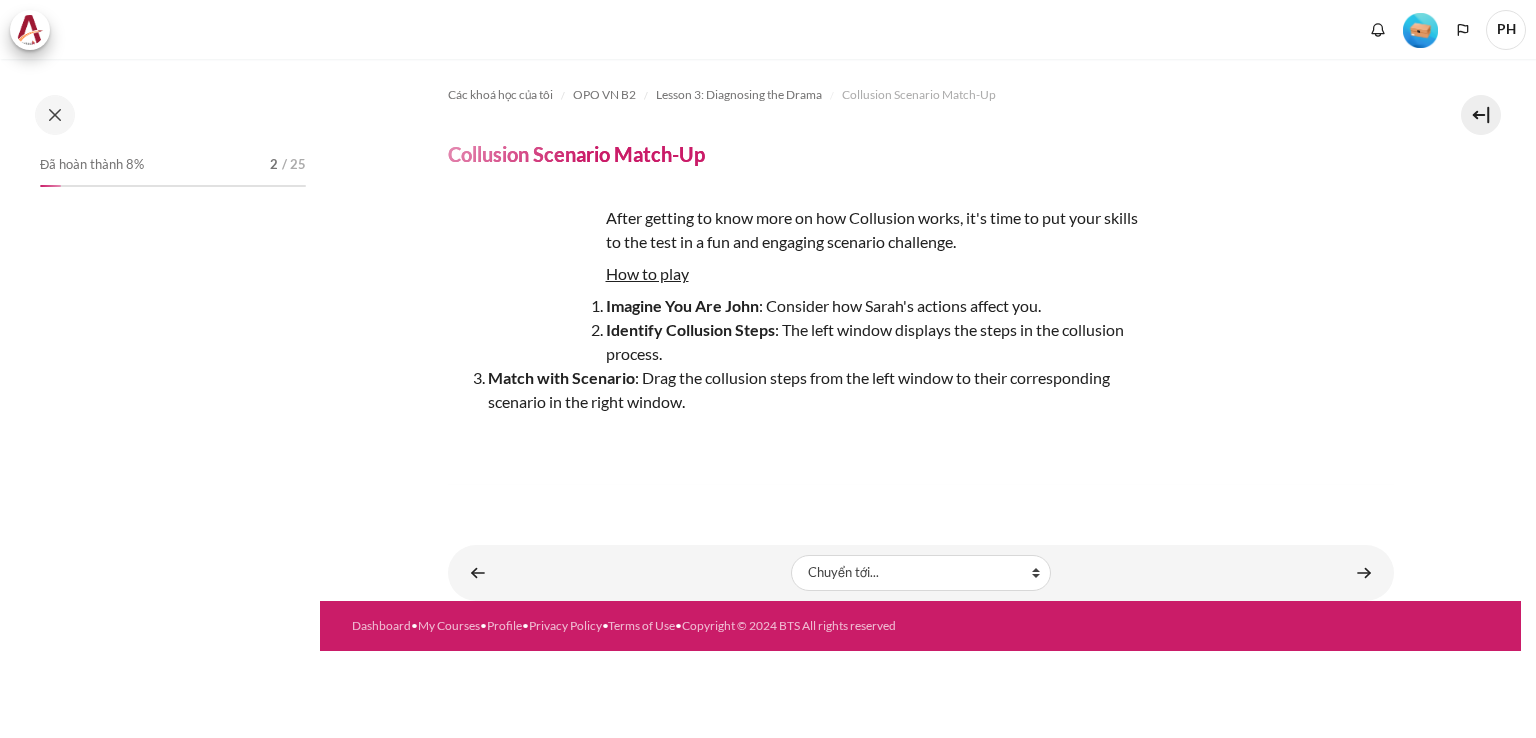 scroll, scrollTop: 0, scrollLeft: 0, axis: both 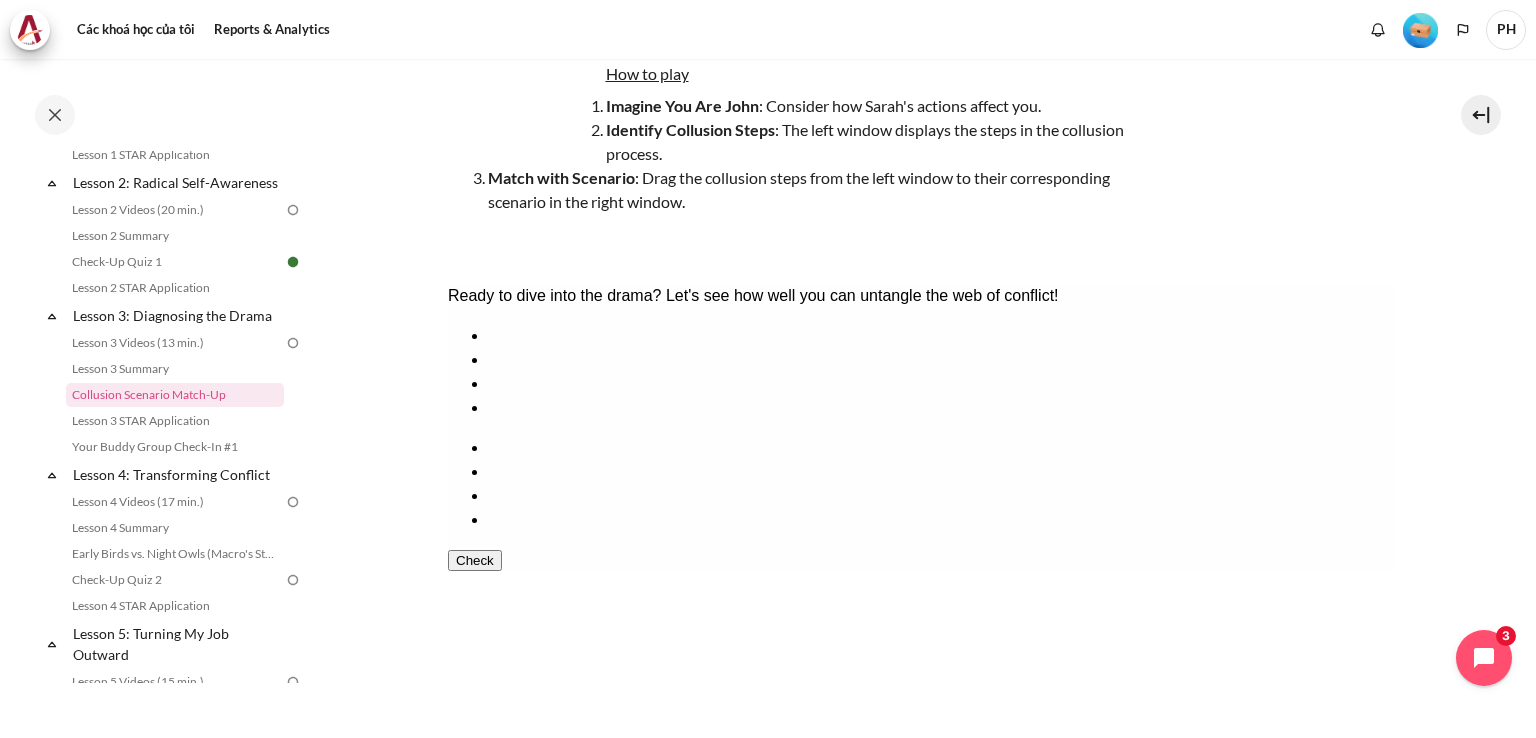 click at bounding box center [940, 420] 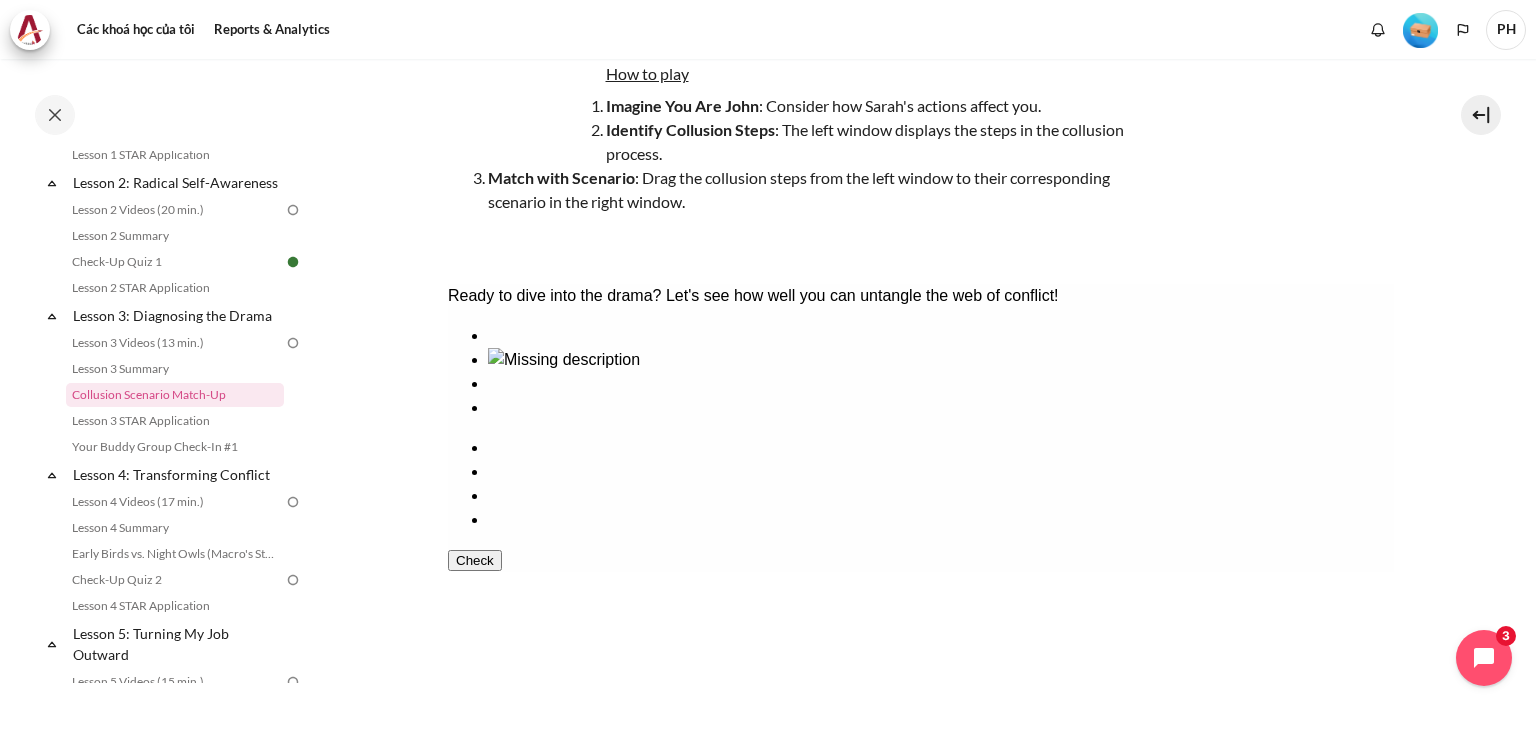 drag, startPoint x: 542, startPoint y: 562, endPoint x: 530, endPoint y: 563, distance: 12.0415945 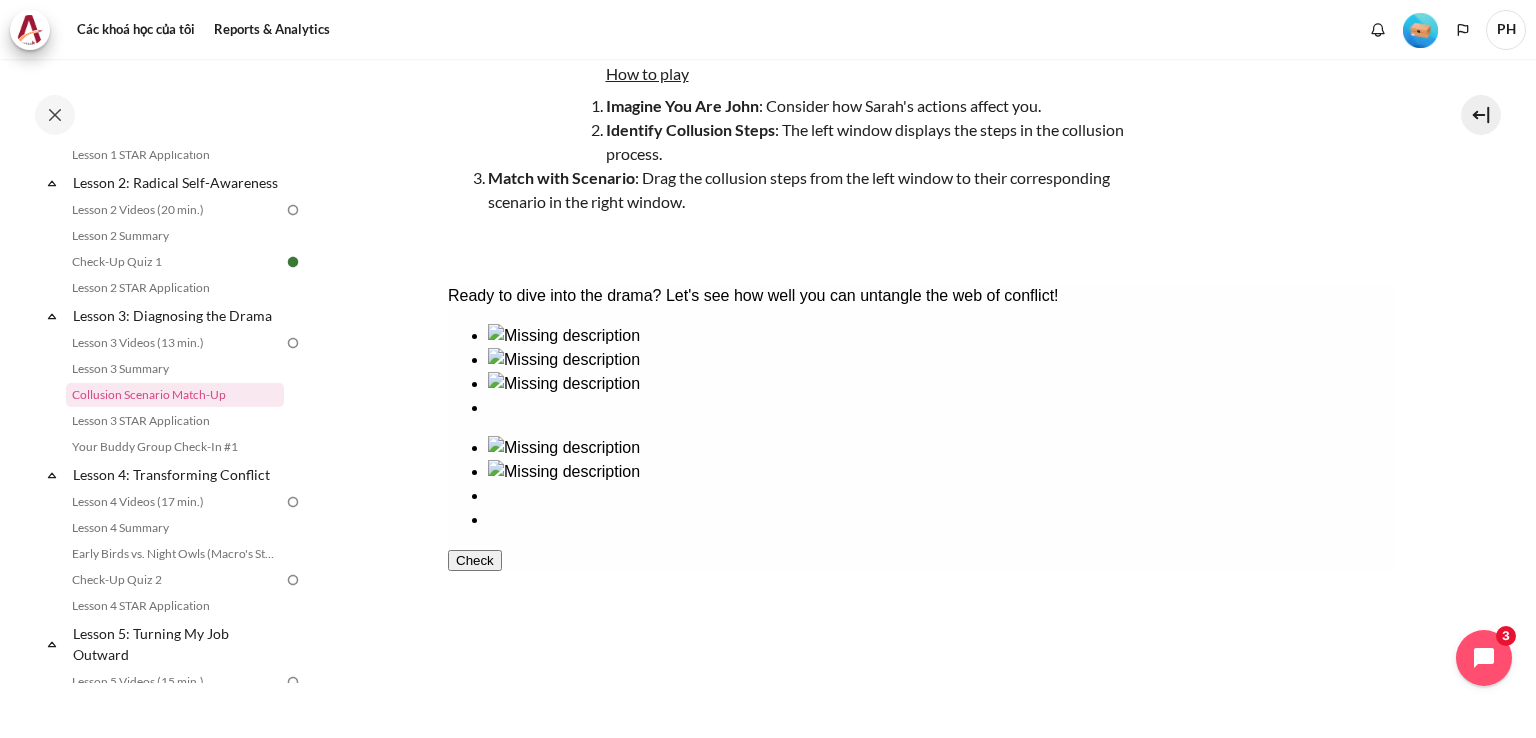click at bounding box center [920, 372] 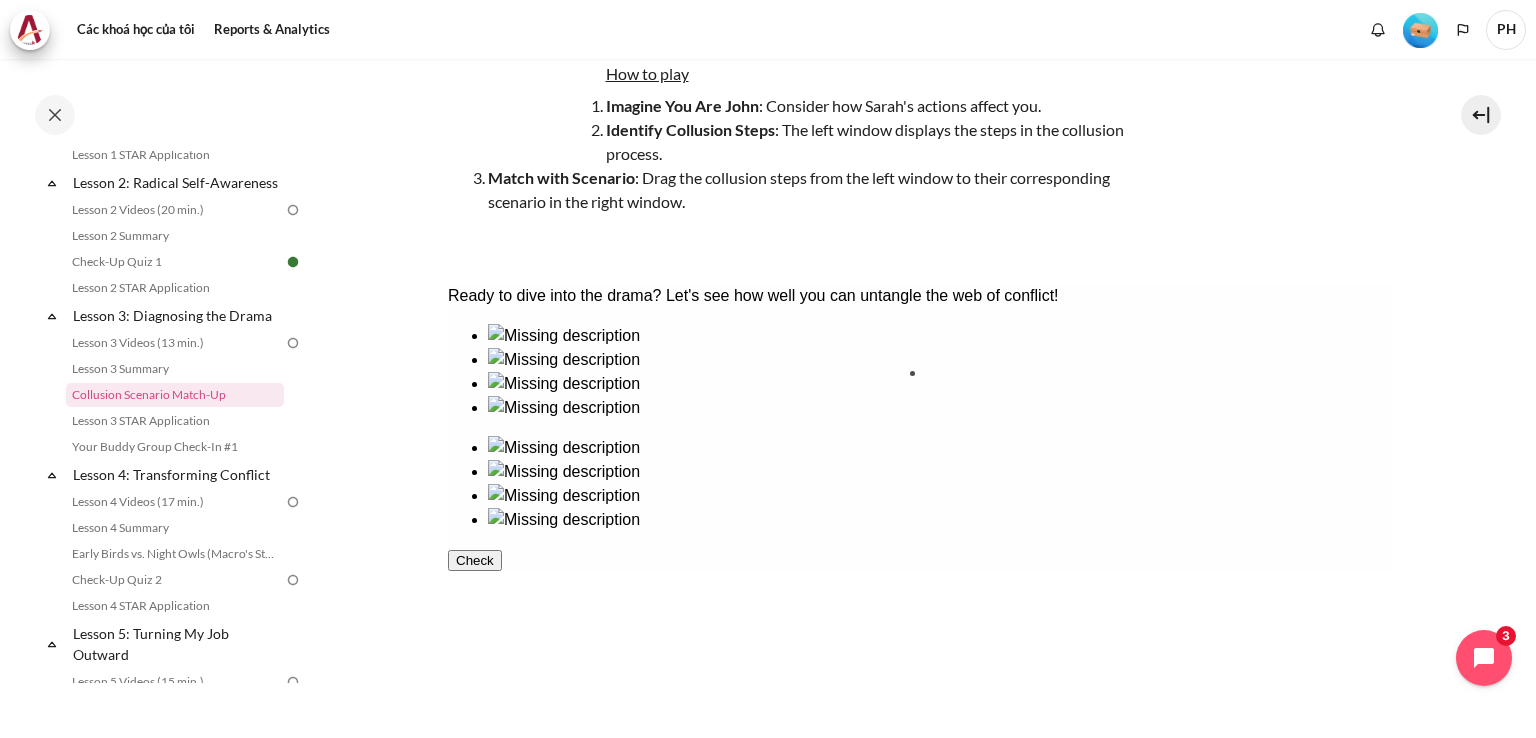drag, startPoint x: 524, startPoint y: 555, endPoint x: 987, endPoint y: 426, distance: 480.635 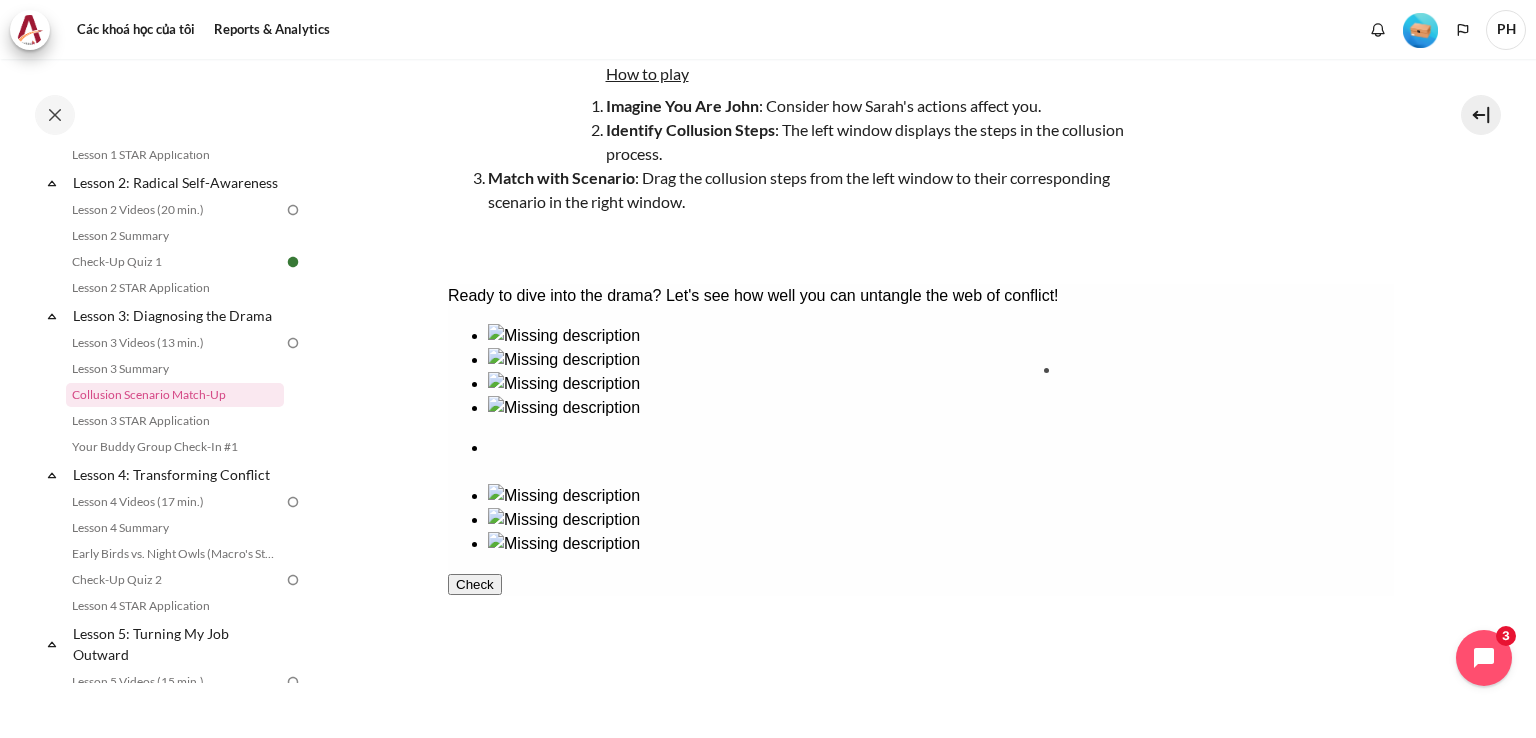 drag, startPoint x: 671, startPoint y: 436, endPoint x: 1134, endPoint y: 437, distance: 463.00107 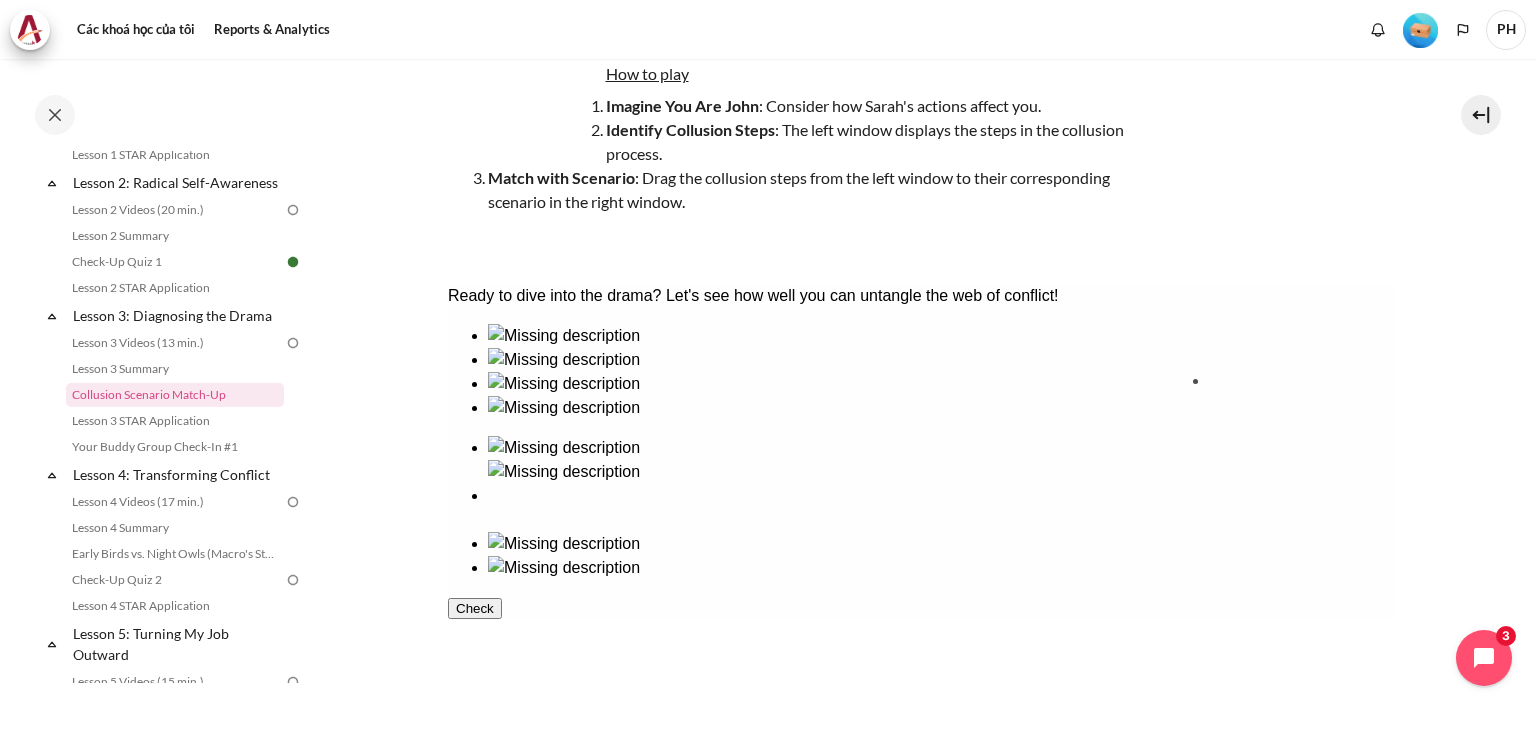 drag, startPoint x: 499, startPoint y: 438, endPoint x: 1243, endPoint y: 449, distance: 744.0813 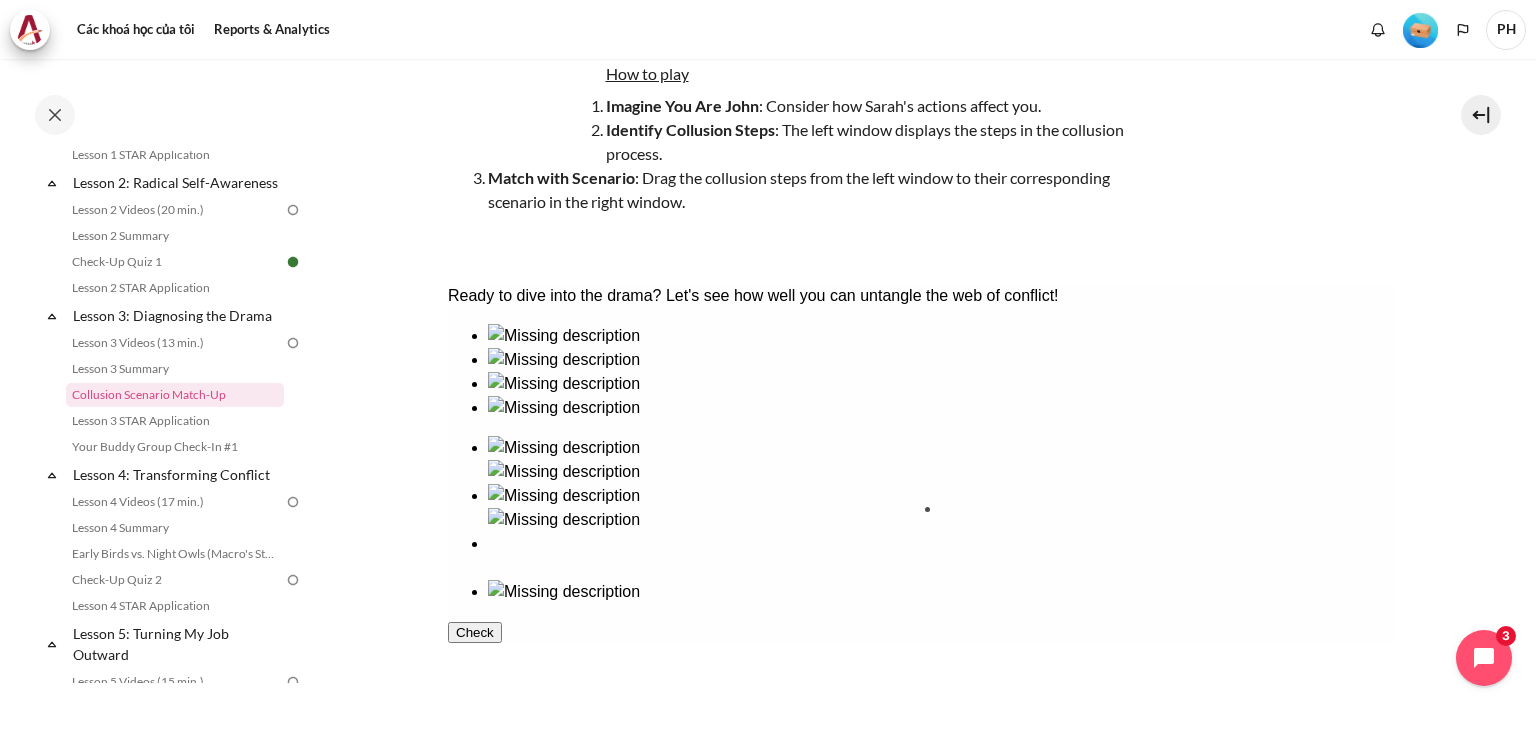 drag, startPoint x: 805, startPoint y: 410, endPoint x: 1016, endPoint y: 550, distance: 253.22125 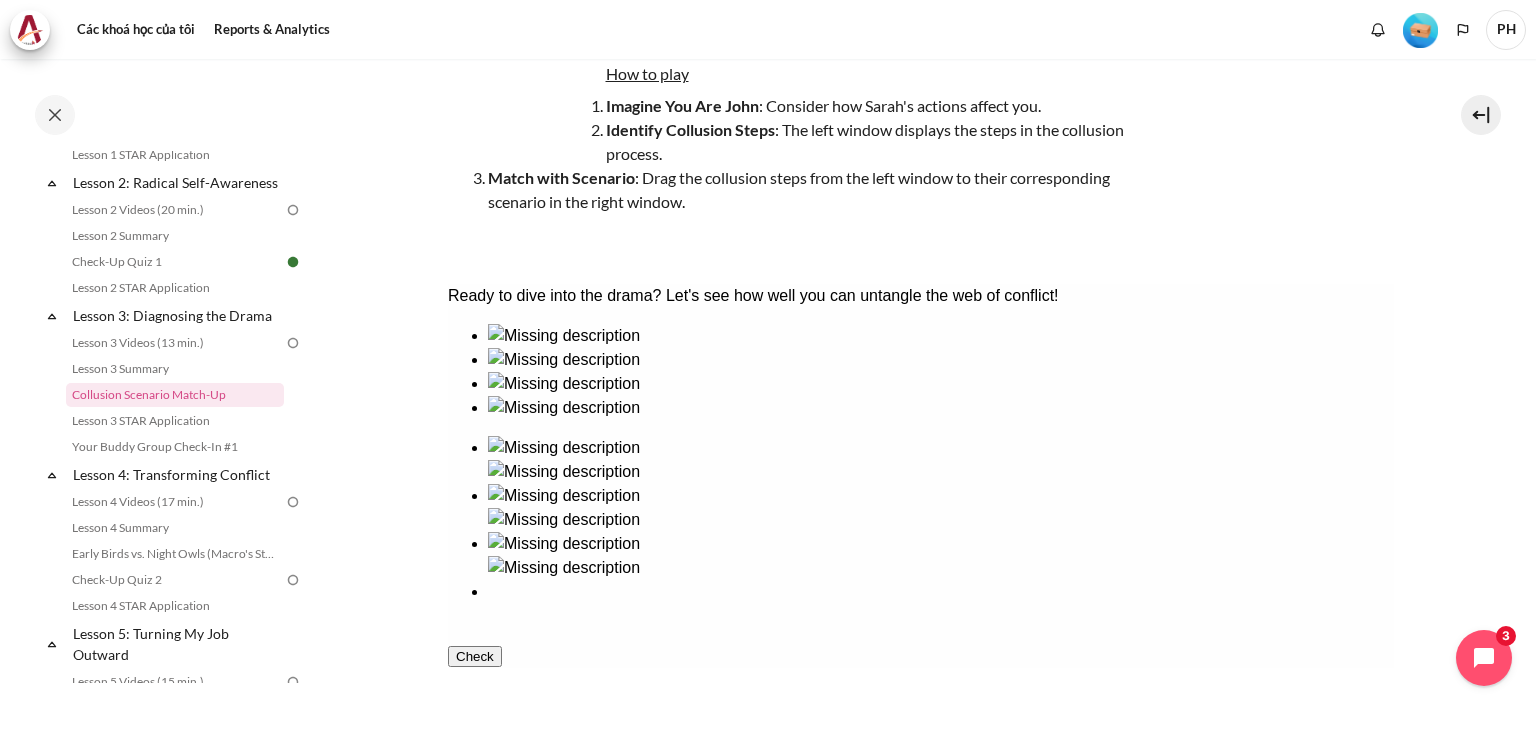 click on "Check" at bounding box center [474, 656] 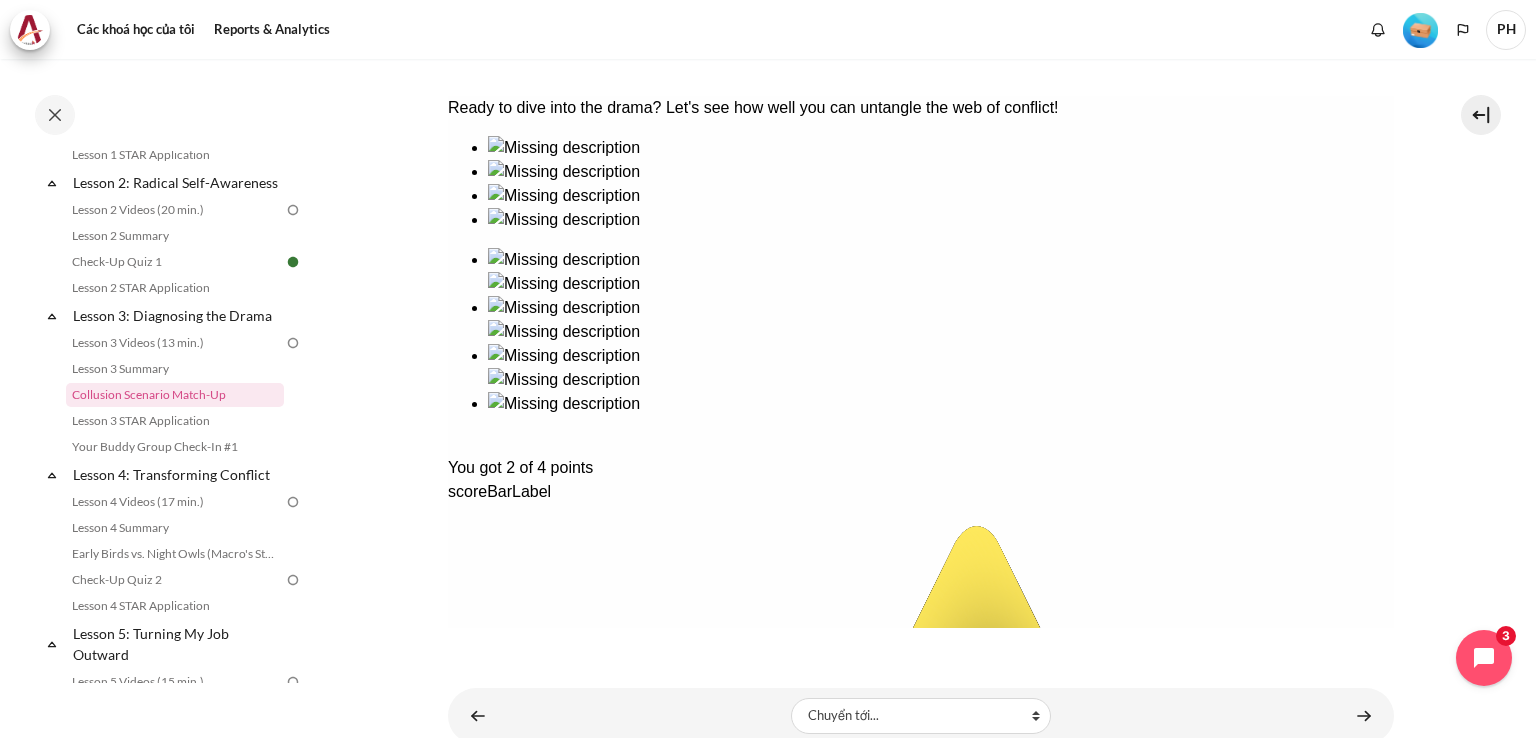 scroll, scrollTop: 400, scrollLeft: 0, axis: vertical 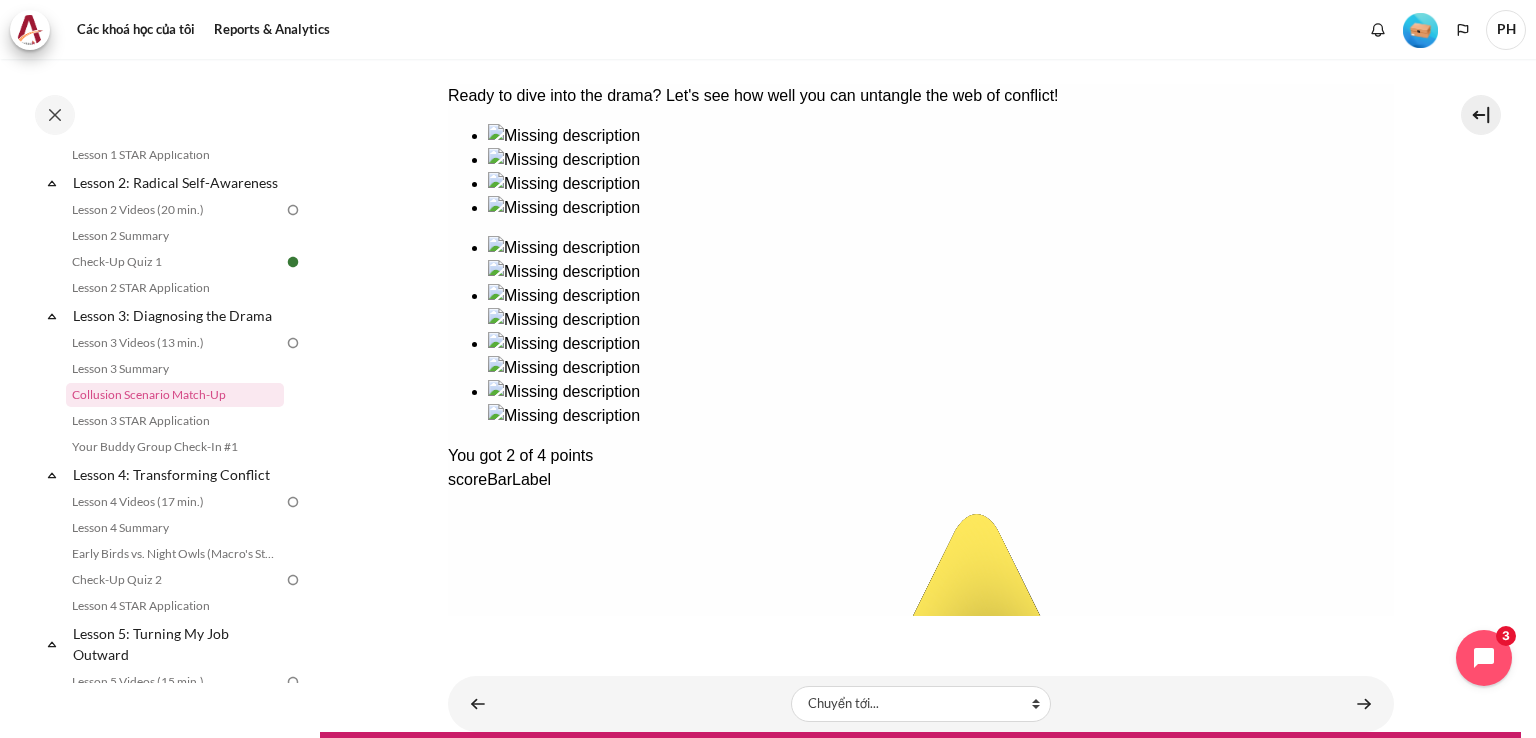 drag, startPoint x: 1116, startPoint y: 198, endPoint x: 1102, endPoint y: 249, distance: 52.886673 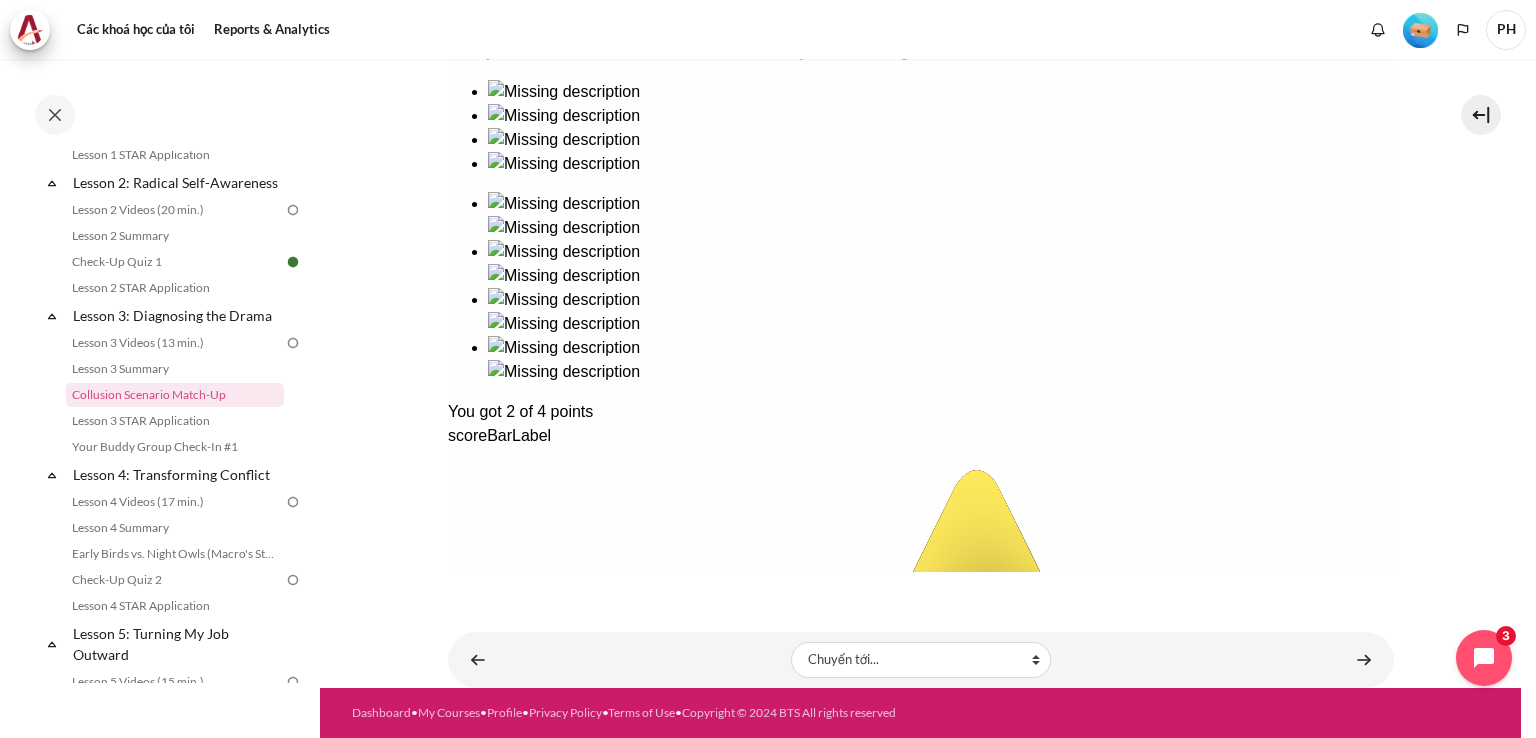 scroll, scrollTop: 444, scrollLeft: 0, axis: vertical 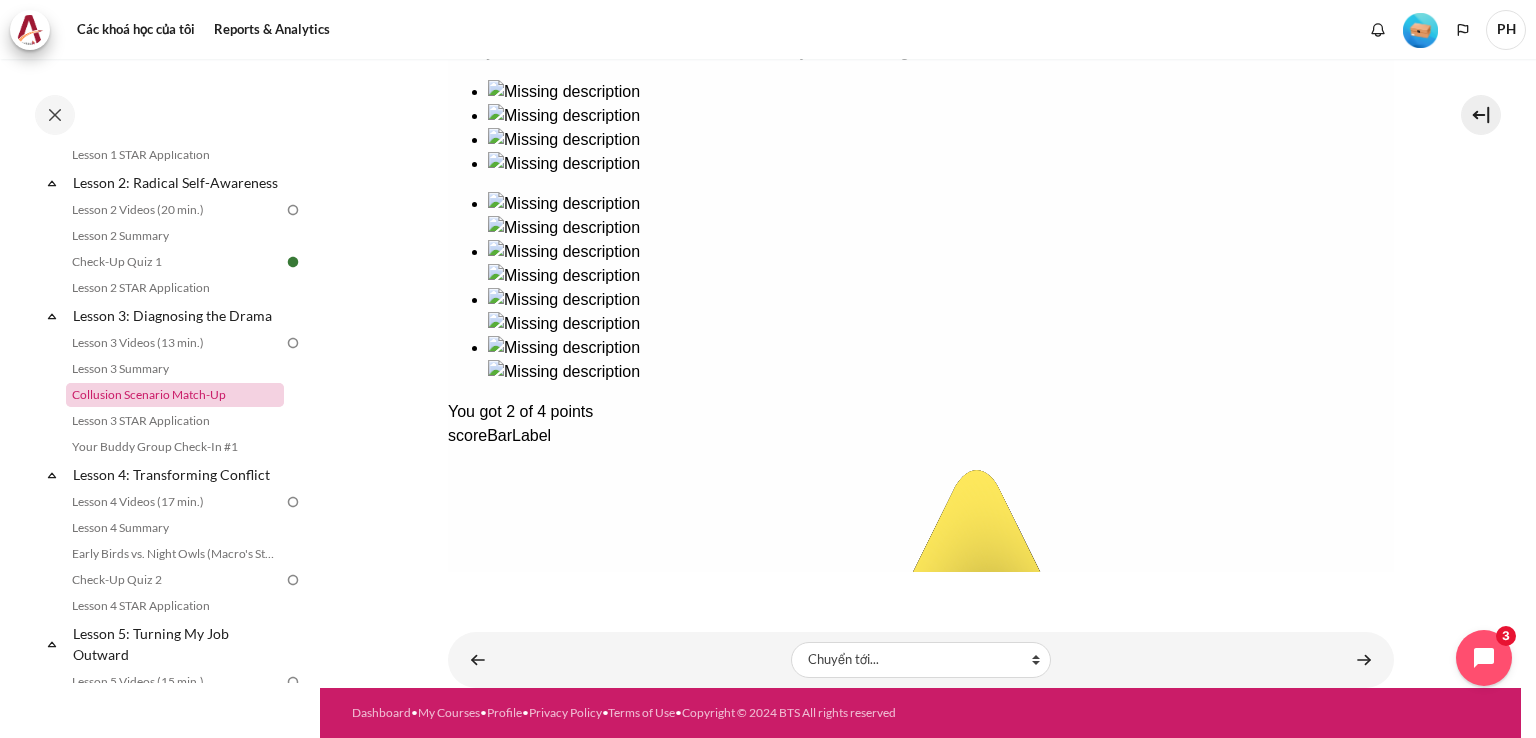 click on "Collusion Scenario Match-Up" at bounding box center [175, 395] 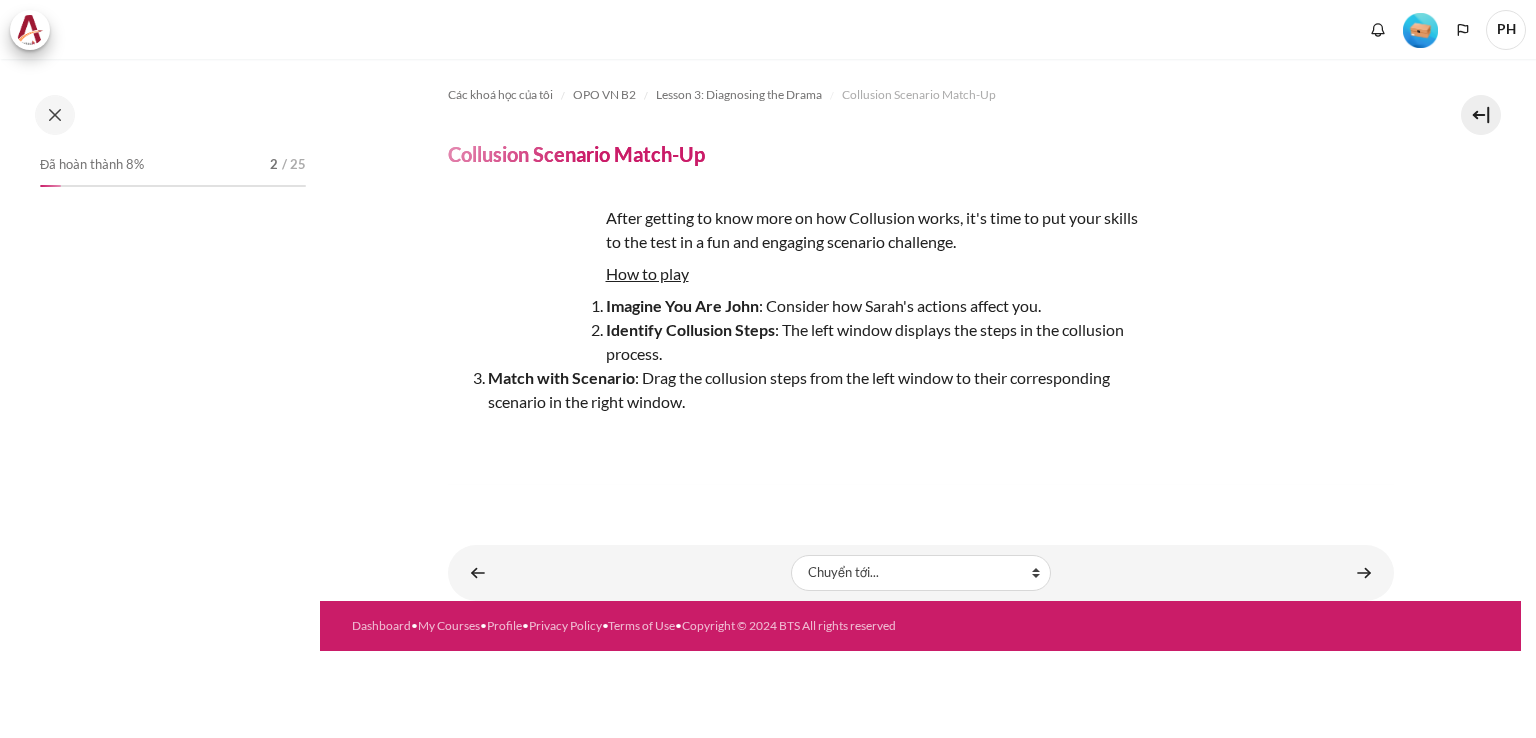 scroll, scrollTop: 0, scrollLeft: 0, axis: both 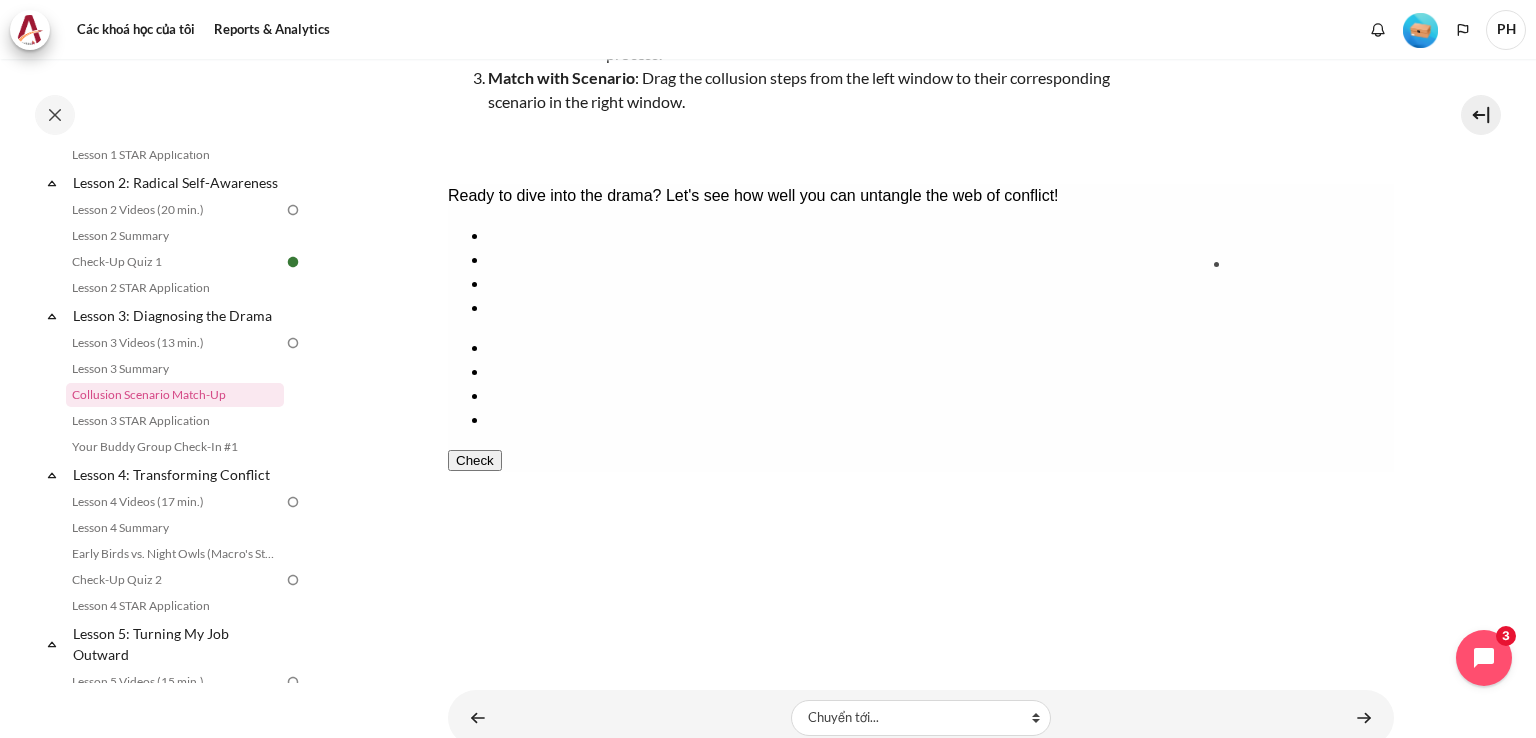 drag, startPoint x: 521, startPoint y: 352, endPoint x: 1287, endPoint y: 347, distance: 766.0163 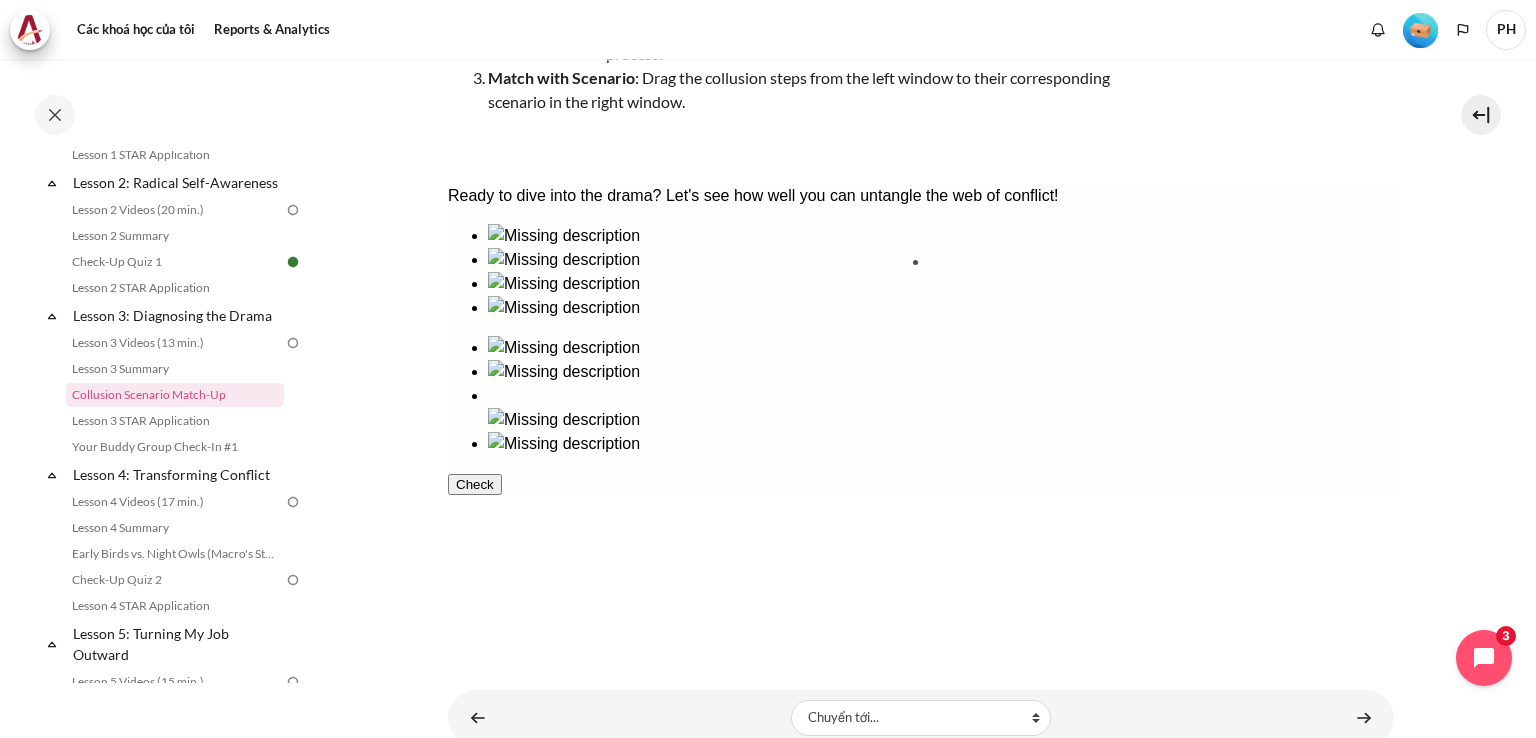 drag, startPoint x: 779, startPoint y: 324, endPoint x: 978, endPoint y: 317, distance: 199.12308 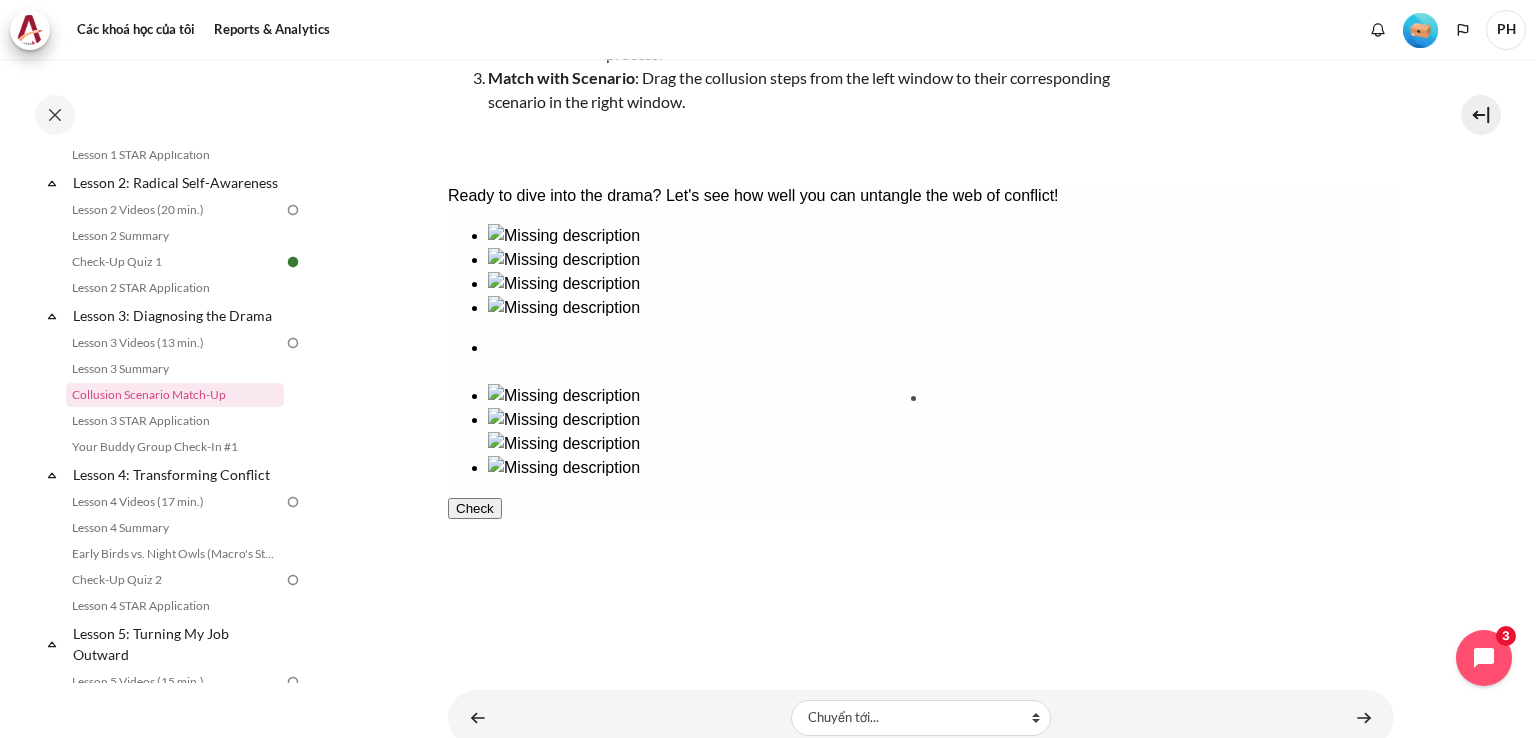 drag, startPoint x: 517, startPoint y: 473, endPoint x: 980, endPoint y: 469, distance: 463.01727 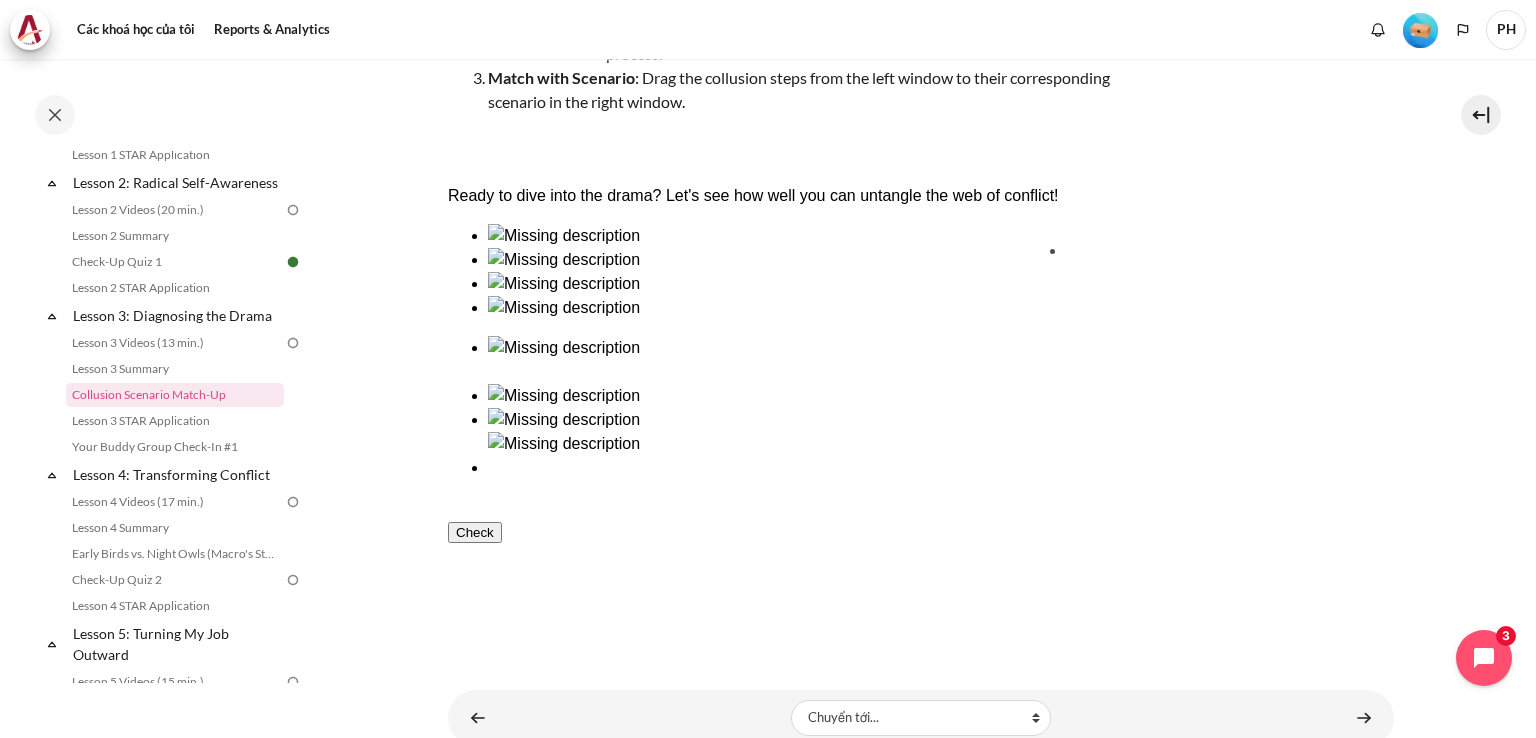 drag, startPoint x: 661, startPoint y: 353, endPoint x: 1130, endPoint y: 339, distance: 469.20892 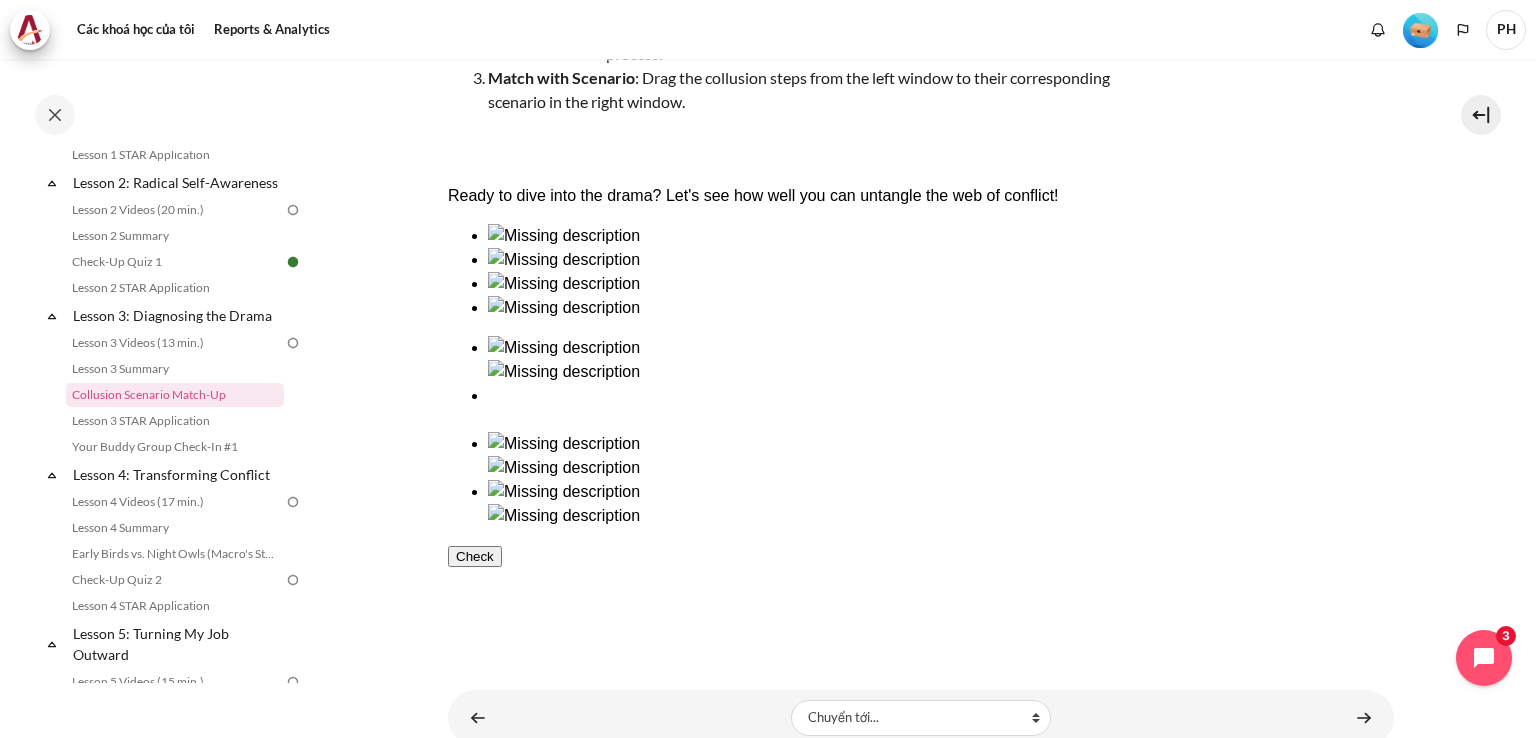 click on "Check" at bounding box center [474, 556] 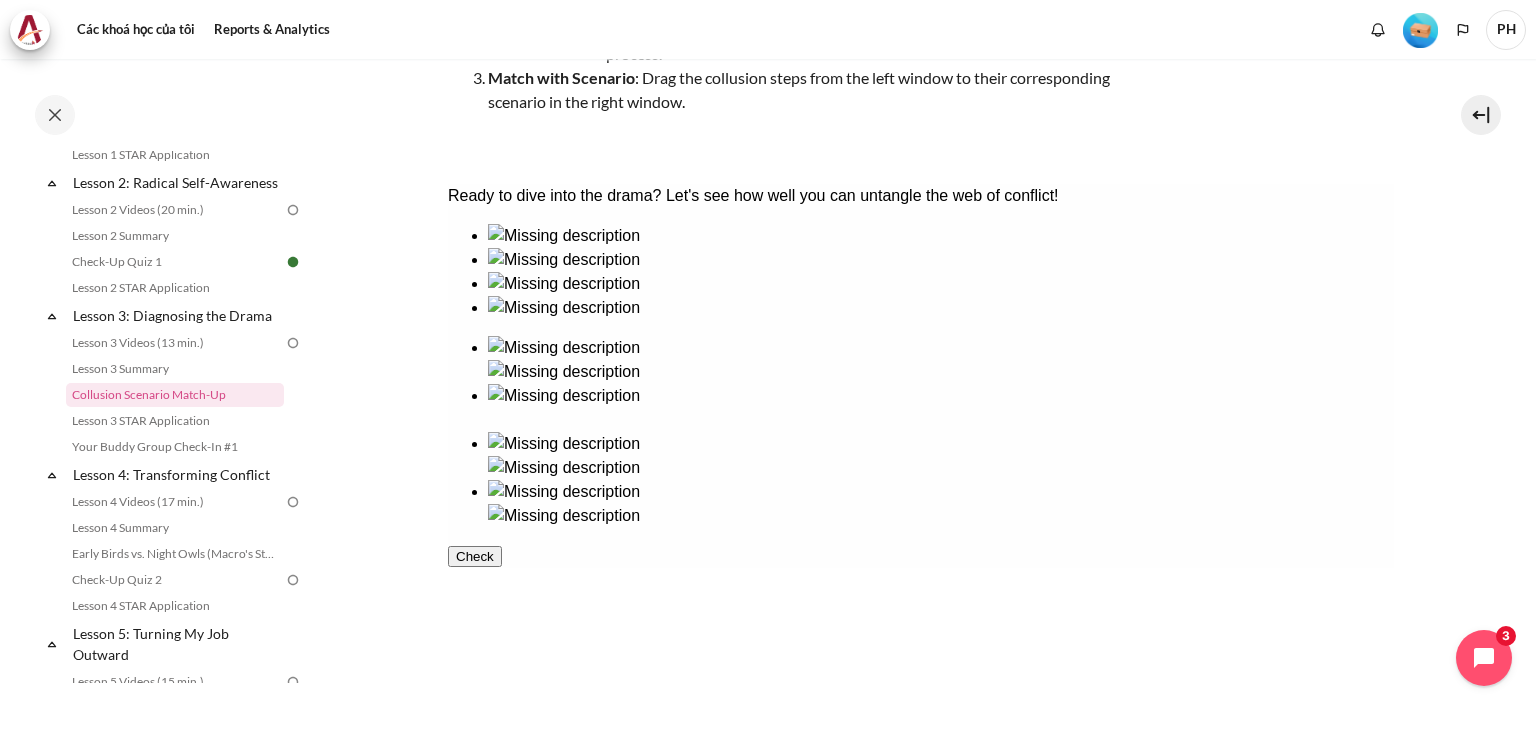 scroll, scrollTop: 0, scrollLeft: 0, axis: both 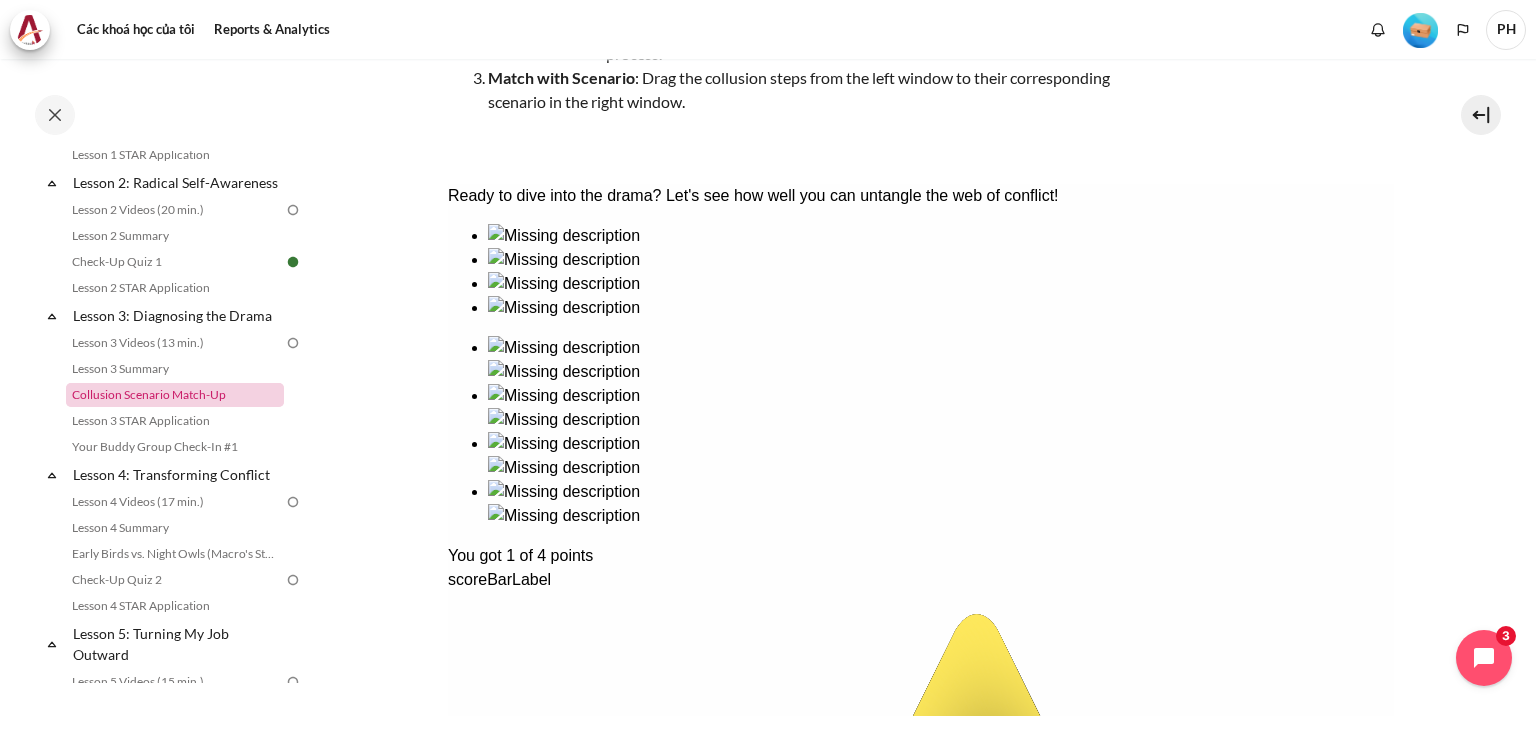 click on "Collusion Scenario Match-Up" at bounding box center [175, 395] 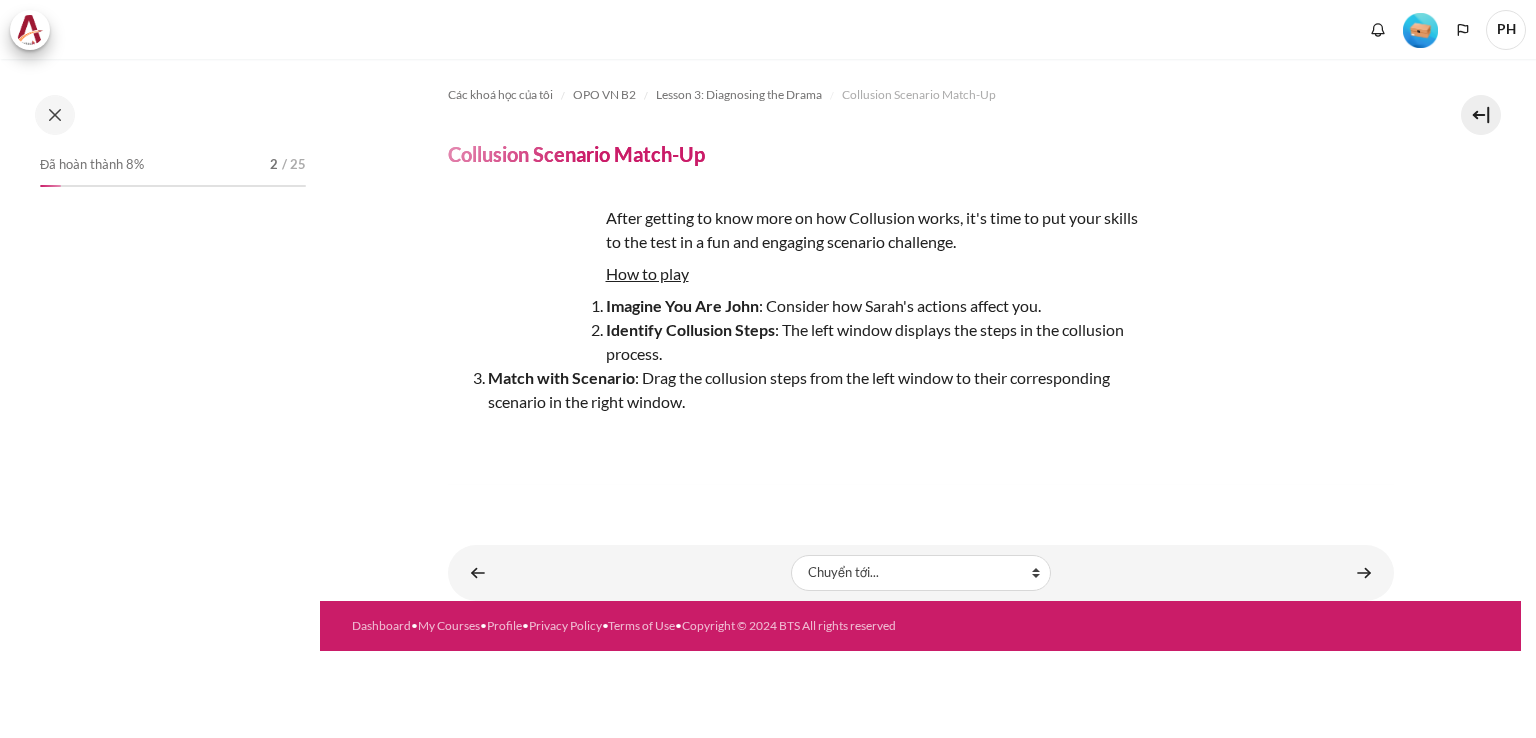 scroll, scrollTop: 0, scrollLeft: 0, axis: both 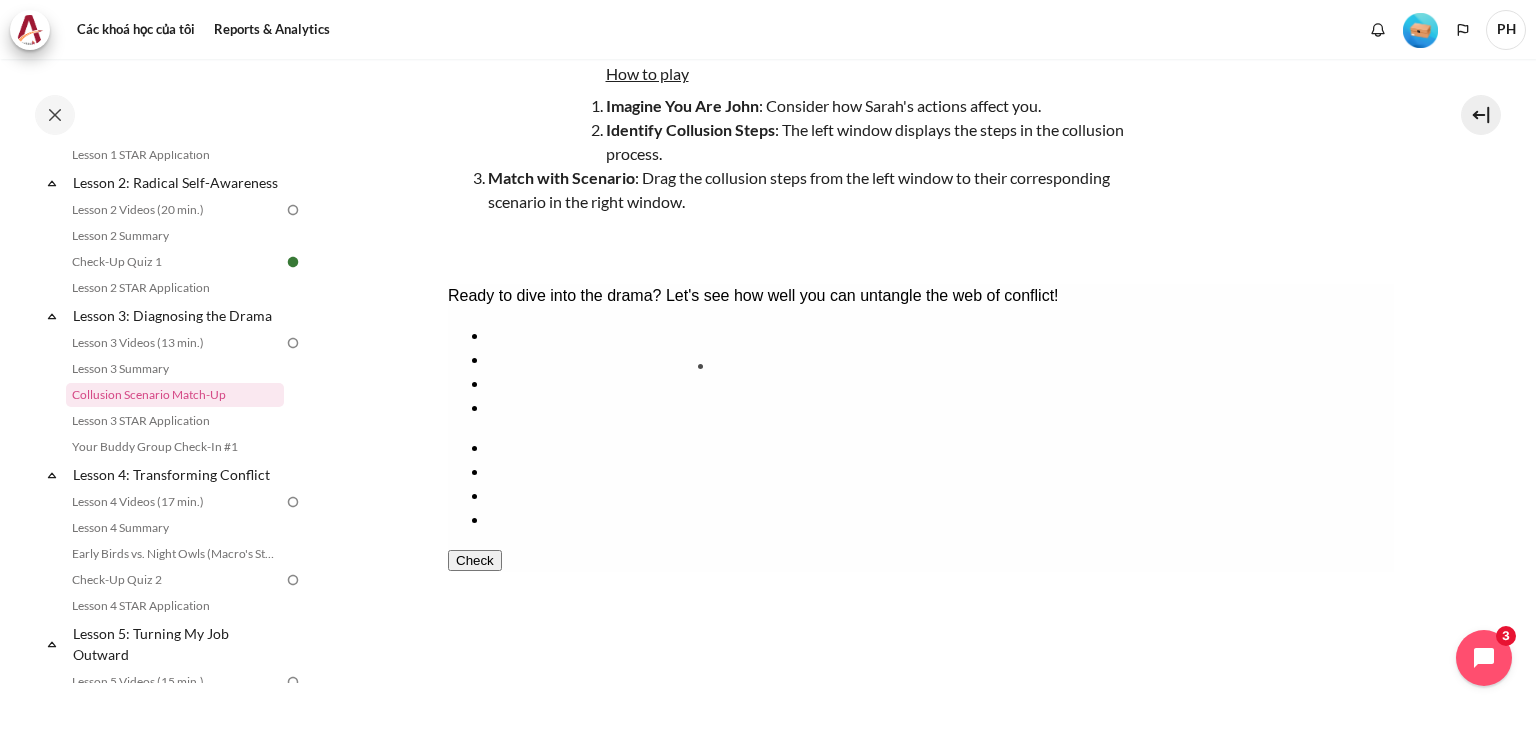 drag, startPoint x: 791, startPoint y: 441, endPoint x: 775, endPoint y: 438, distance: 16.27882 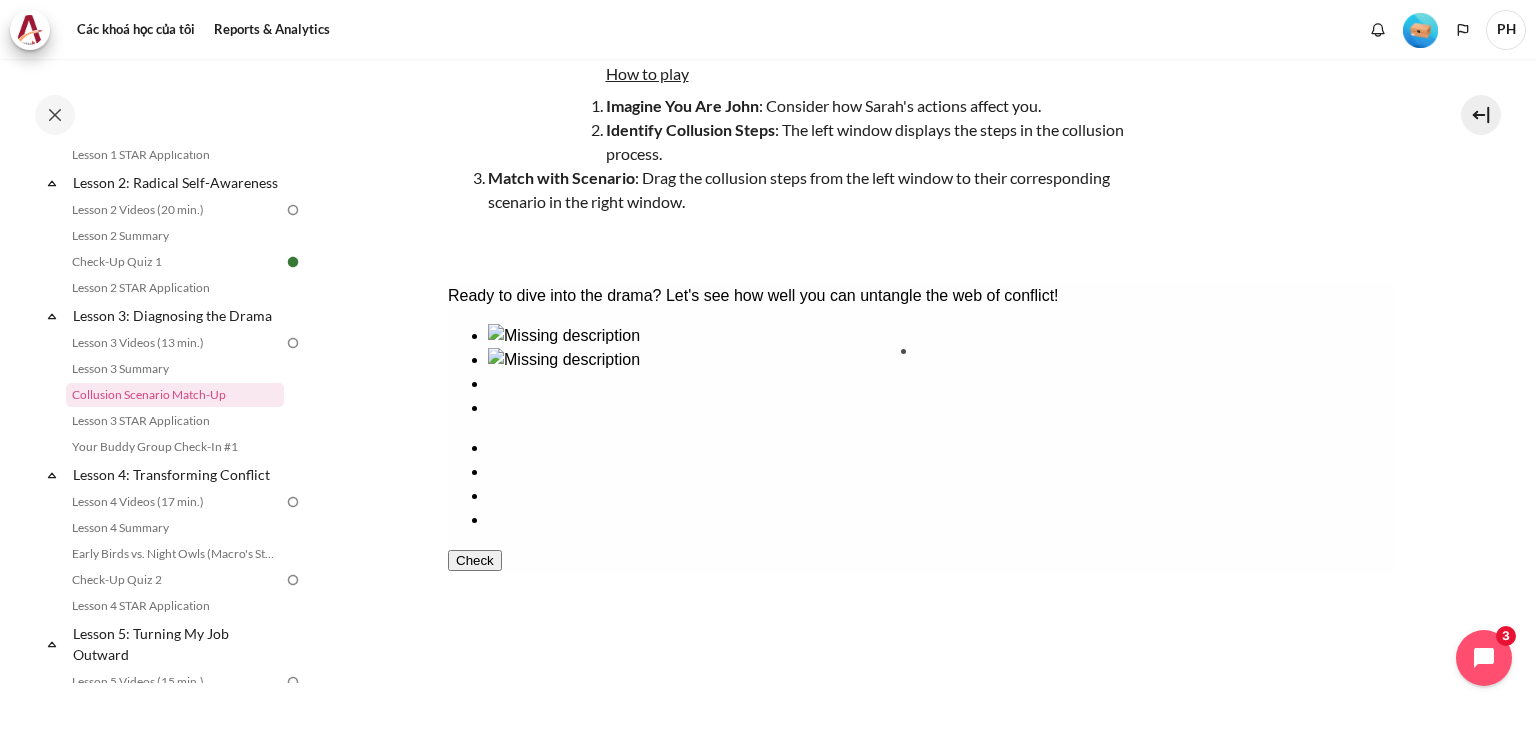 drag, startPoint x: 526, startPoint y: 439, endPoint x: 979, endPoint y: 421, distance: 453.35748 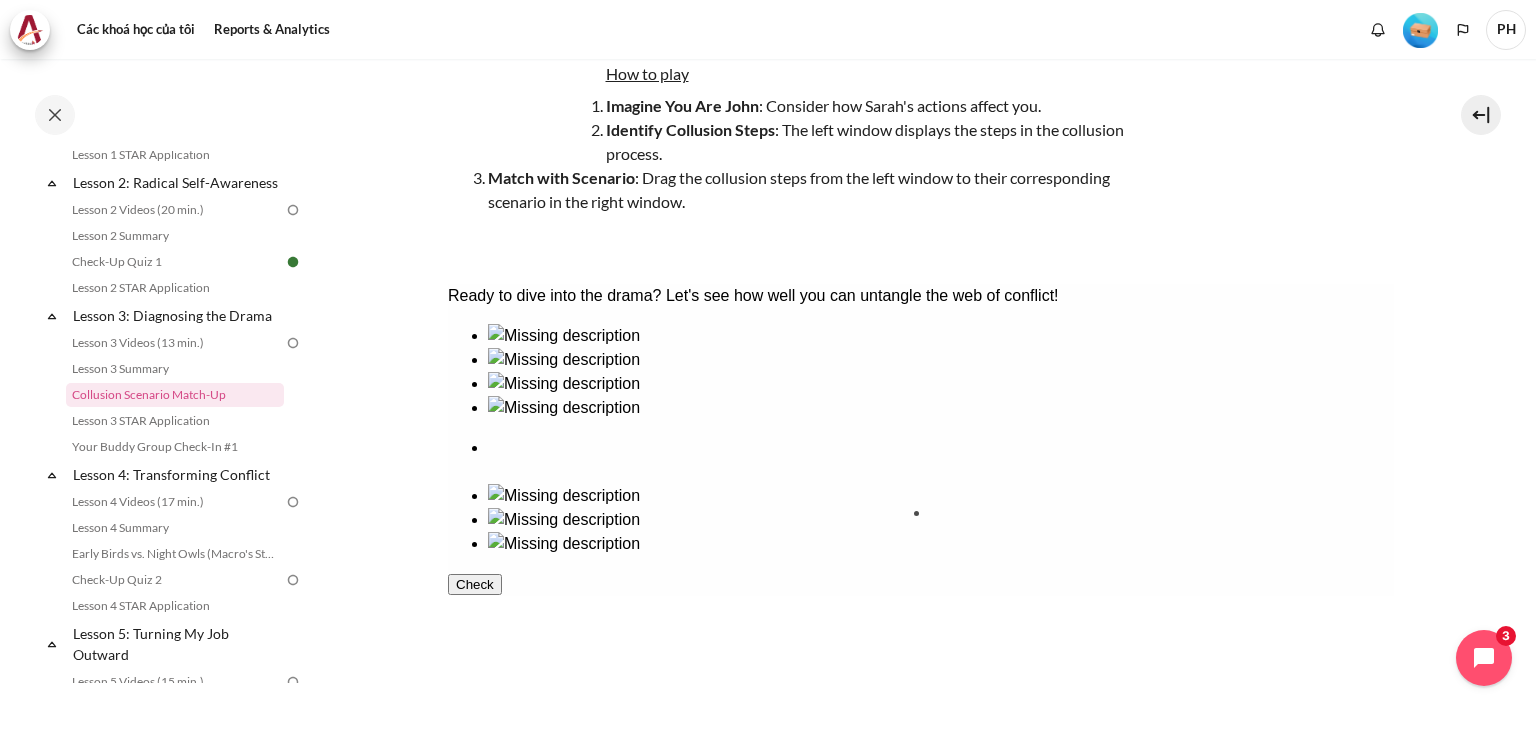 drag, startPoint x: 682, startPoint y: 437, endPoint x: 1009, endPoint y: 577, distance: 355.70914 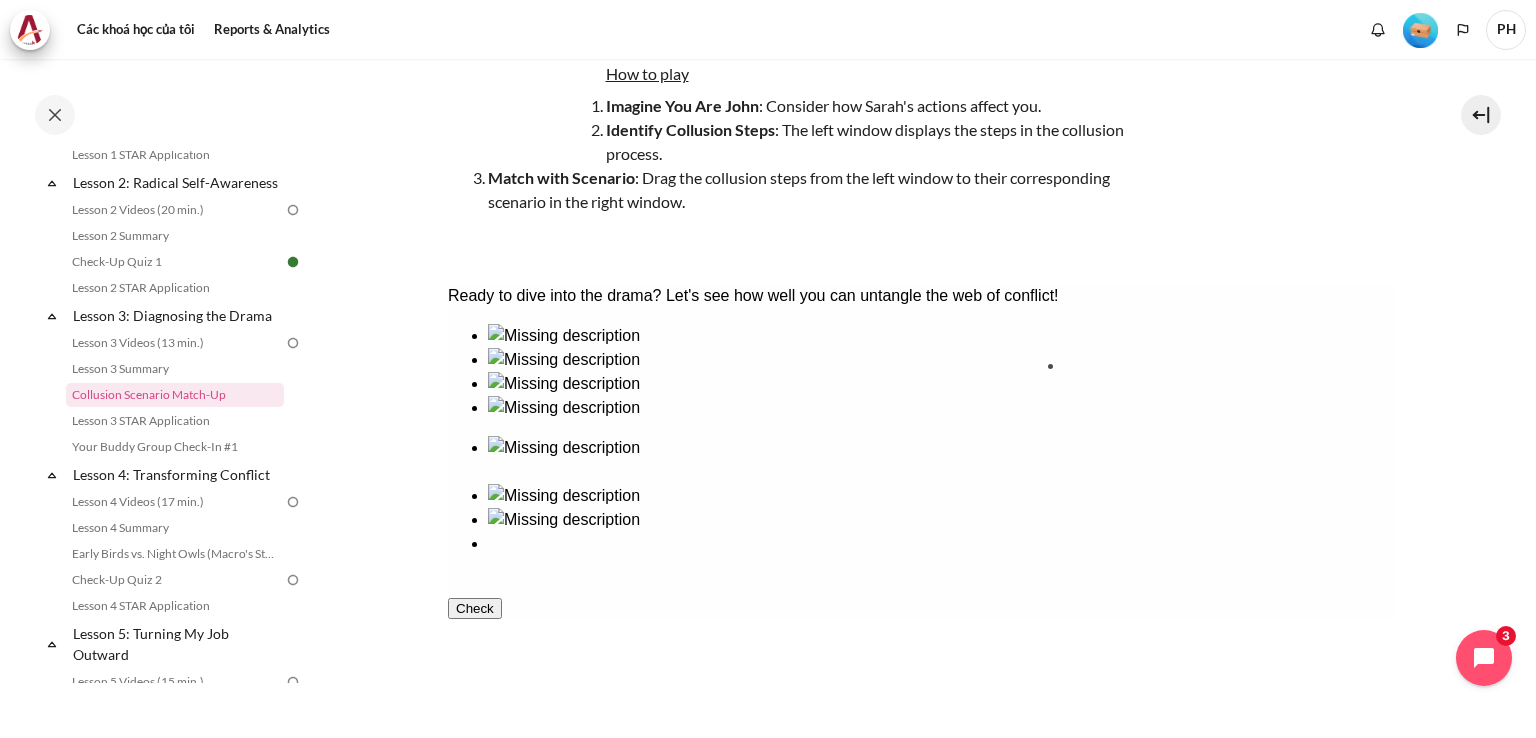 drag, startPoint x: 791, startPoint y: 416, endPoint x: 1125, endPoint y: 413, distance: 334.01346 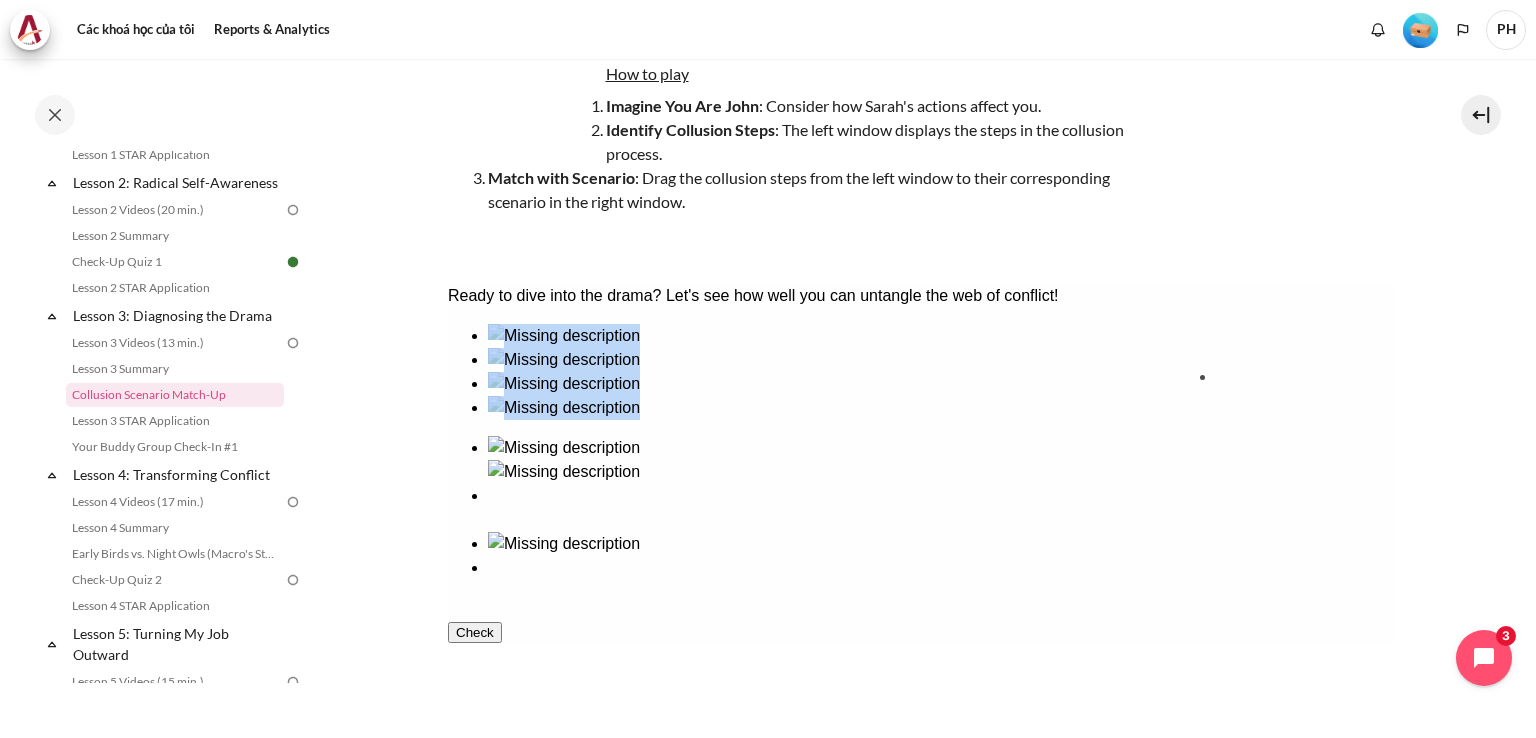 drag, startPoint x: 537, startPoint y: 554, endPoint x: 1289, endPoint y: 429, distance: 762.3182 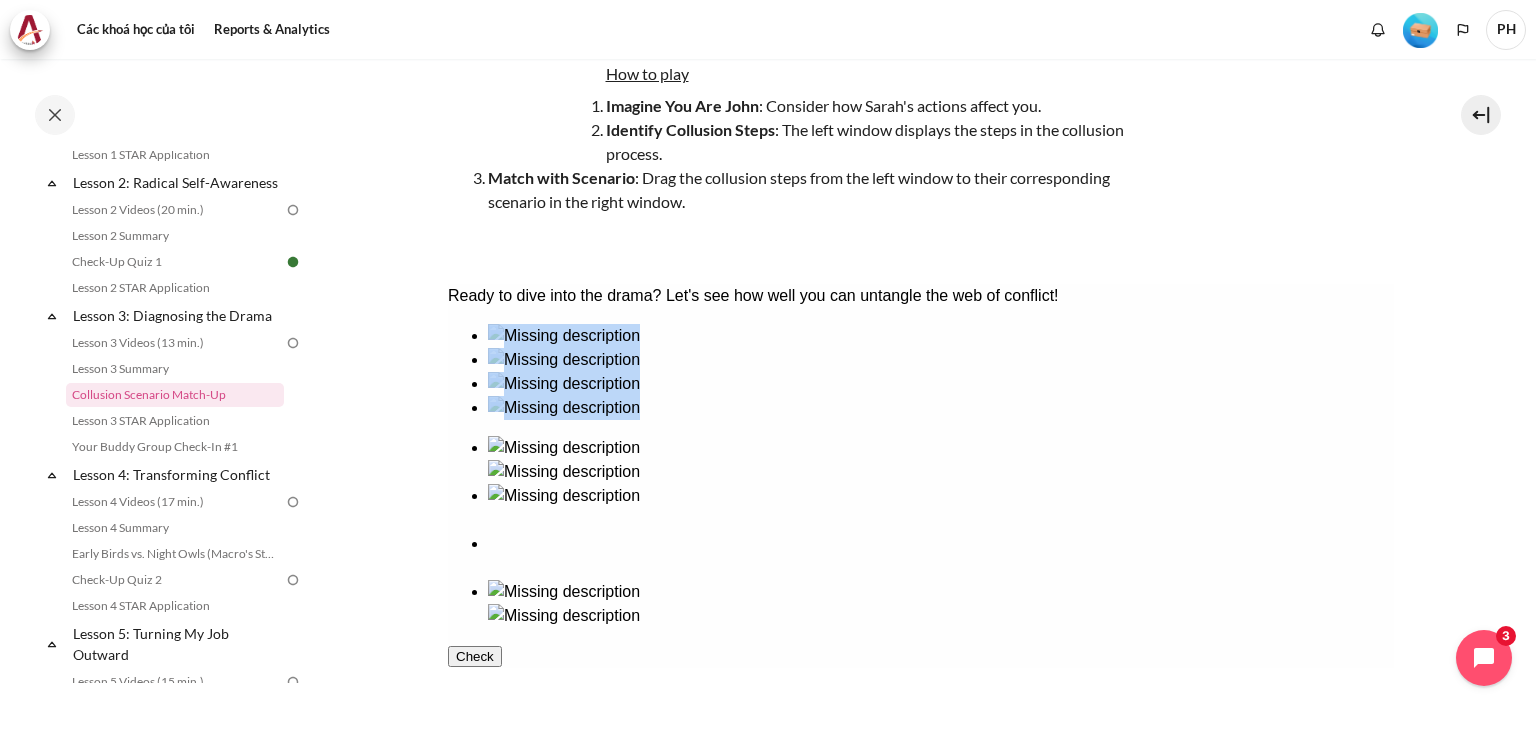 click on "Check" at bounding box center (474, 656) 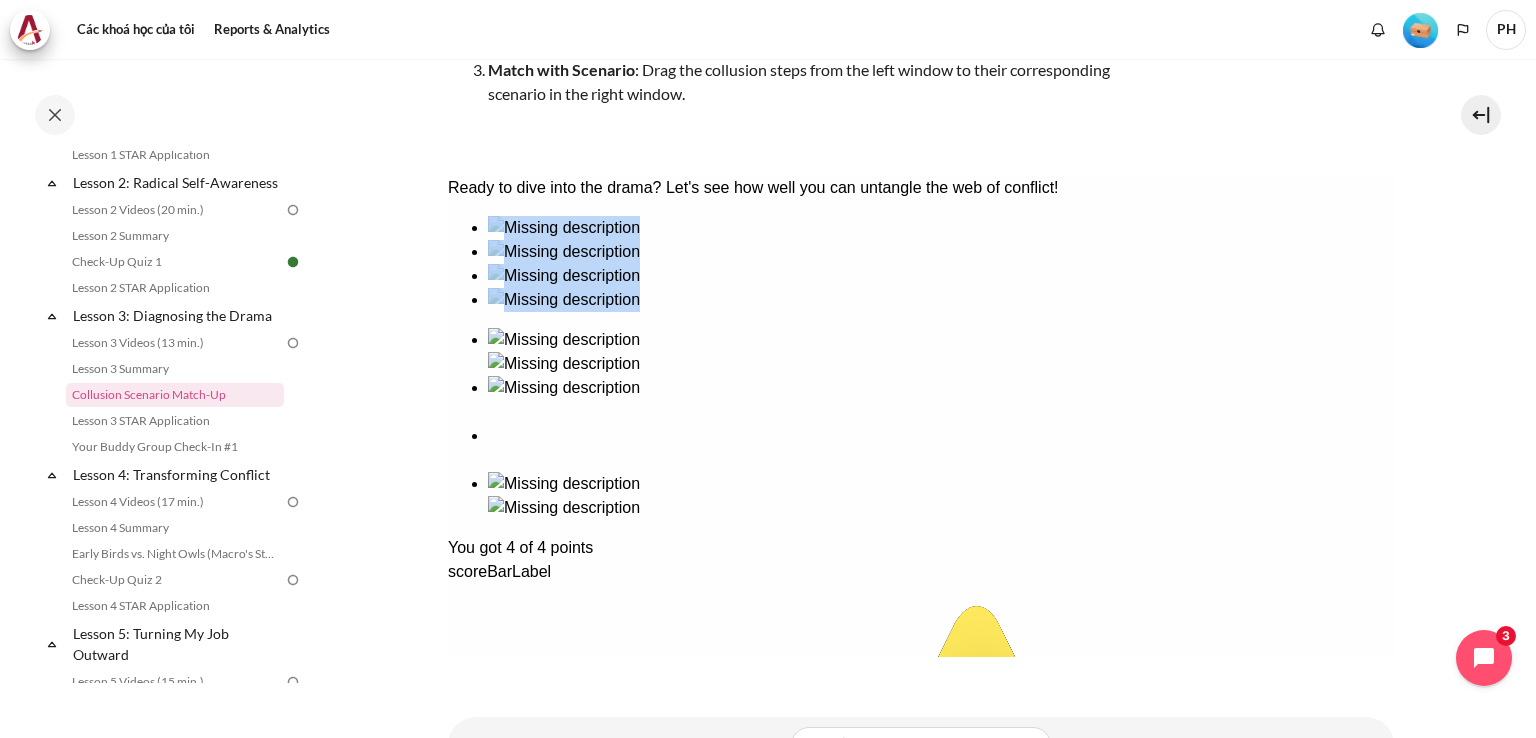 scroll, scrollTop: 393, scrollLeft: 0, axis: vertical 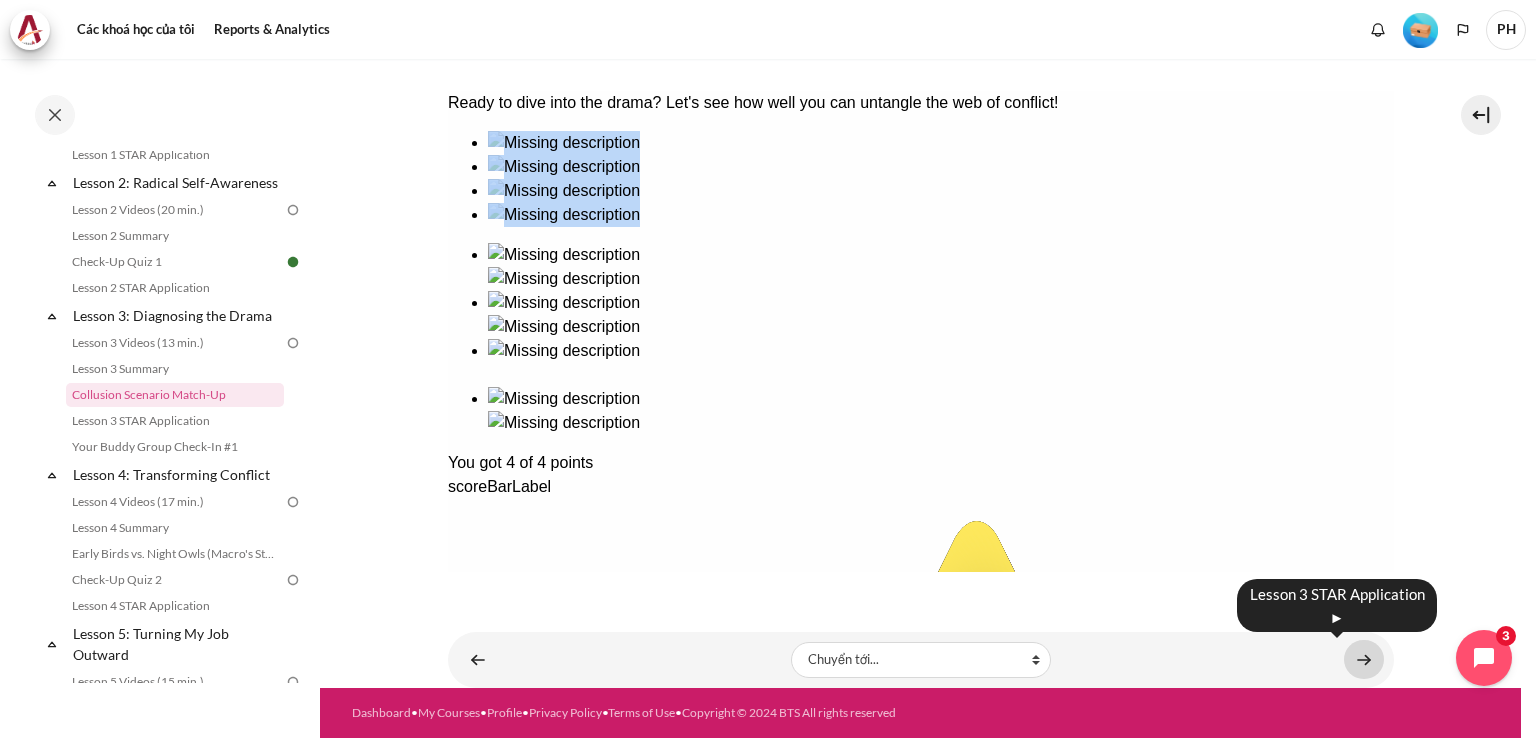 click at bounding box center [1364, 659] 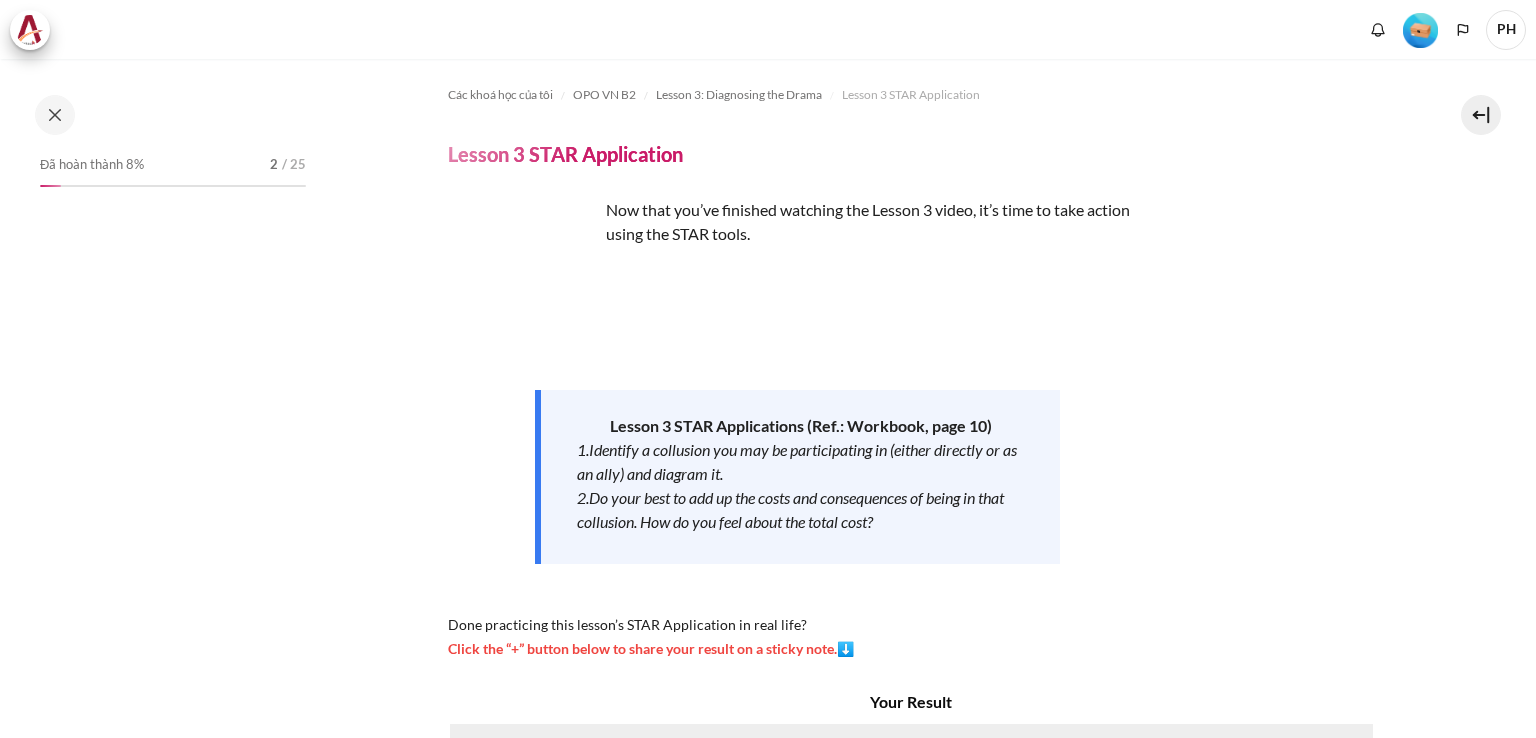 scroll, scrollTop: 0, scrollLeft: 0, axis: both 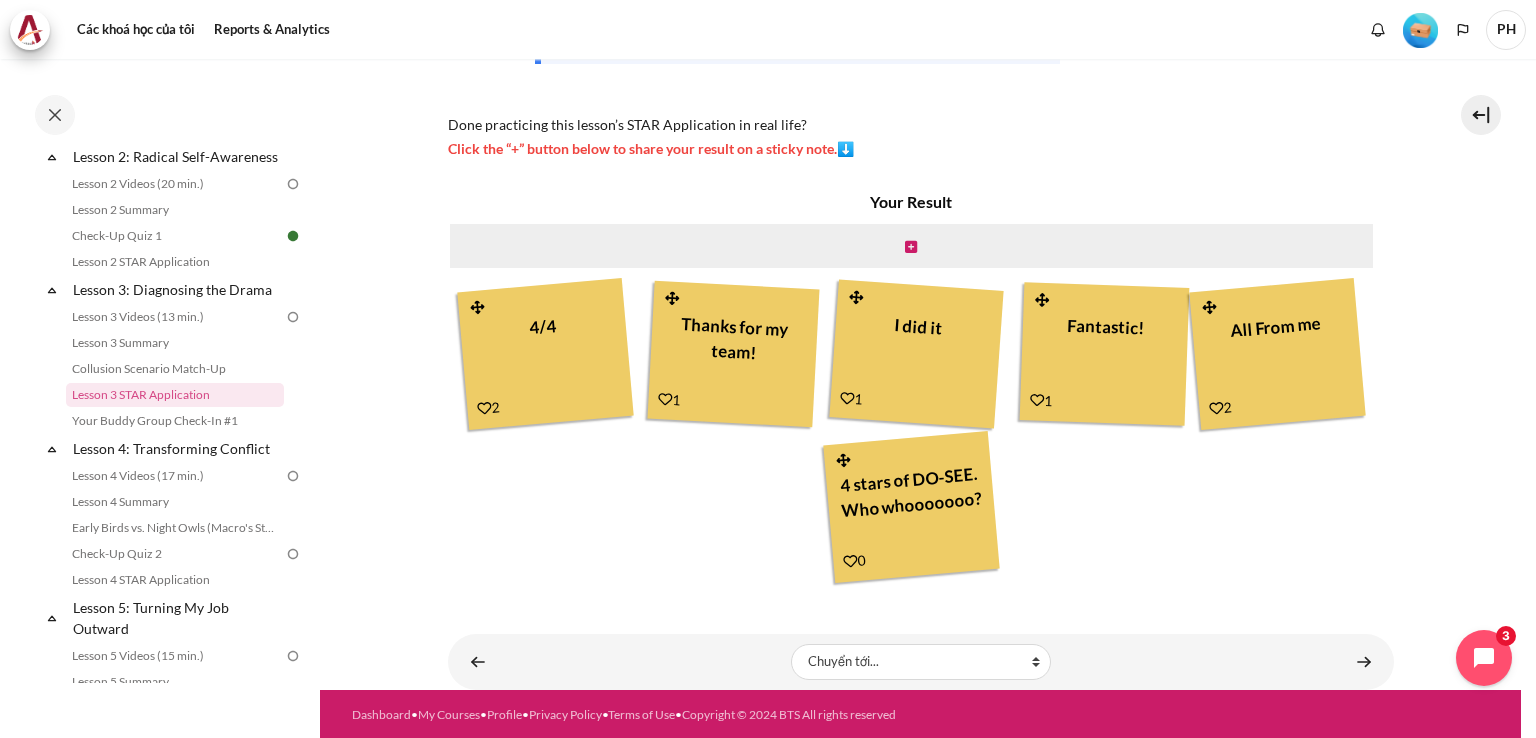 click at bounding box center (483, 408) 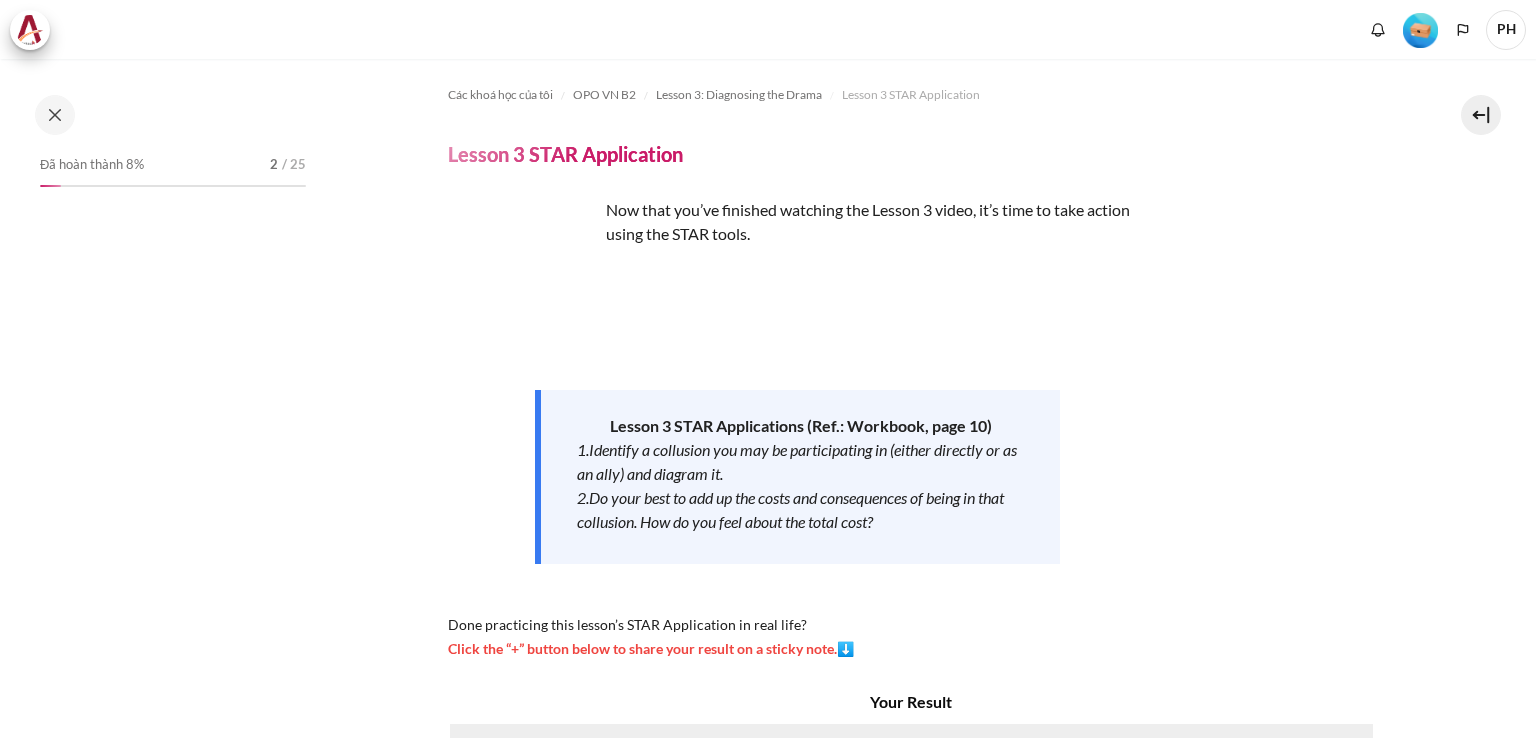 scroll, scrollTop: 0, scrollLeft: 0, axis: both 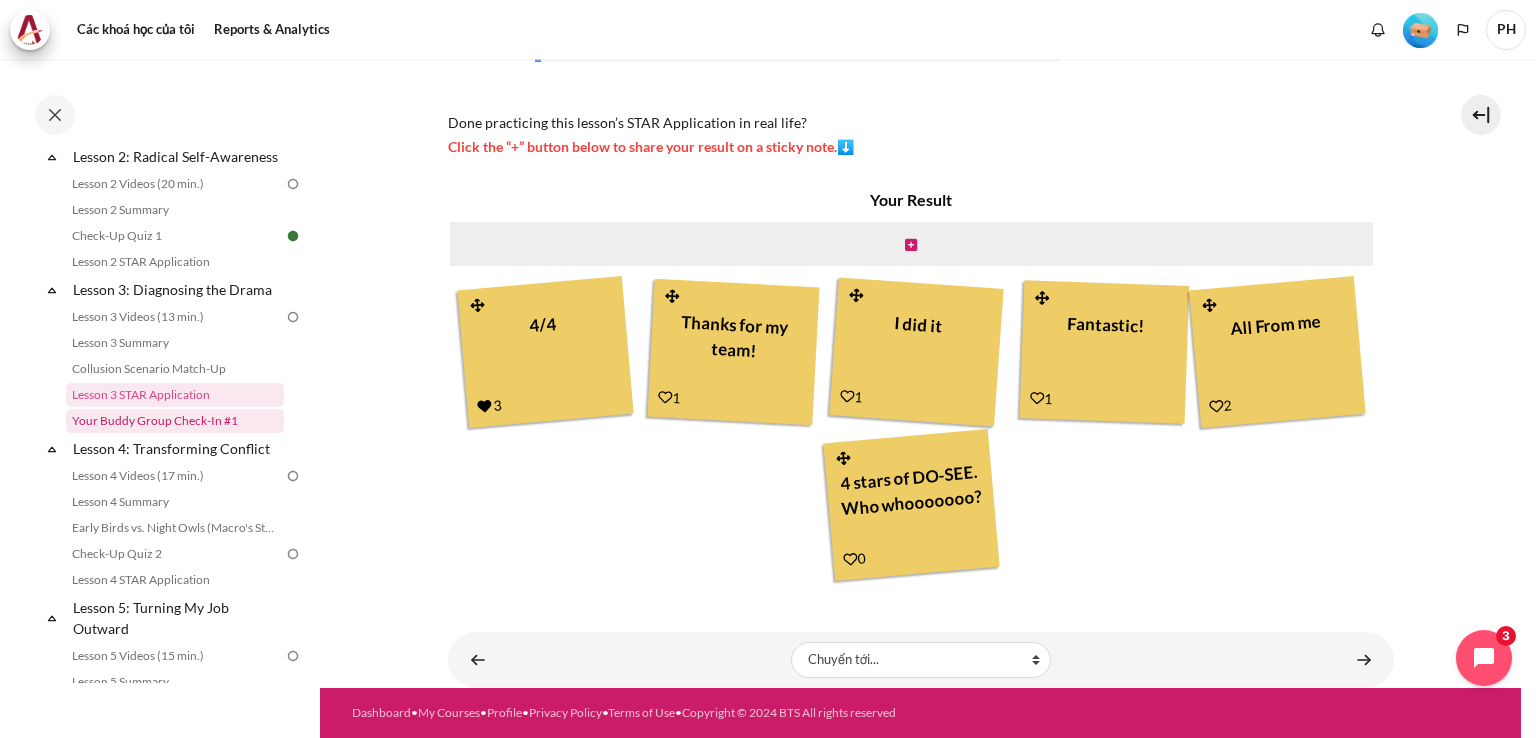 click on "Your Buddy  Group Check-In #1" at bounding box center (175, 421) 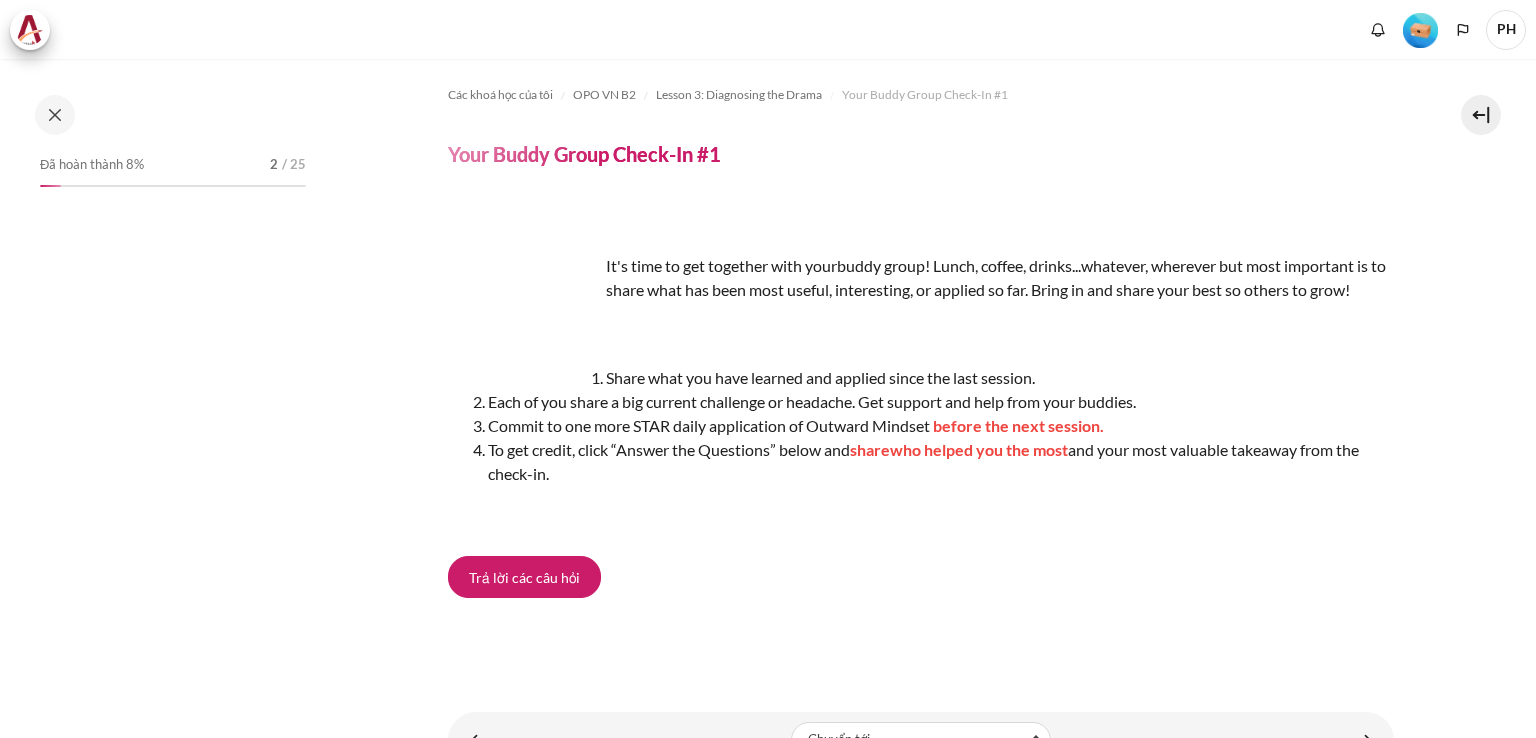 scroll, scrollTop: 0, scrollLeft: 0, axis: both 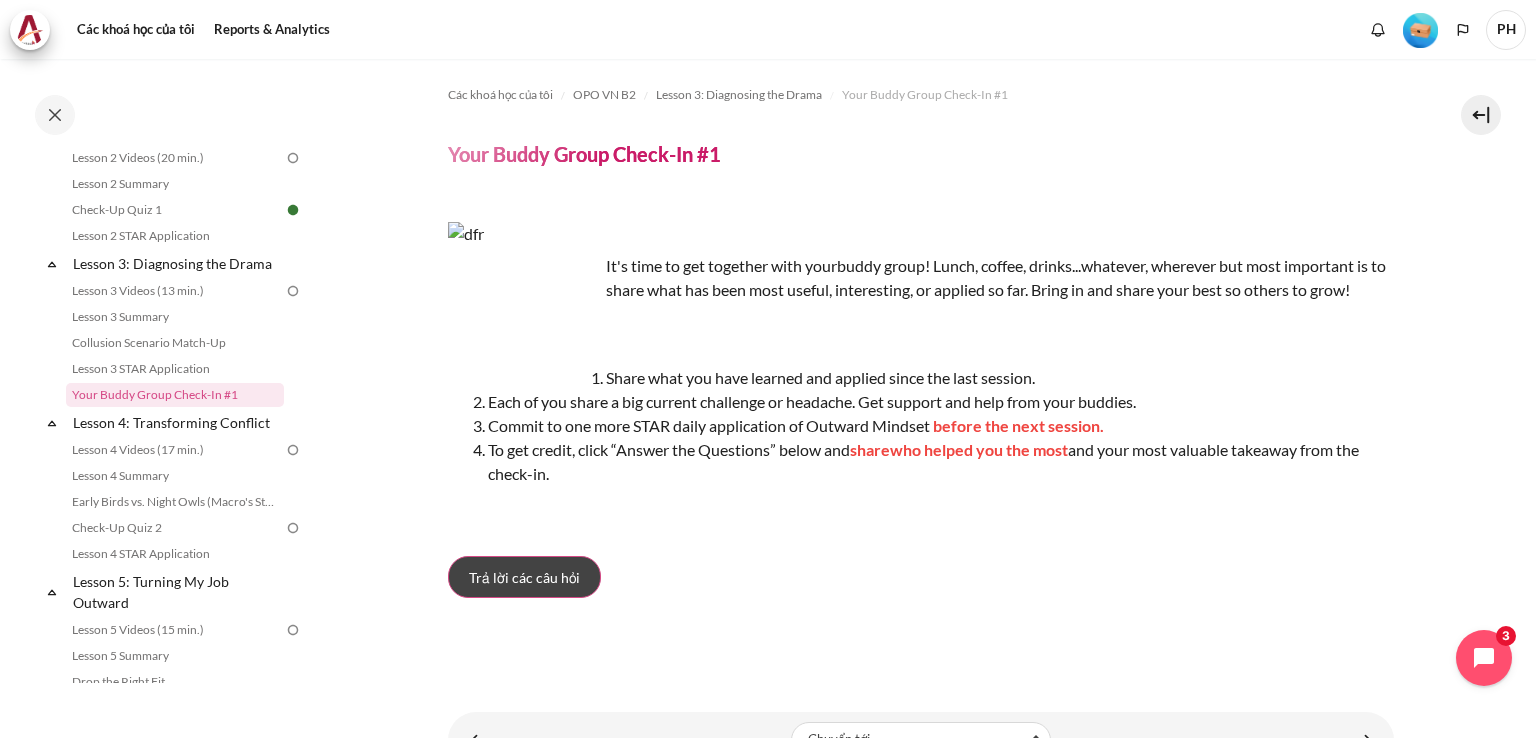 click on "Trả lời các câu hỏi" at bounding box center (524, 577) 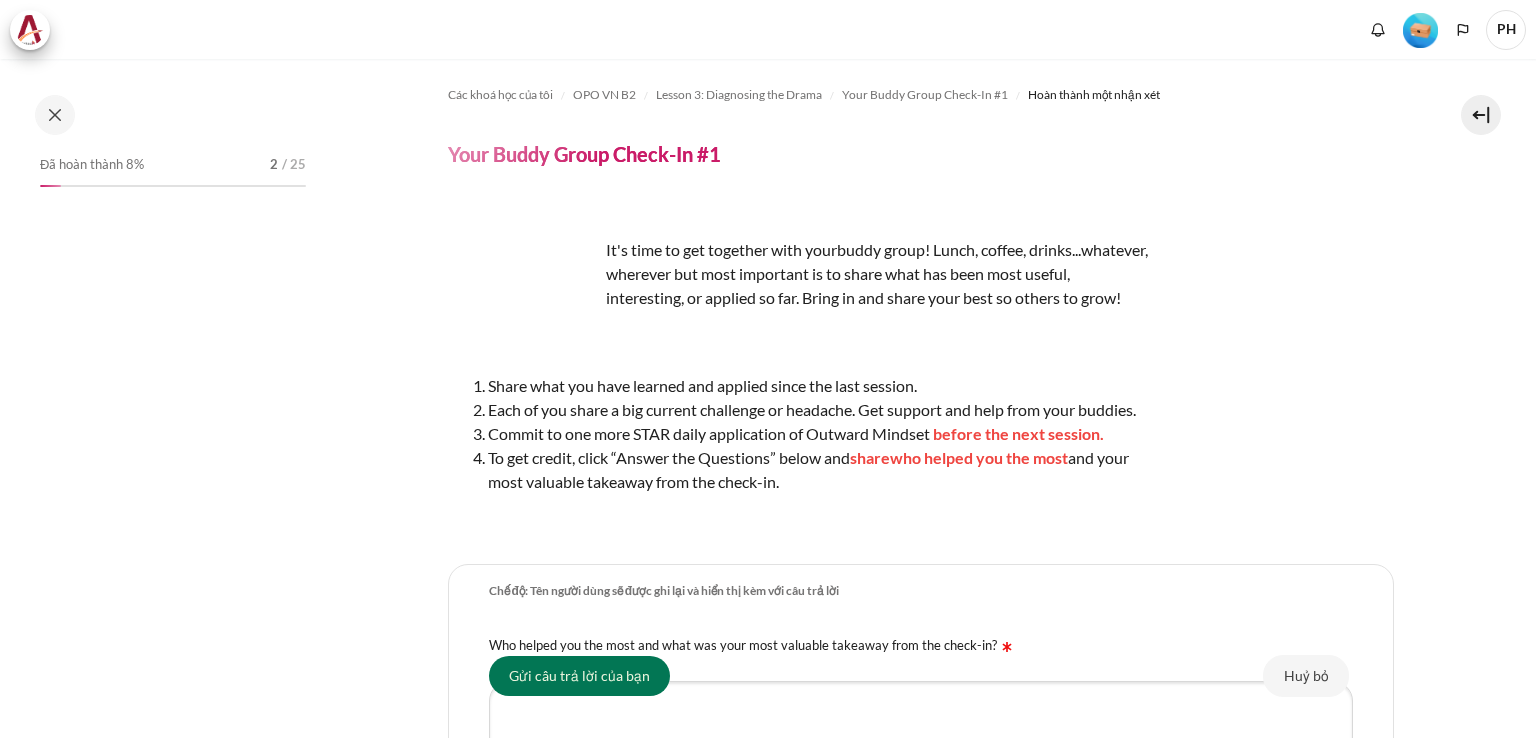 scroll, scrollTop: 0, scrollLeft: 0, axis: both 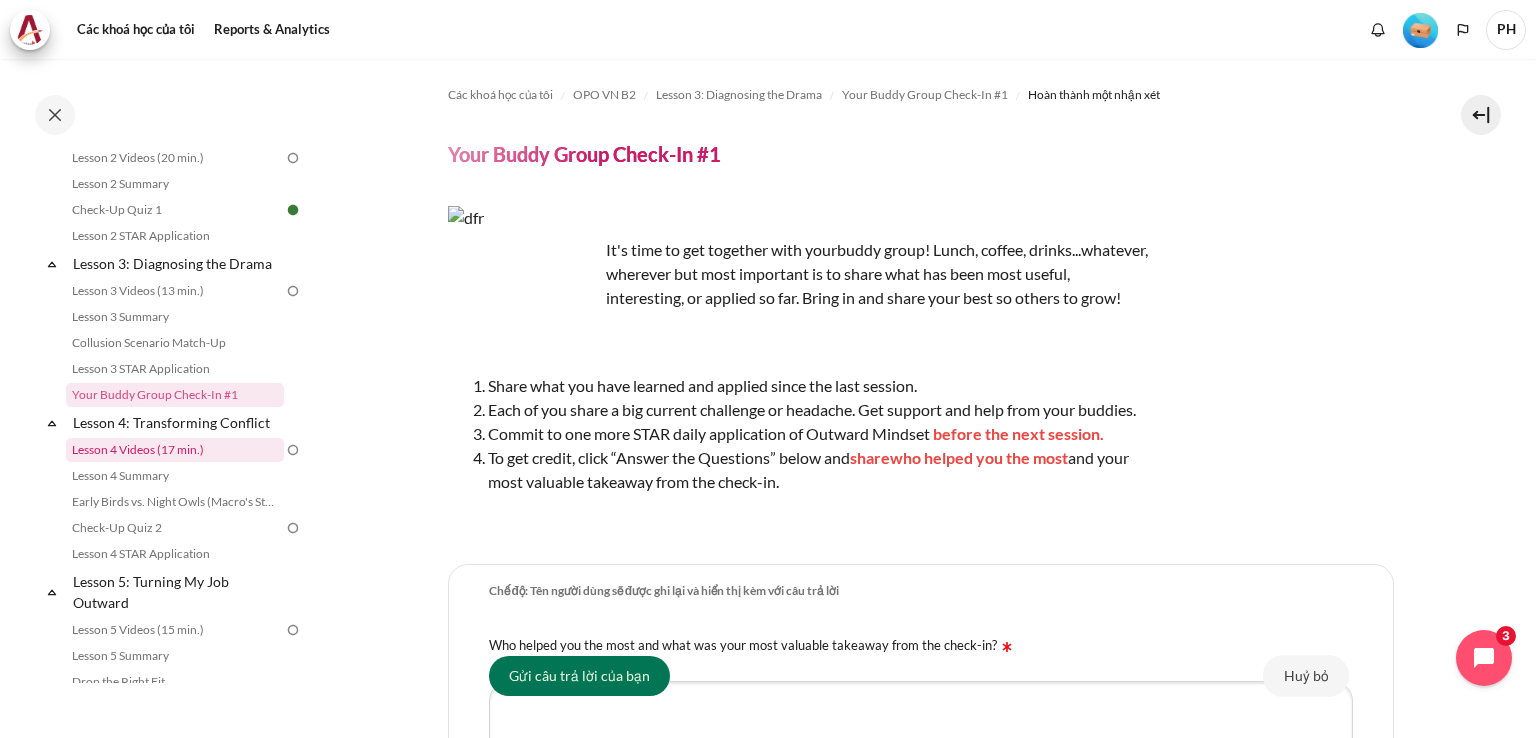click on "Lesson 4 Videos (17 min.)" at bounding box center [175, 450] 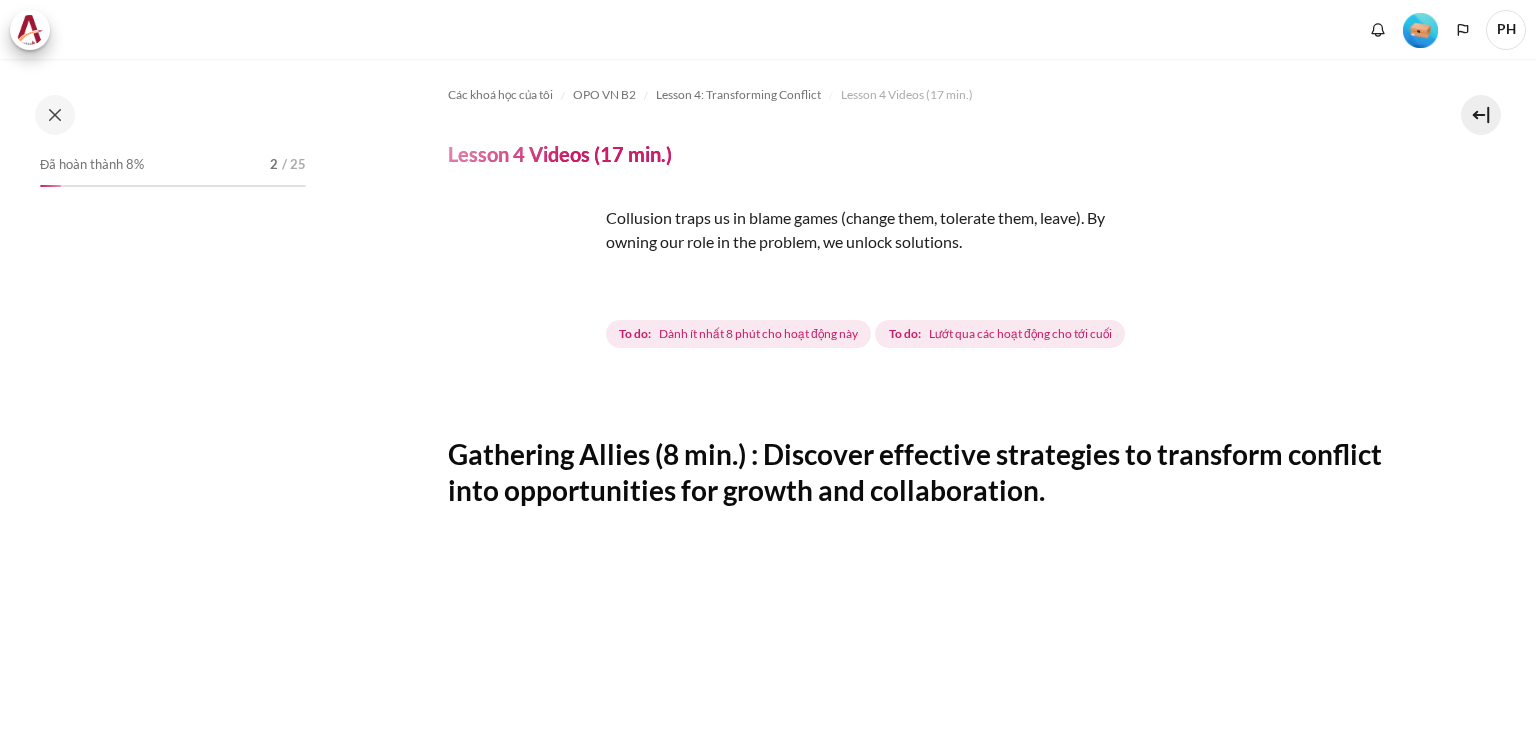 scroll, scrollTop: 0, scrollLeft: 0, axis: both 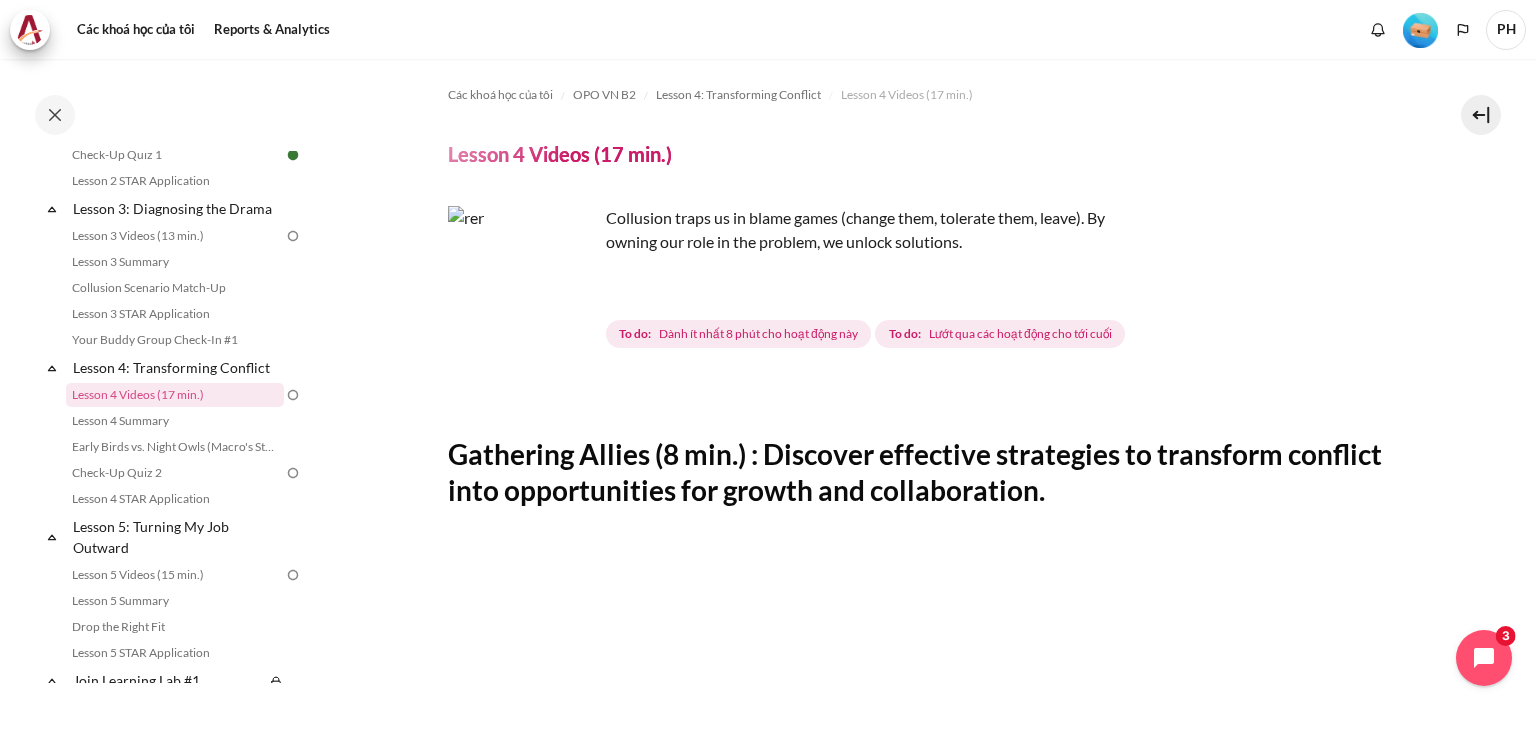click at bounding box center [523, 281] 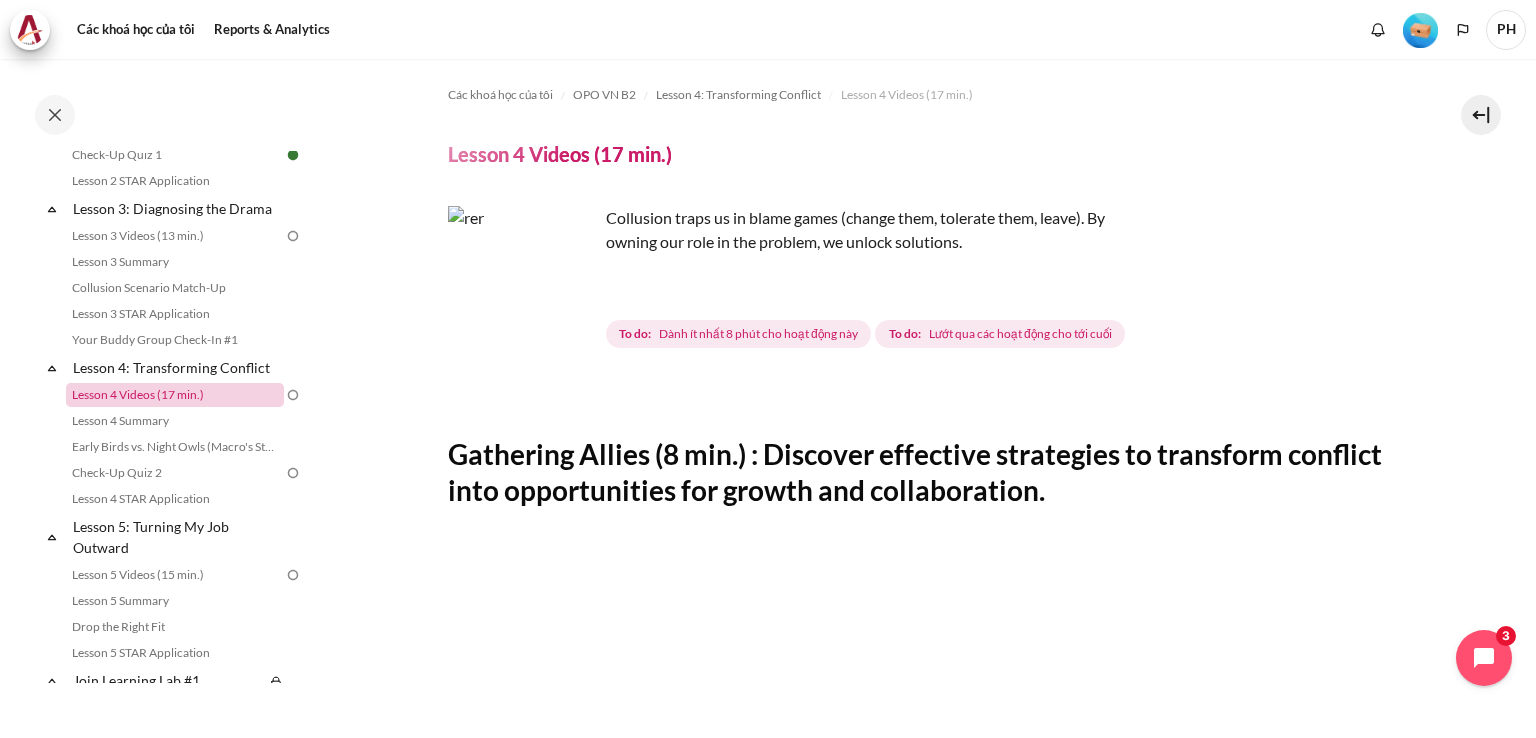 click on "Lesson 4 Videos (17 min.)" at bounding box center (175, 395) 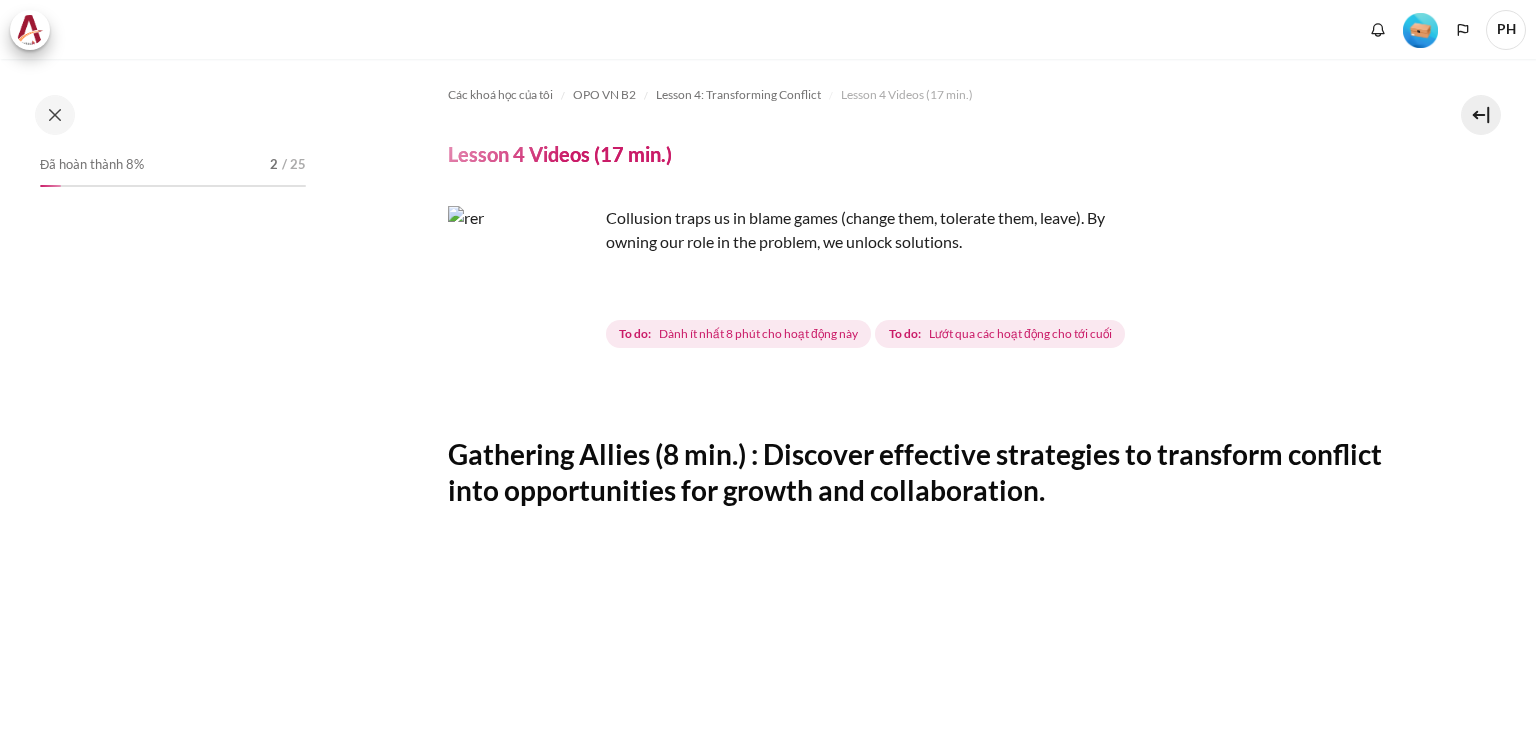scroll, scrollTop: 0, scrollLeft: 0, axis: both 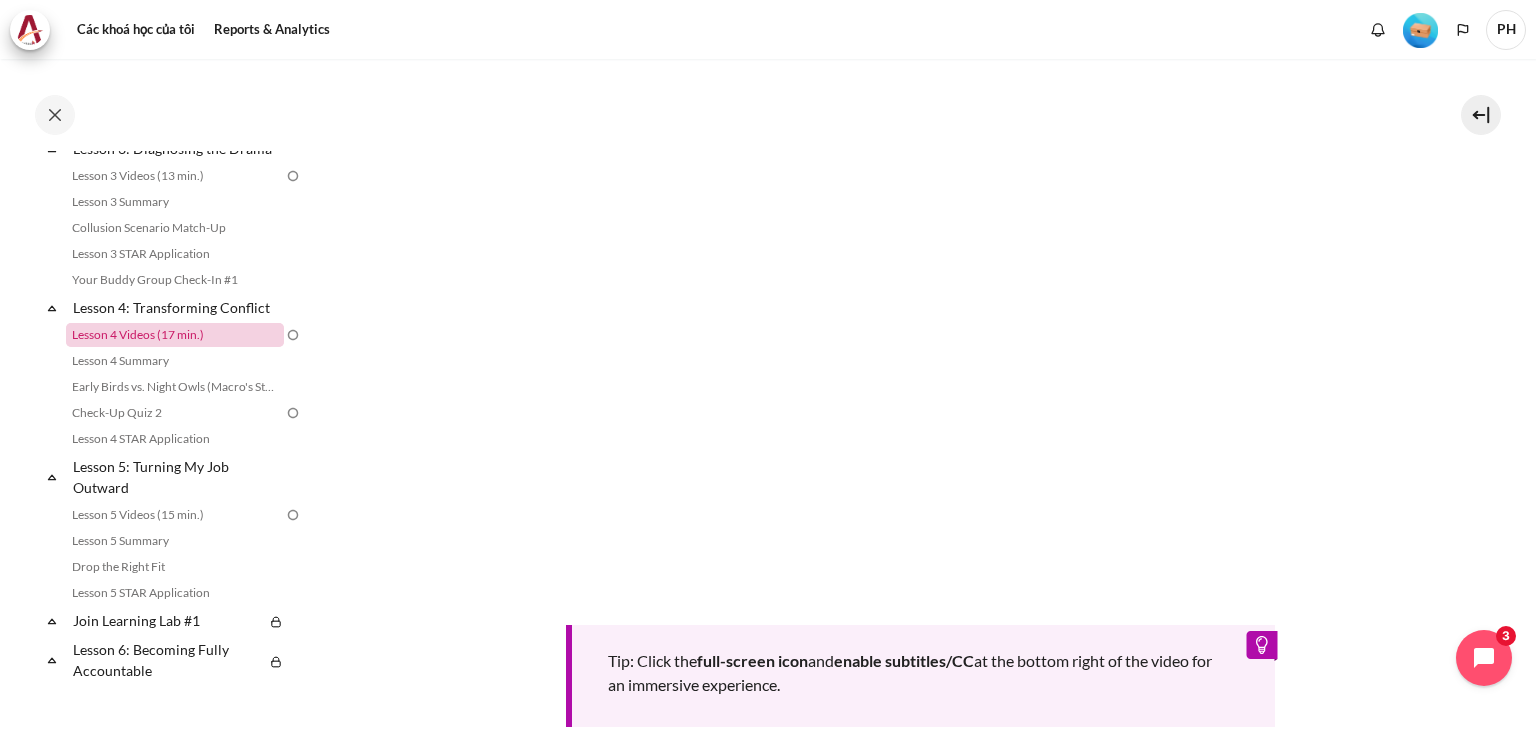click on "Lesson 4 Videos (17 min.)" at bounding box center [175, 335] 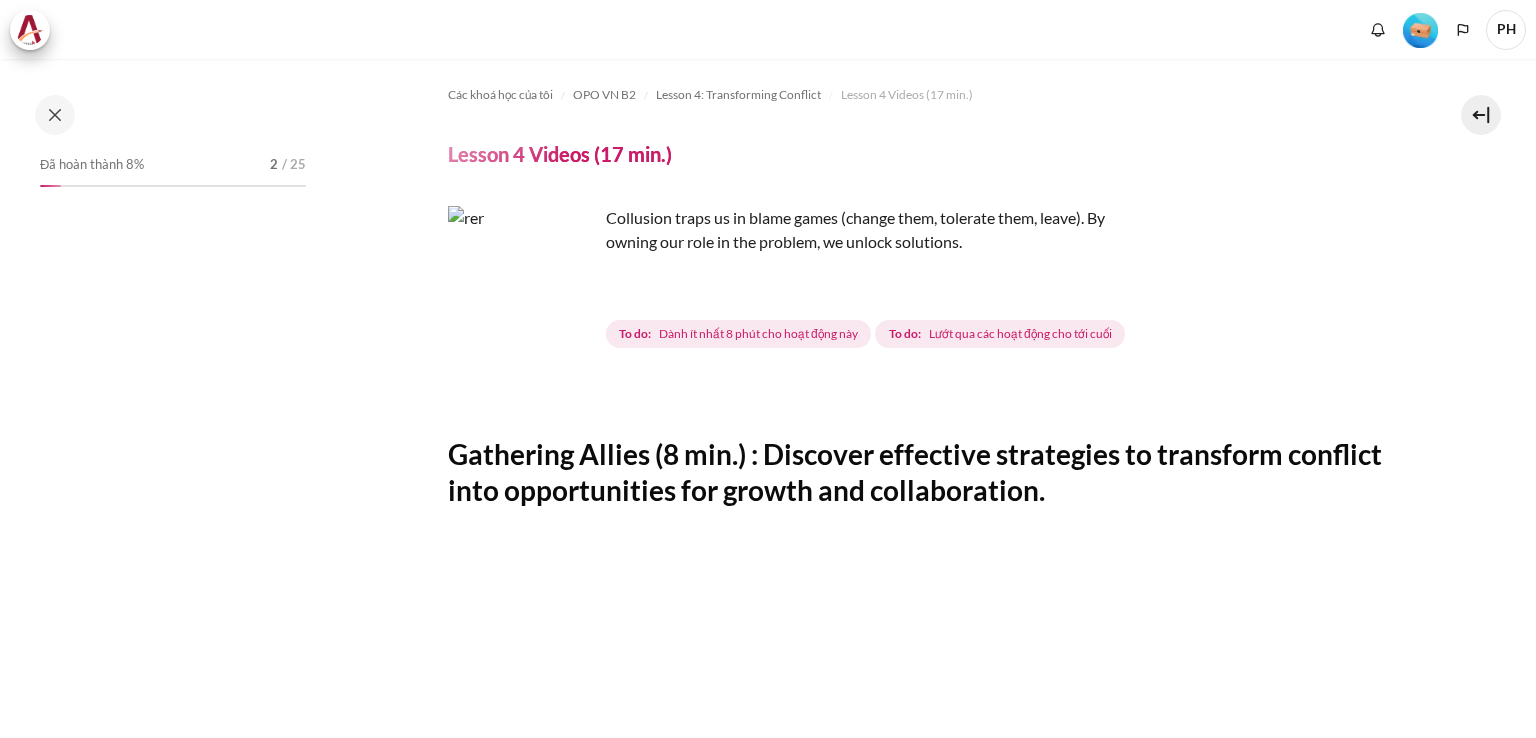 scroll, scrollTop: 0, scrollLeft: 0, axis: both 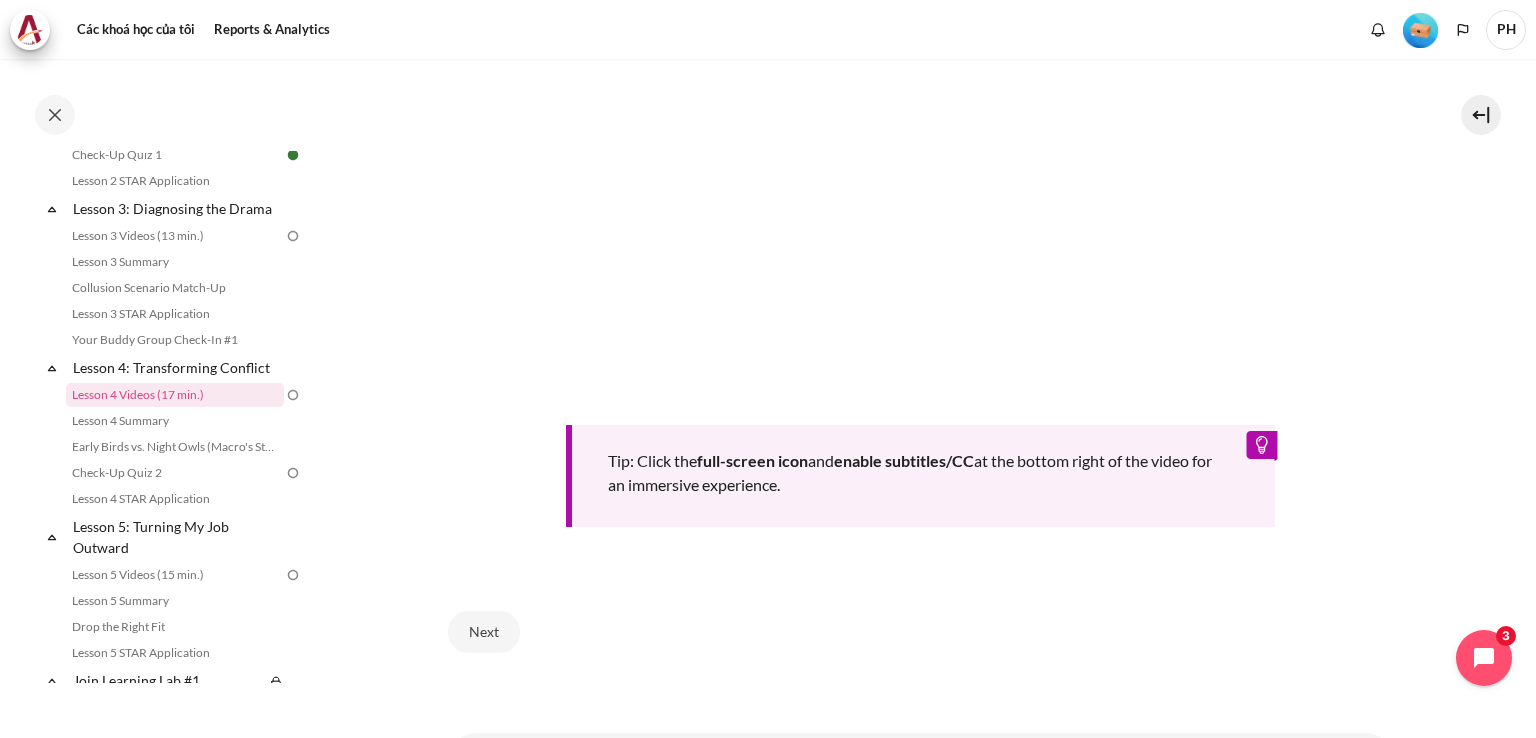 click on "Tip: Click the  full-screen icon  and  enable subtitles/CC  at the bottom right of the video for an immersive experience." at bounding box center [921, 476] 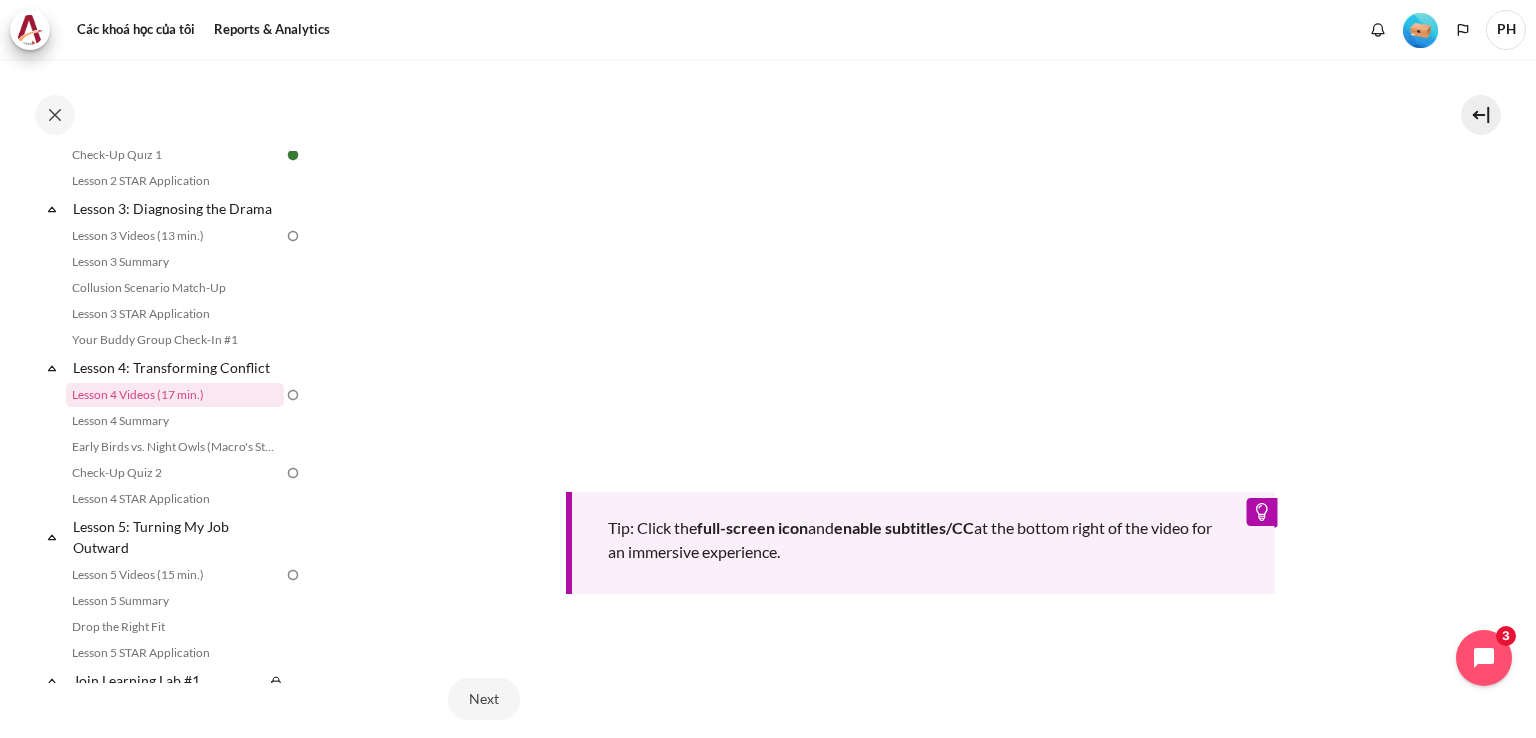 scroll, scrollTop: 795, scrollLeft: 0, axis: vertical 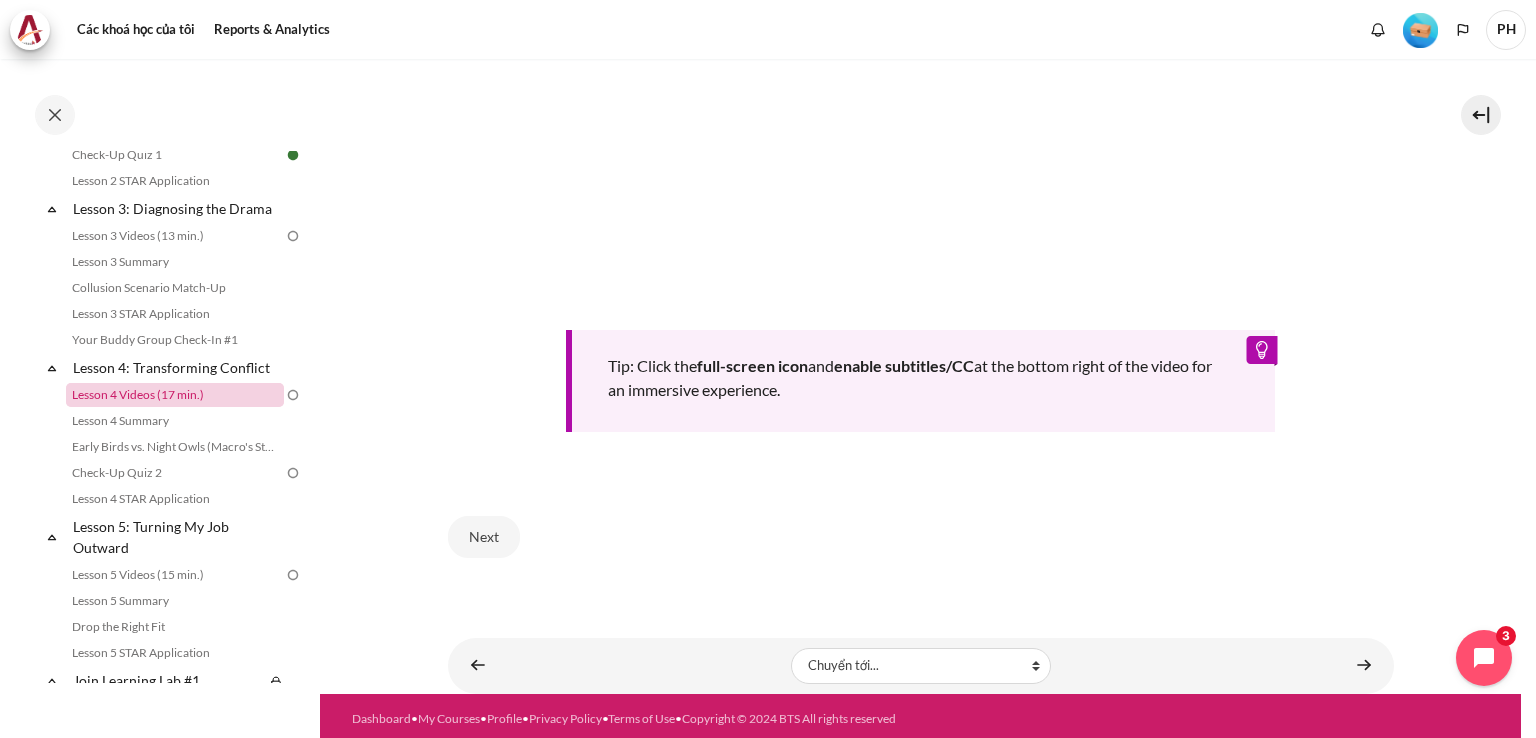 click on "Lesson 4 Videos (17 min.)" at bounding box center [175, 395] 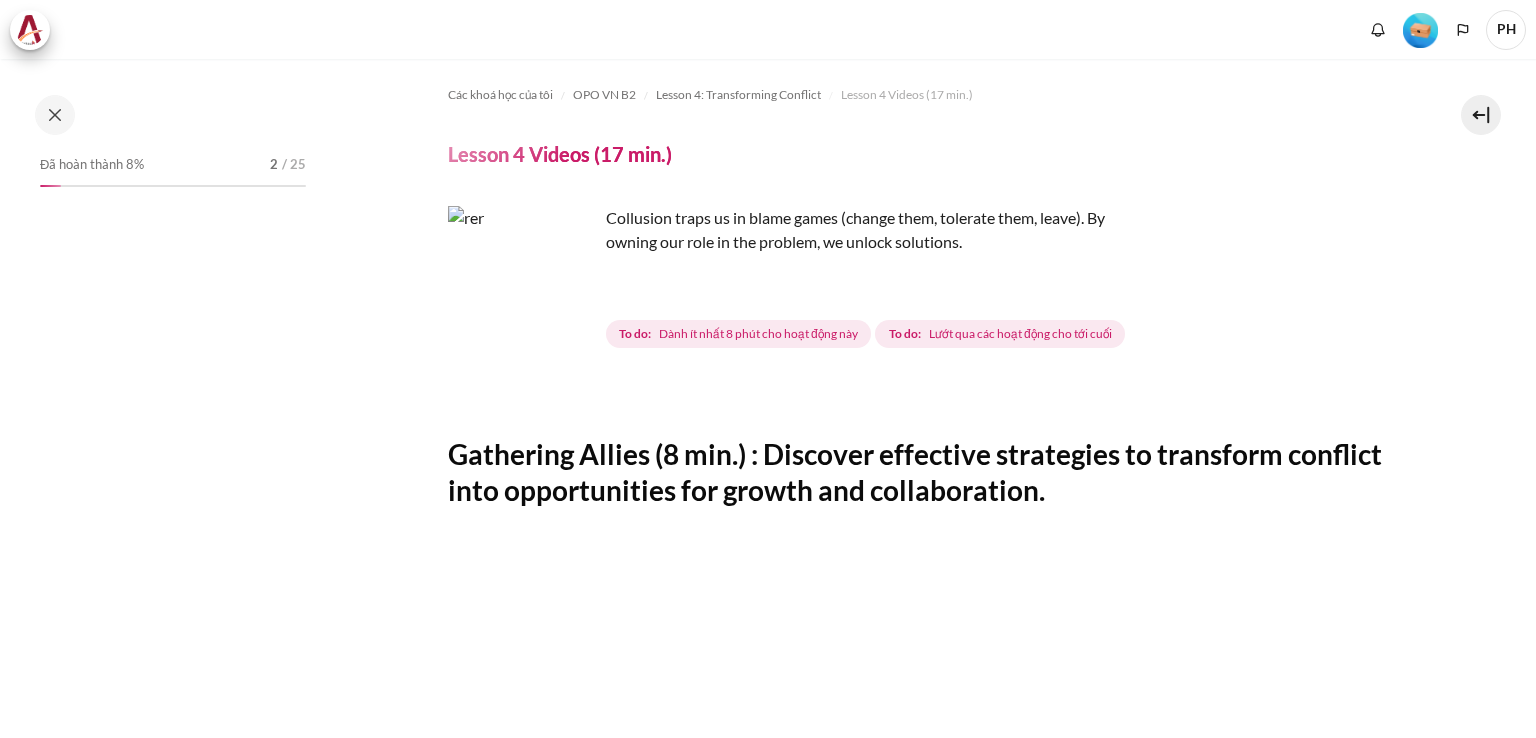 scroll, scrollTop: 0, scrollLeft: 0, axis: both 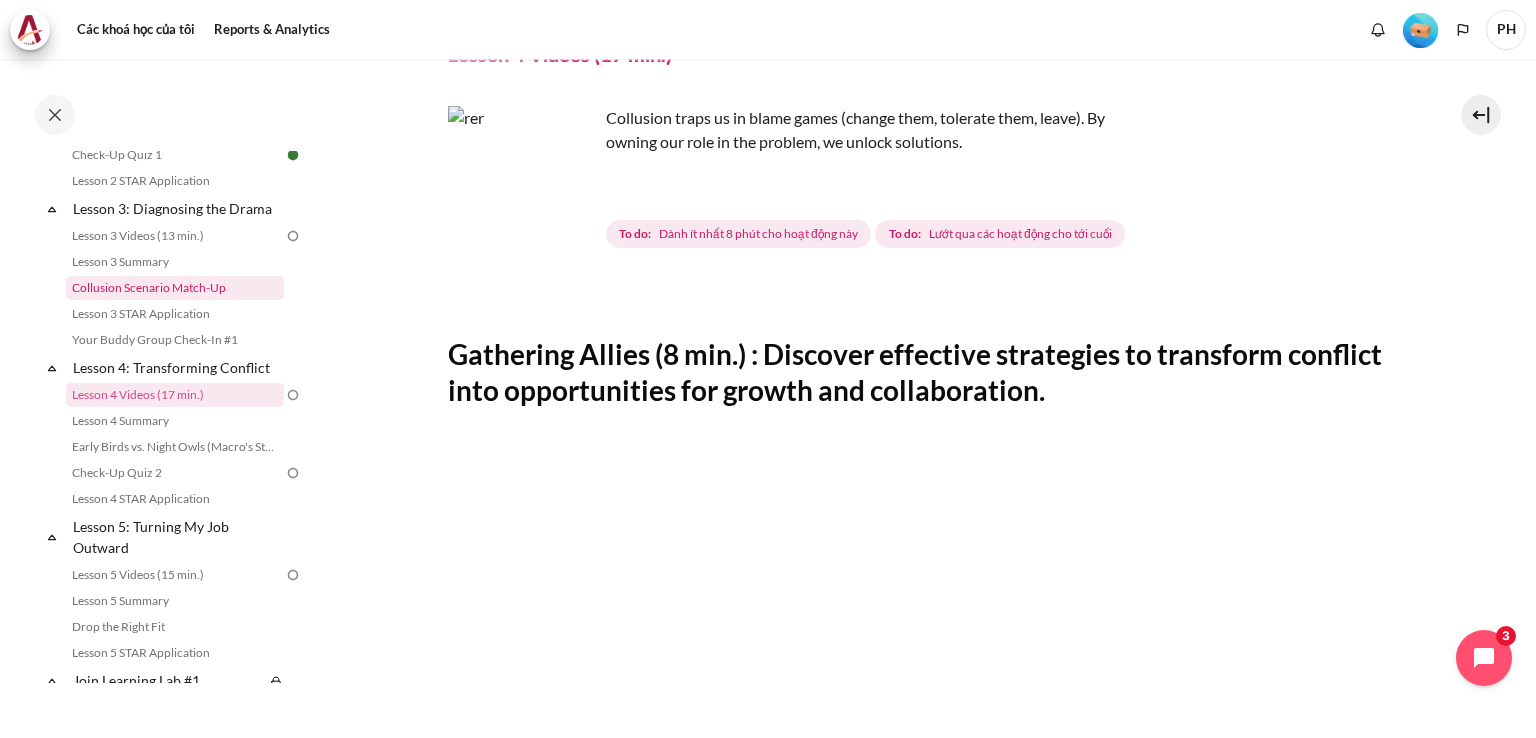 click on "Collusion Scenario Match-Up" at bounding box center [175, 288] 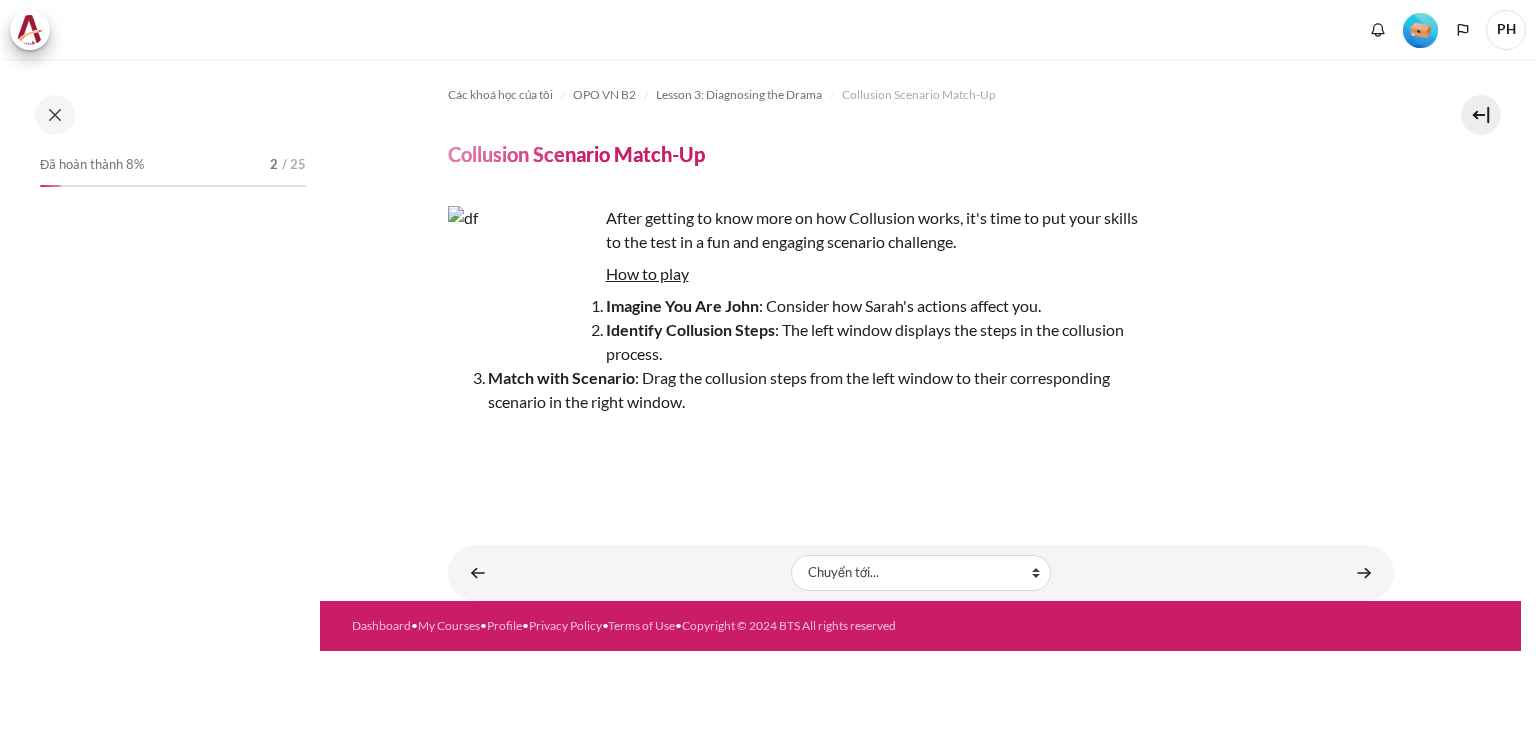 scroll, scrollTop: 0, scrollLeft: 0, axis: both 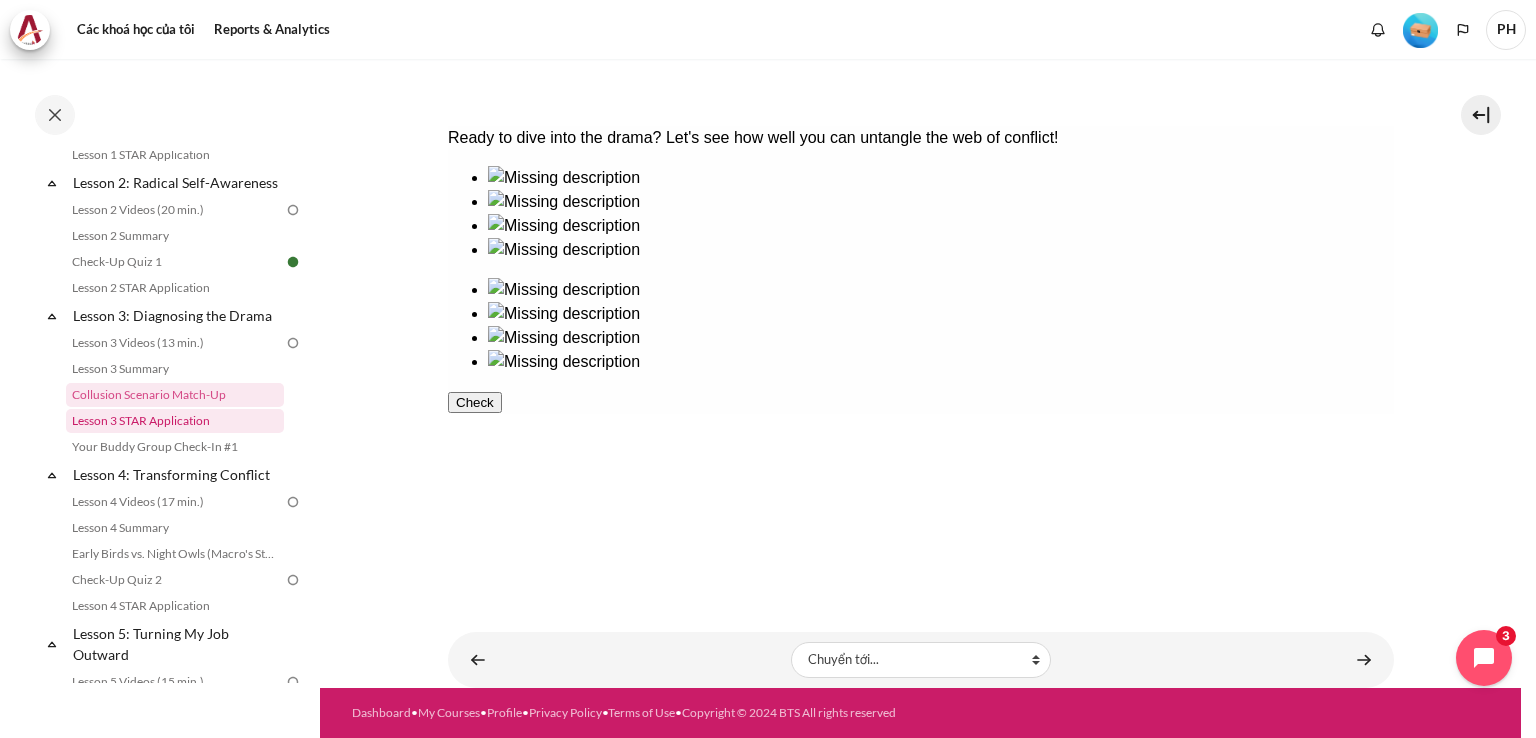 click on "Lesson 3 STAR Application" at bounding box center (175, 421) 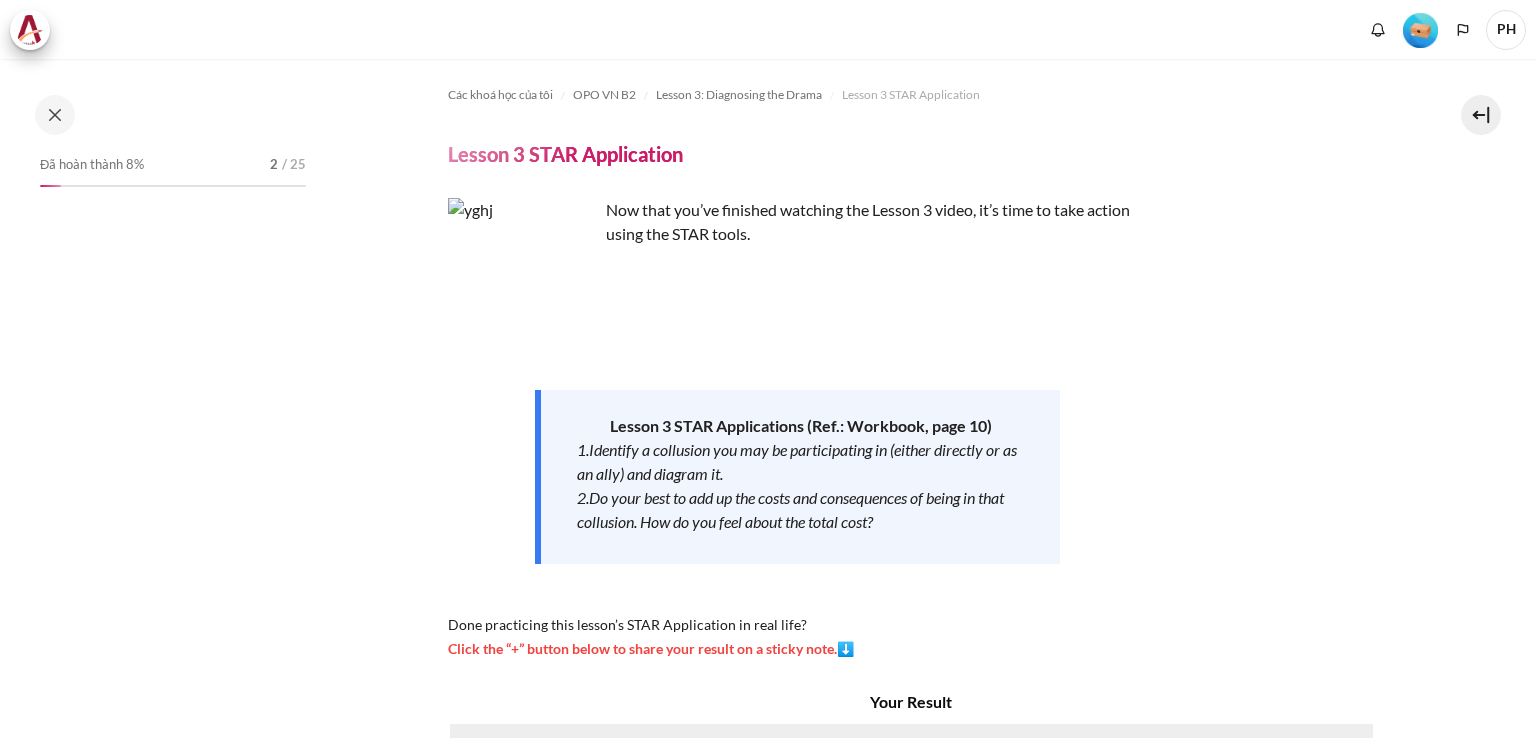 scroll, scrollTop: 0, scrollLeft: 0, axis: both 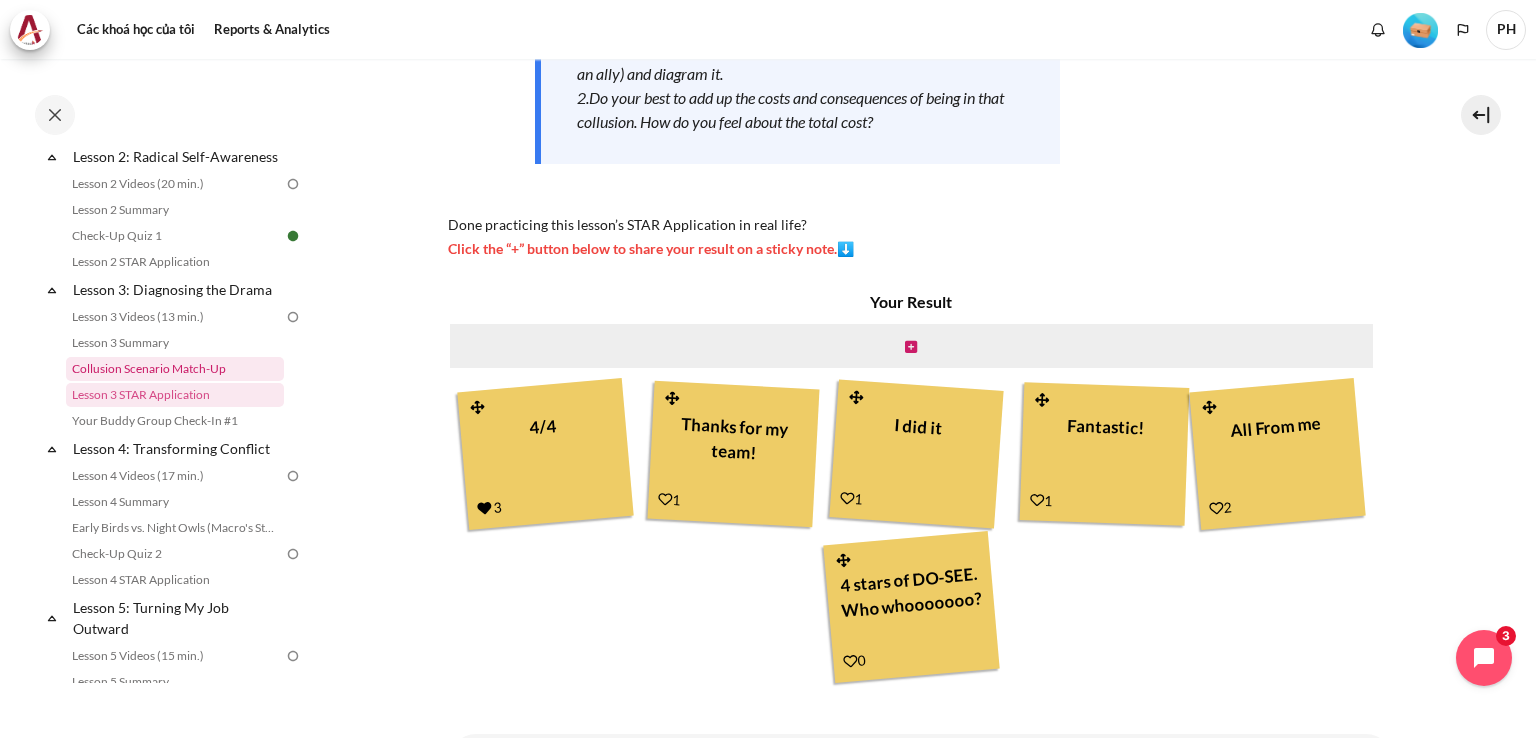 click on "Collusion Scenario Match-Up" at bounding box center [175, 369] 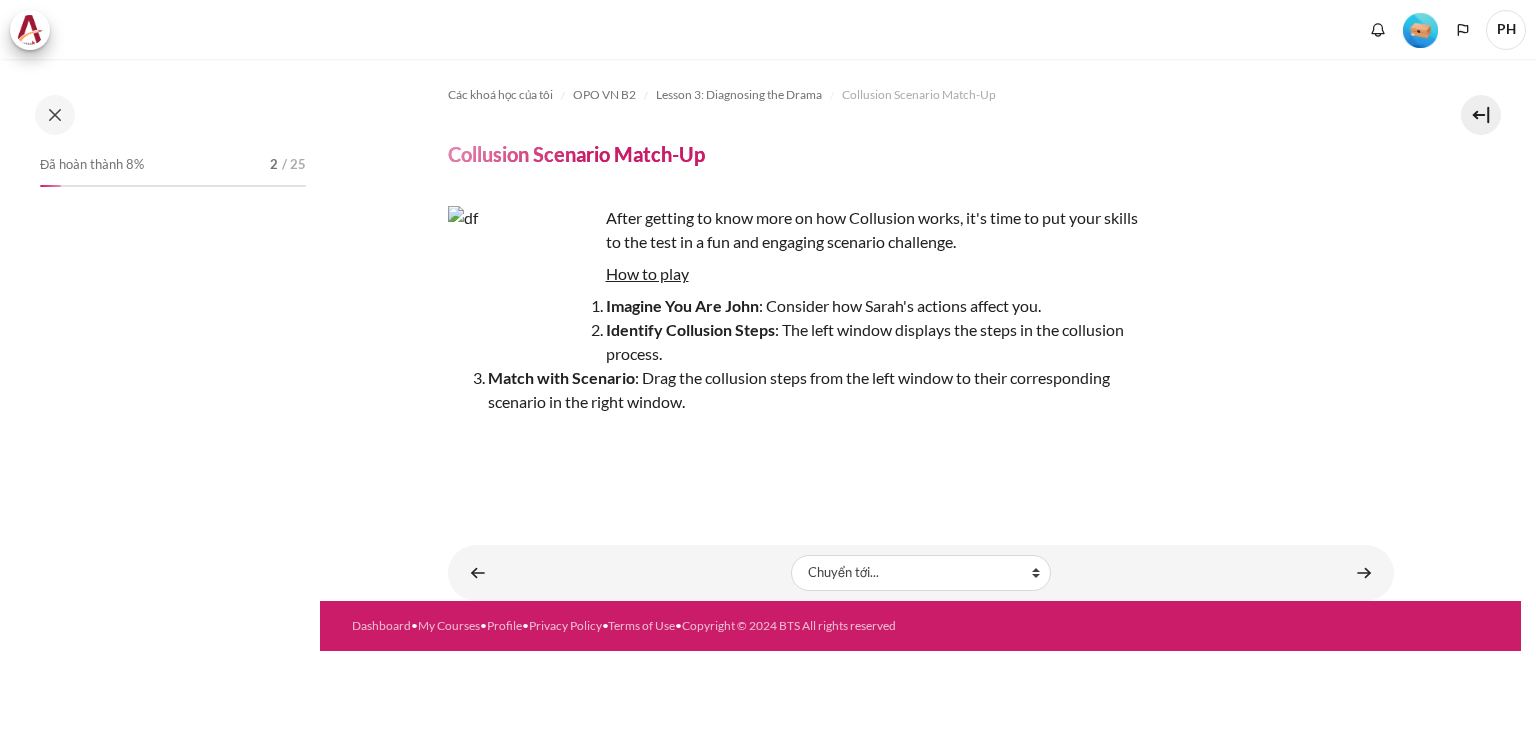 scroll, scrollTop: 0, scrollLeft: 0, axis: both 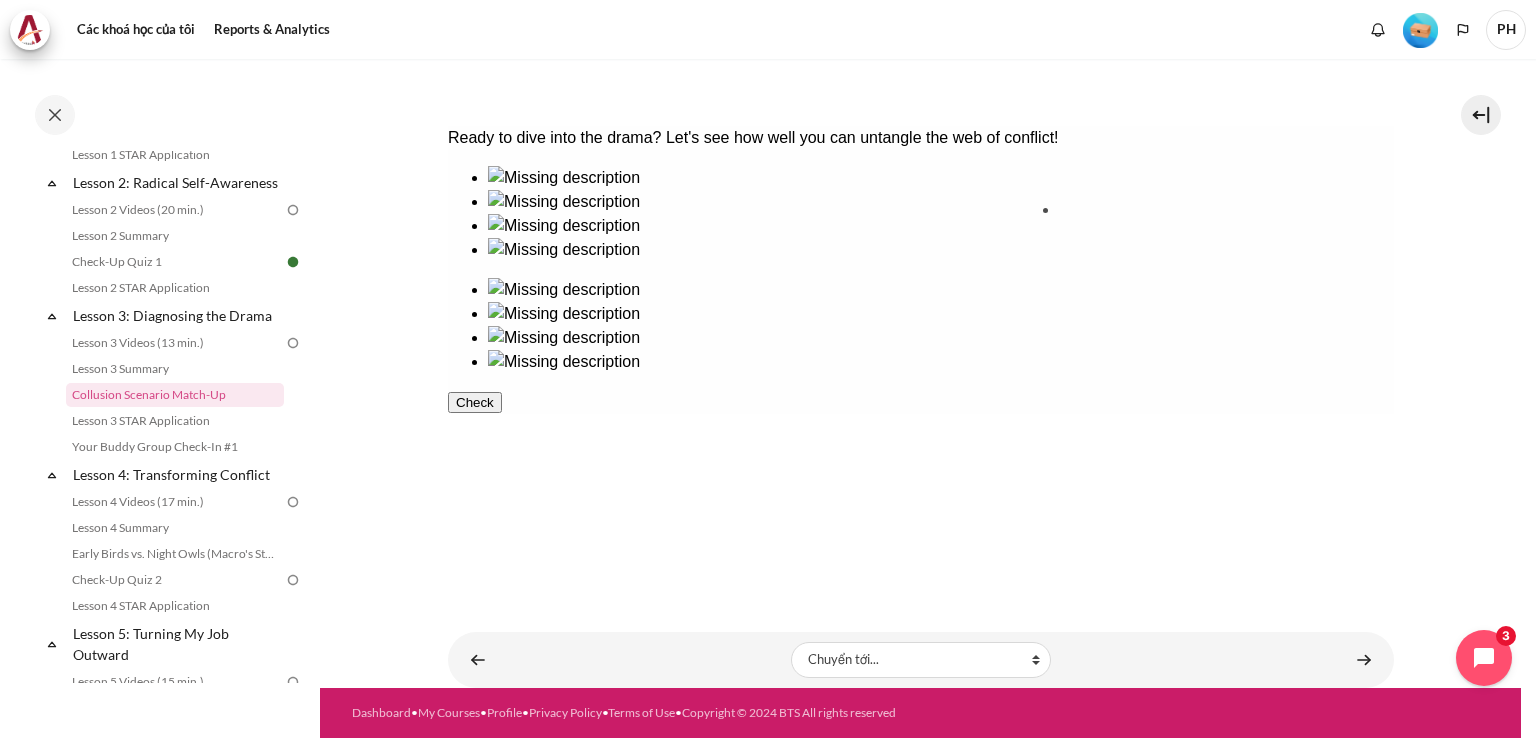 drag, startPoint x: 517, startPoint y: 385, endPoint x: 1112, endPoint y: 251, distance: 609.90247 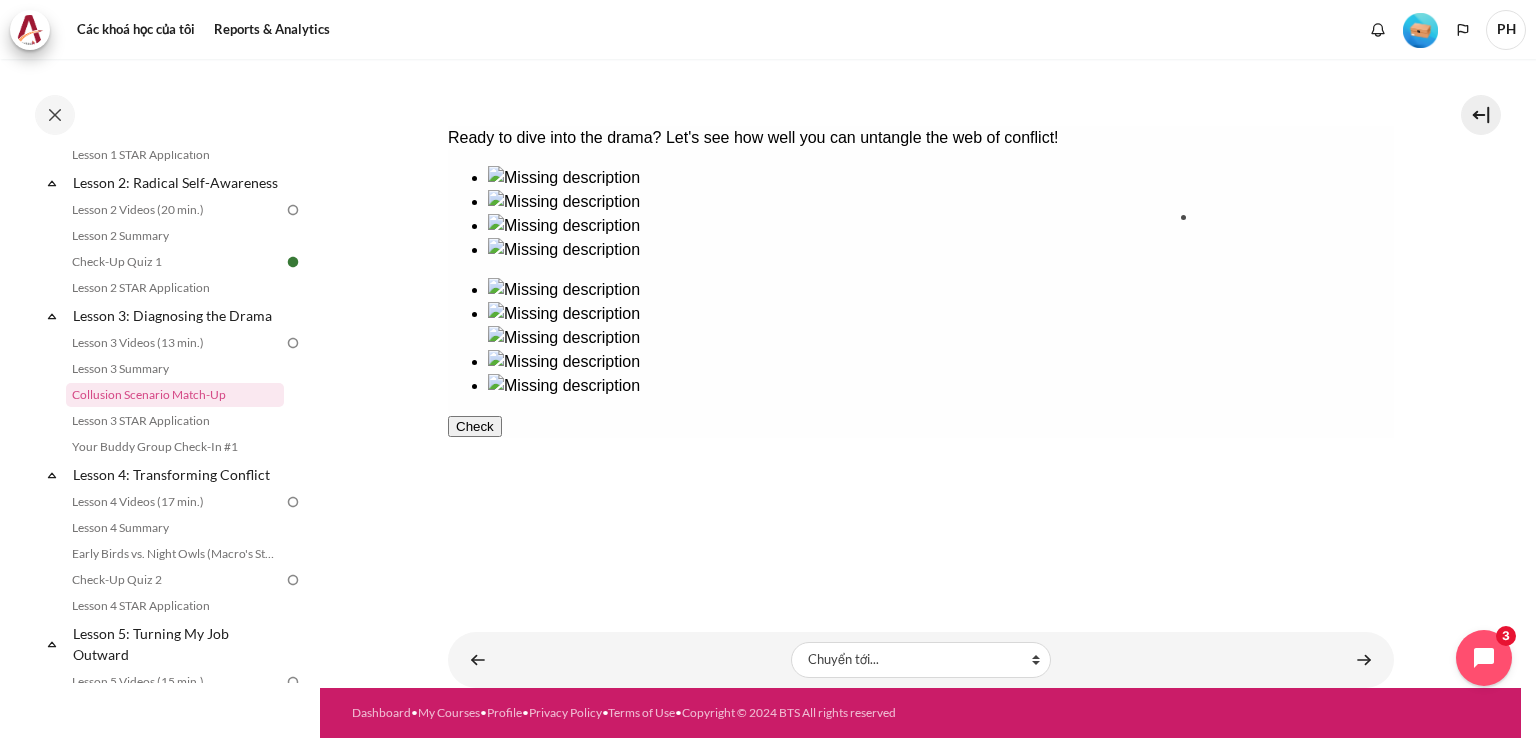drag, startPoint x: 798, startPoint y: 277, endPoint x: 1265, endPoint y: 283, distance: 467.03854 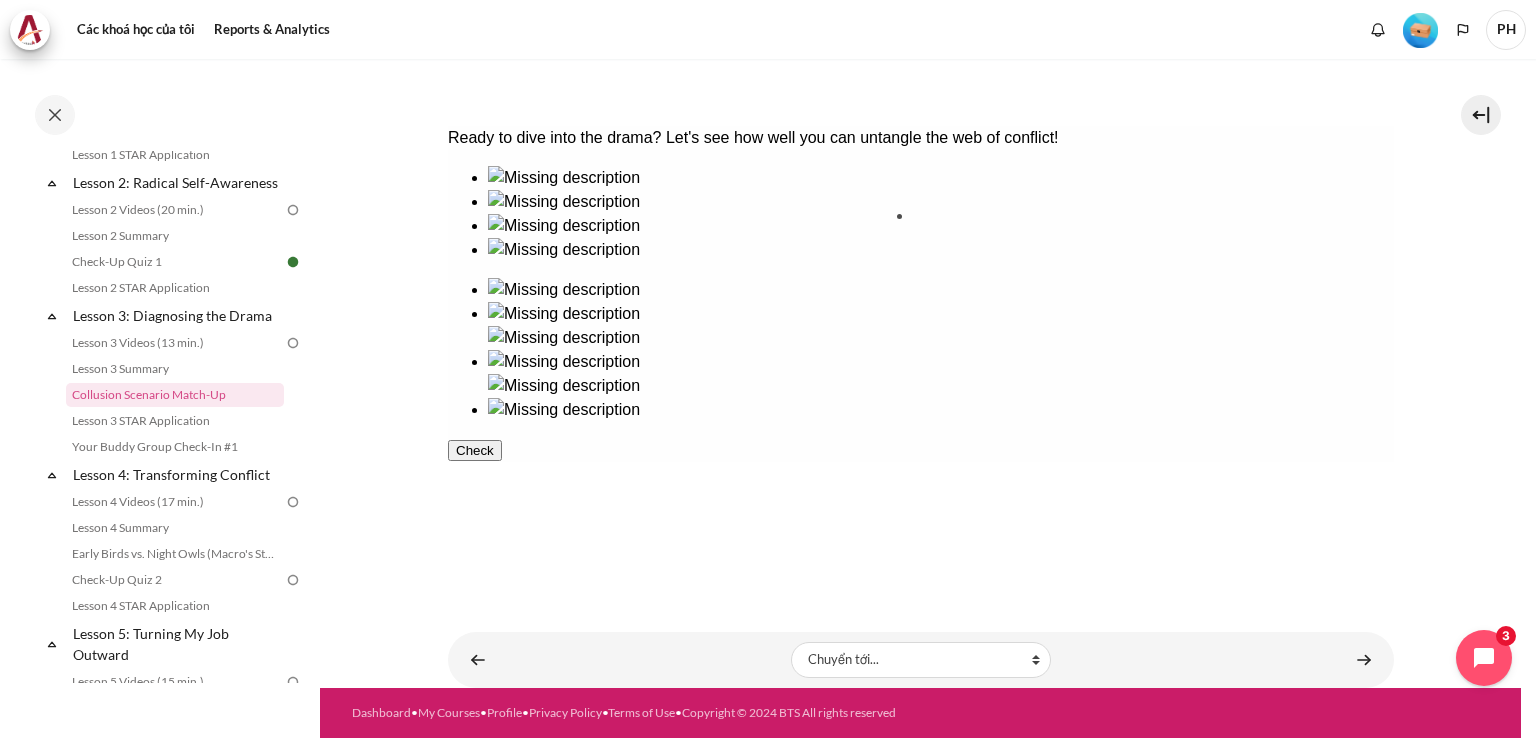 drag, startPoint x: 528, startPoint y: 262, endPoint x: 977, endPoint y: 267, distance: 449.02783 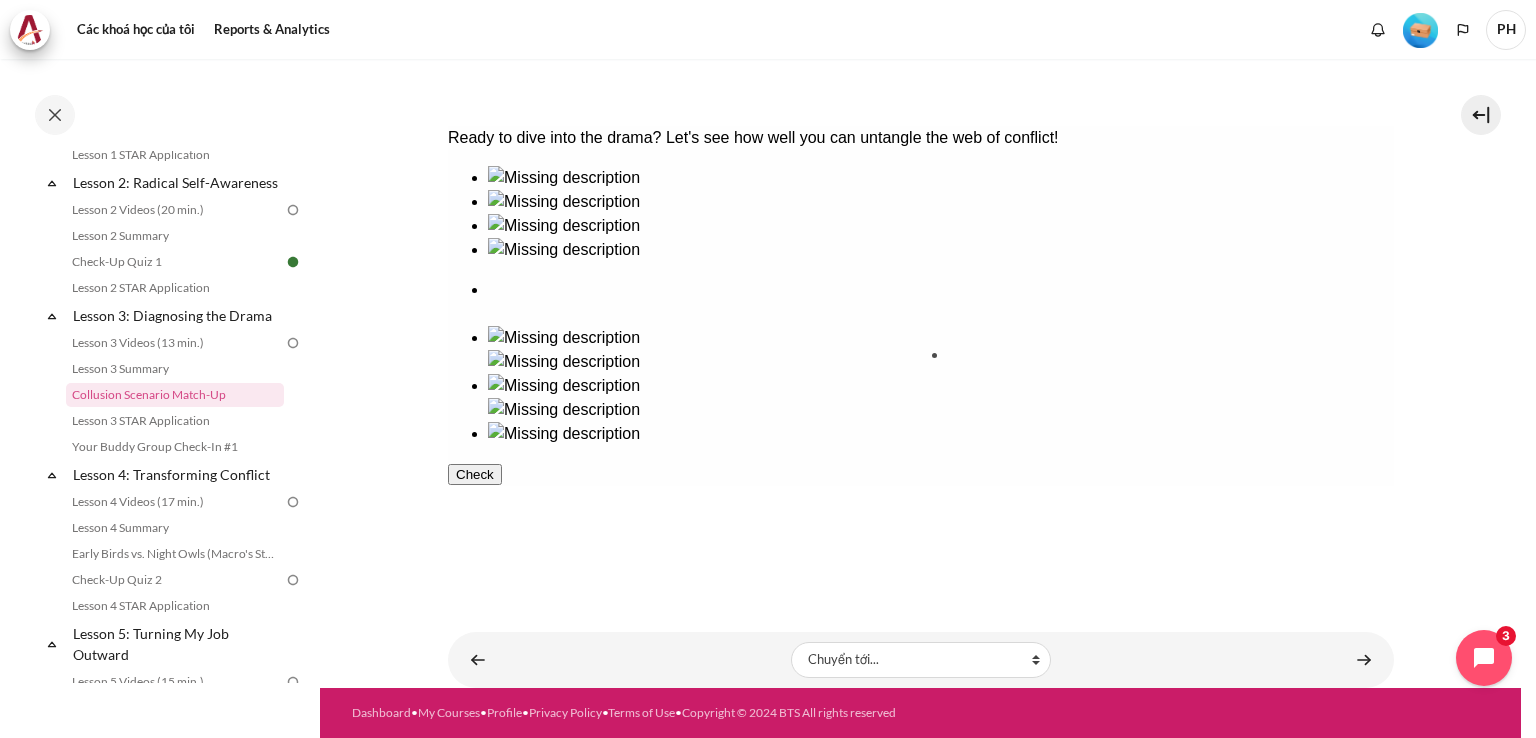 drag, startPoint x: 641, startPoint y: 251, endPoint x: 989, endPoint y: 389, distance: 374.36346 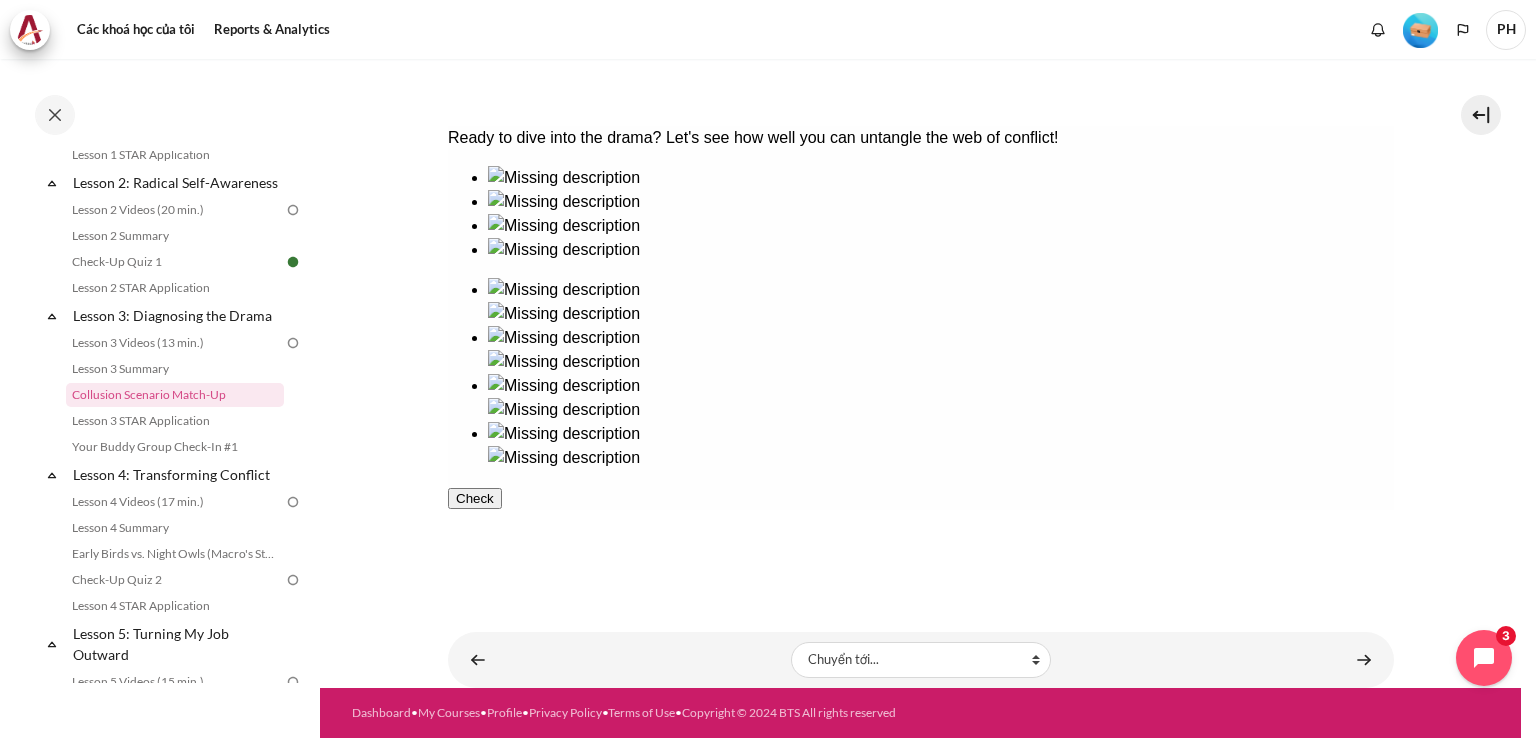 click on "Check" at bounding box center (474, 498) 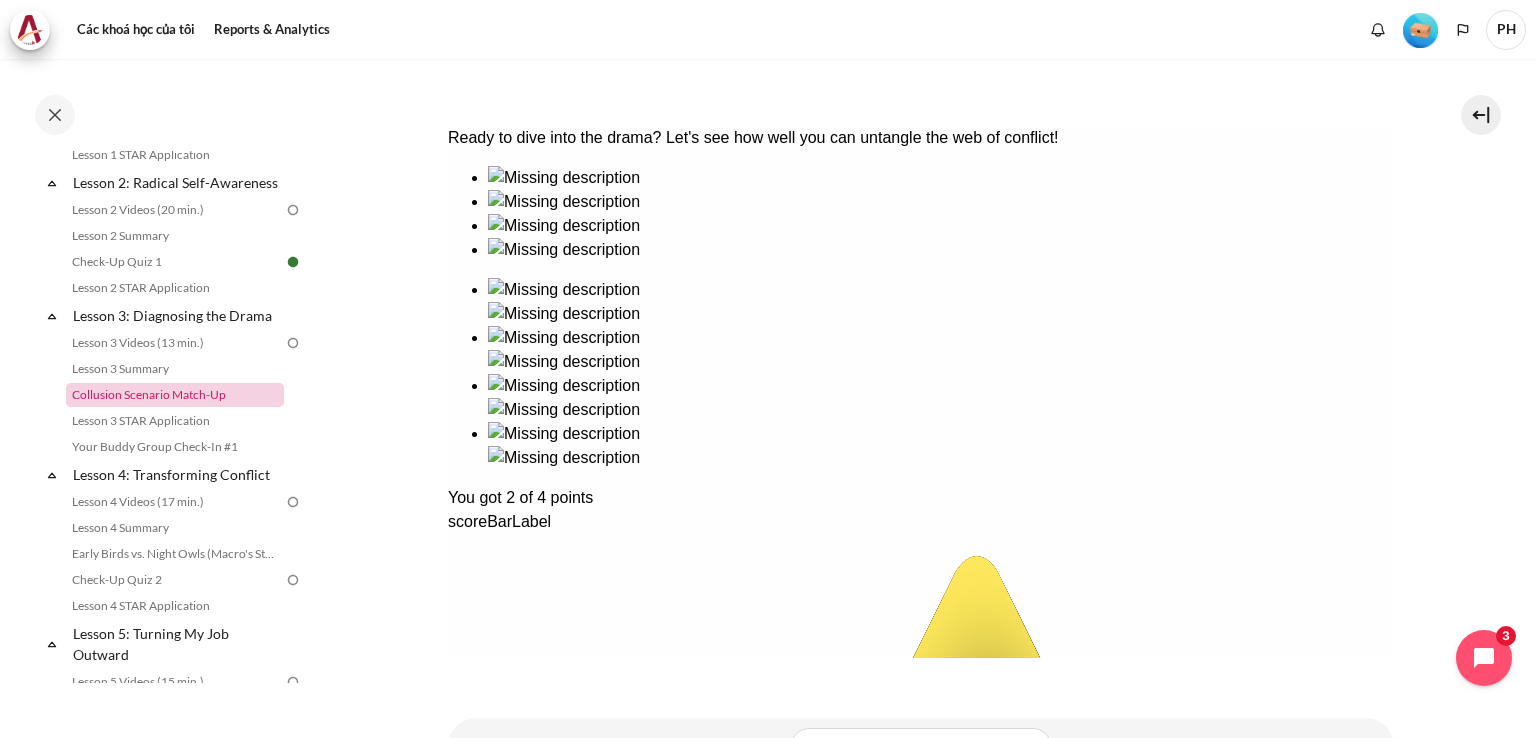 click on "Collusion Scenario Match-Up" at bounding box center (175, 395) 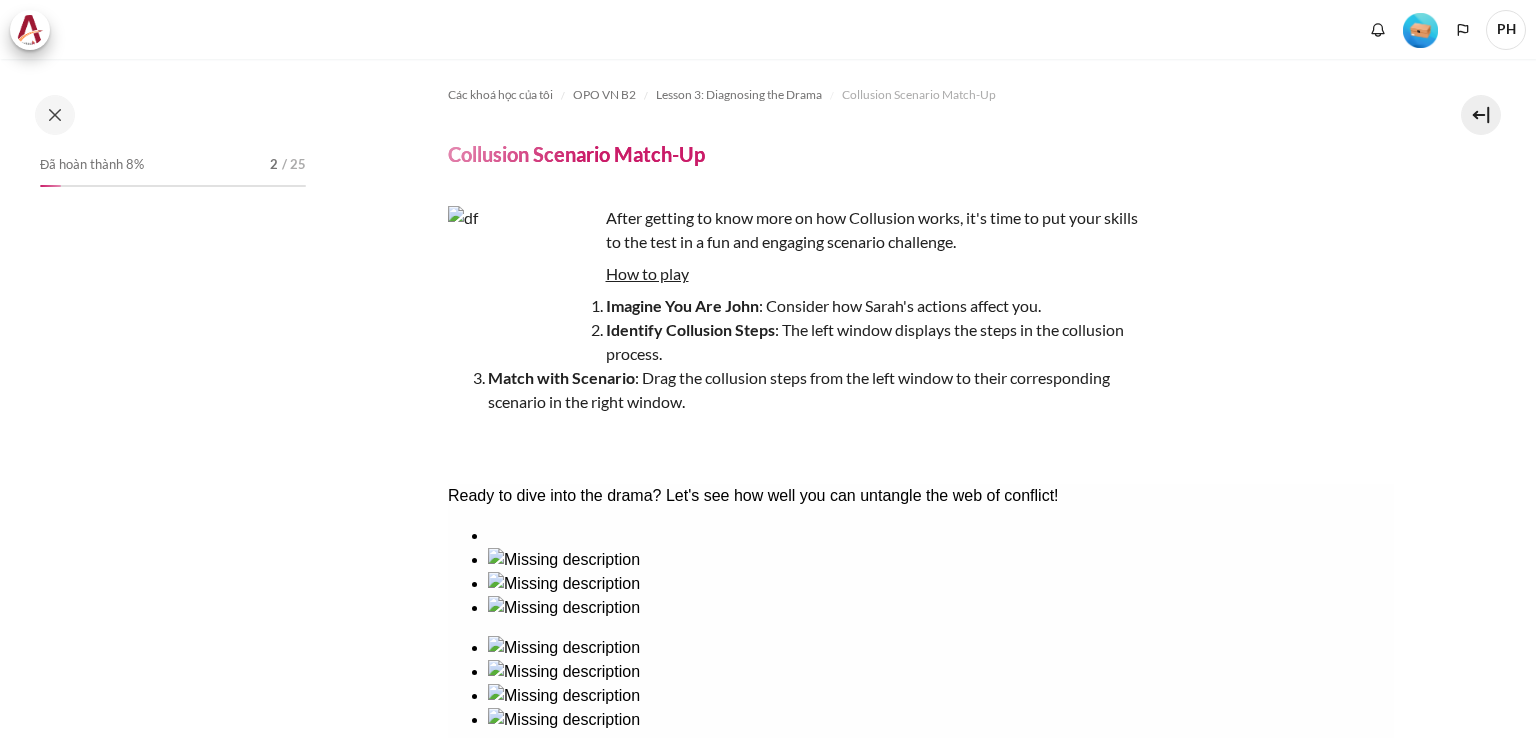 scroll, scrollTop: 0, scrollLeft: 0, axis: both 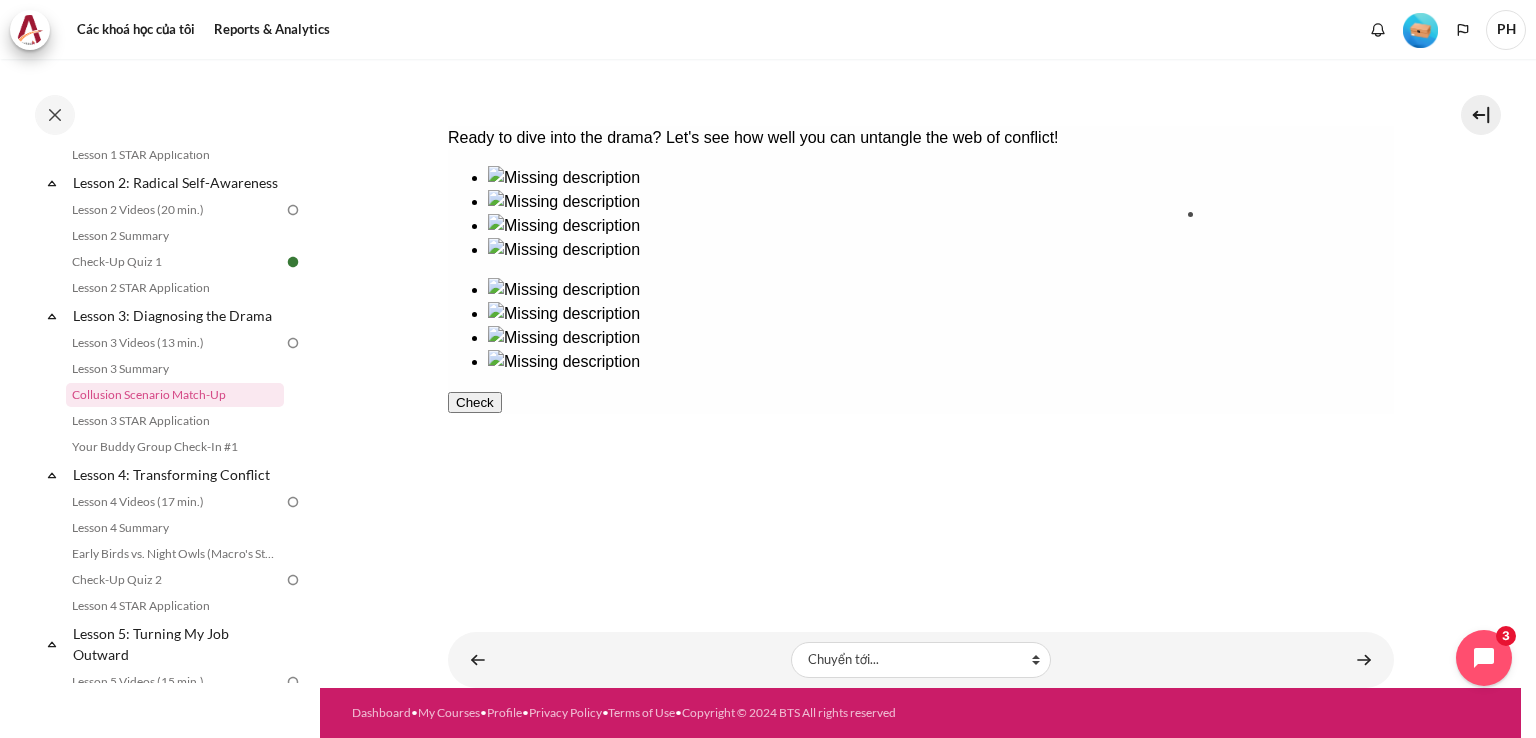 drag, startPoint x: 533, startPoint y: 397, endPoint x: 1273, endPoint y: 267, distance: 751.33215 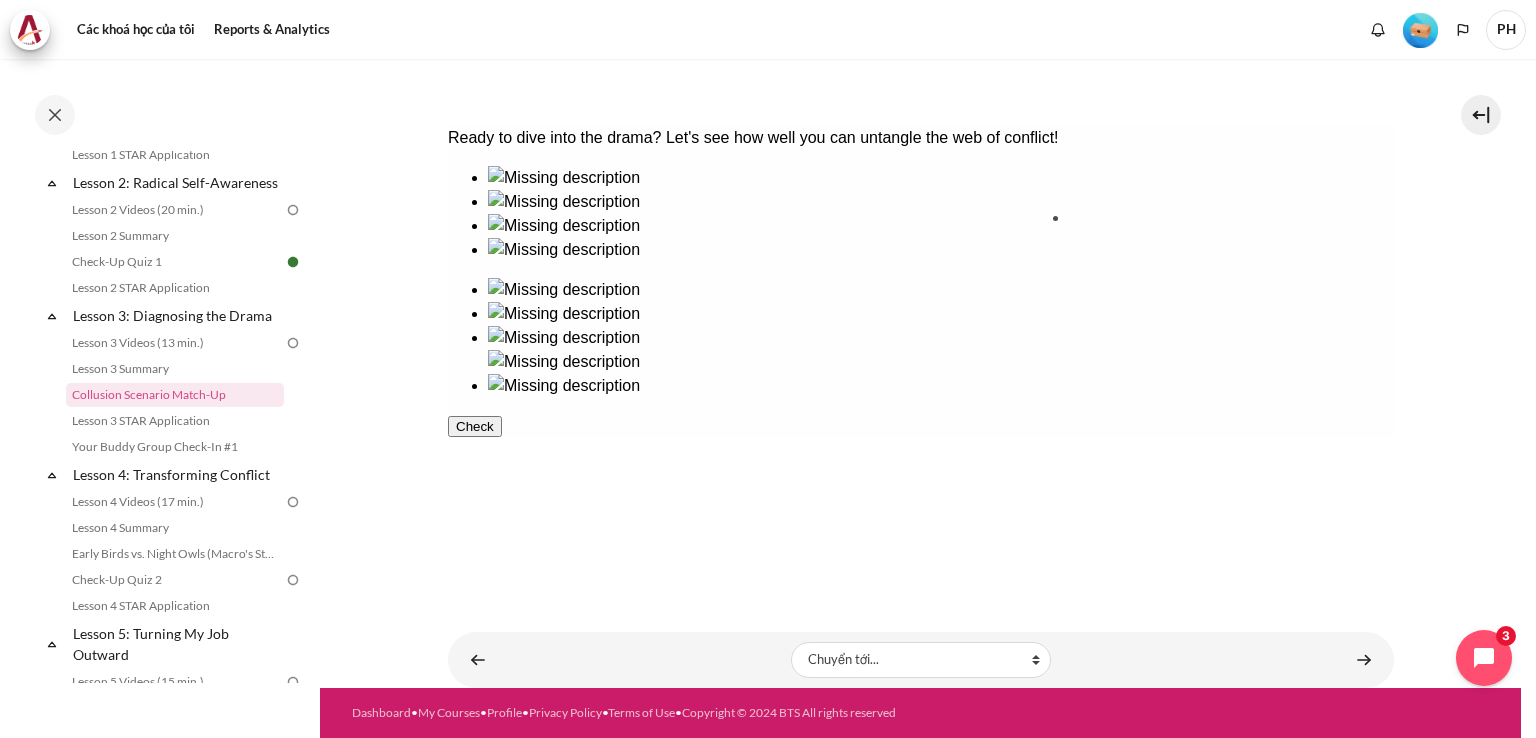 drag, startPoint x: 552, startPoint y: 276, endPoint x: 1156, endPoint y: 283, distance: 604.0406 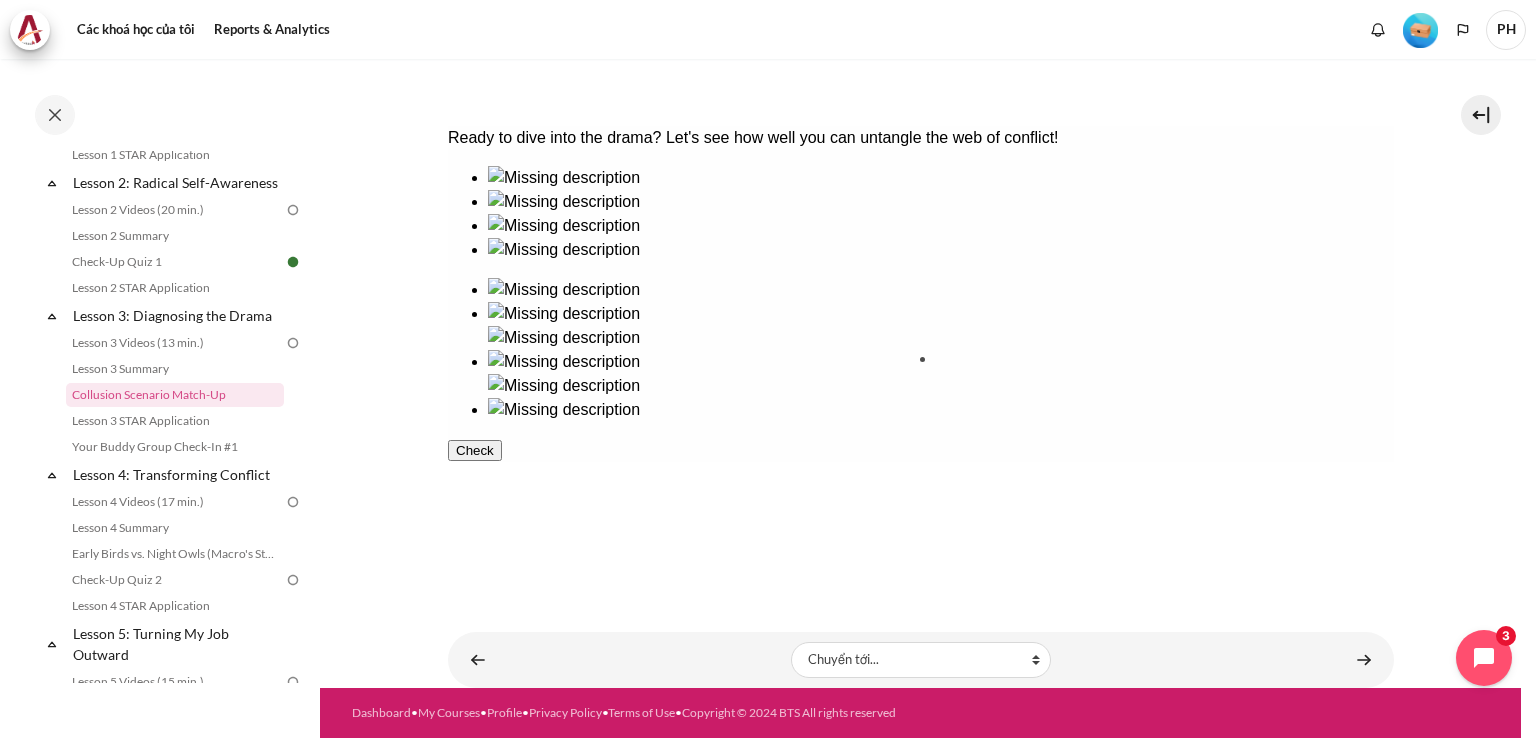 drag, startPoint x: 676, startPoint y: 279, endPoint x: 1013, endPoint y: 427, distance: 368.06656 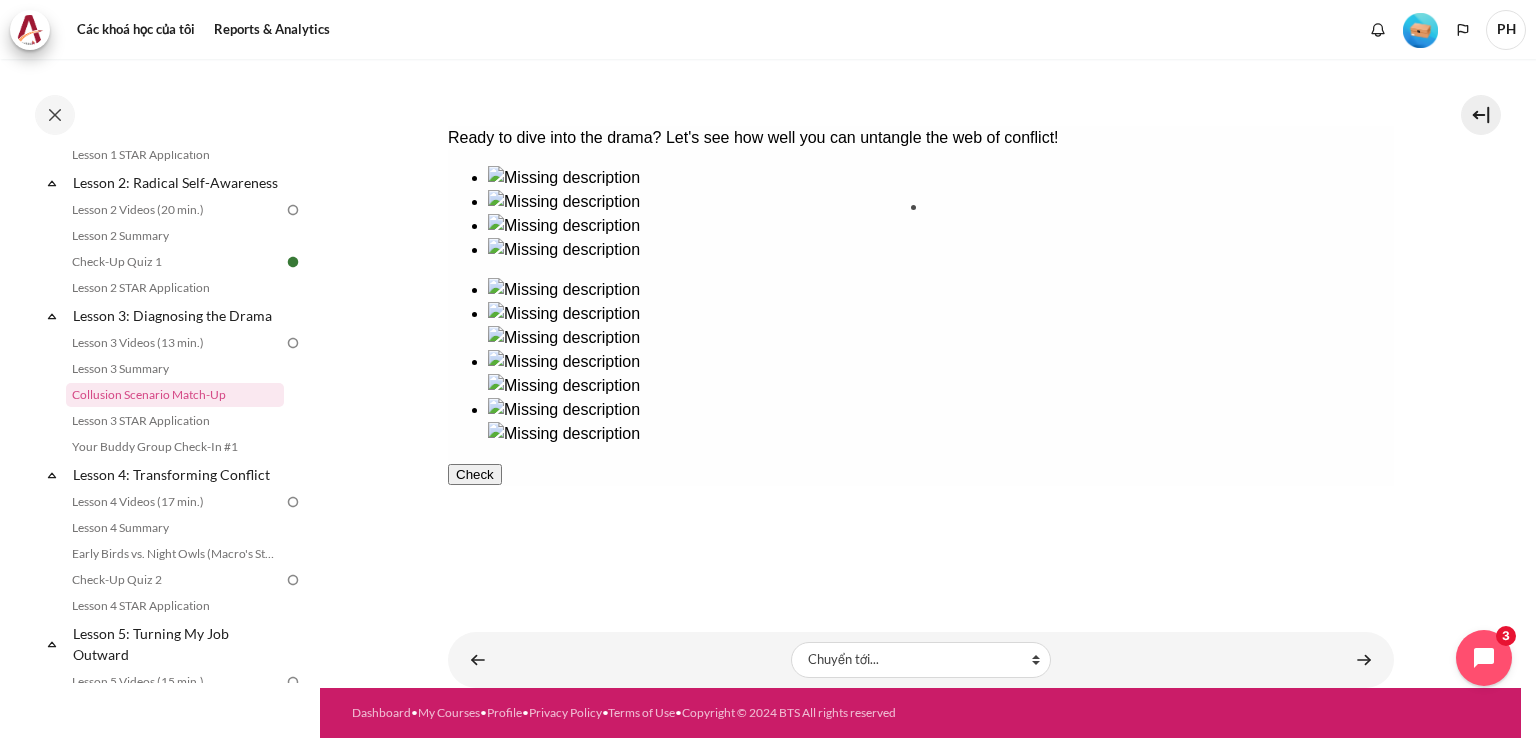 drag, startPoint x: 791, startPoint y: 256, endPoint x: 988, endPoint y: 252, distance: 197.0406 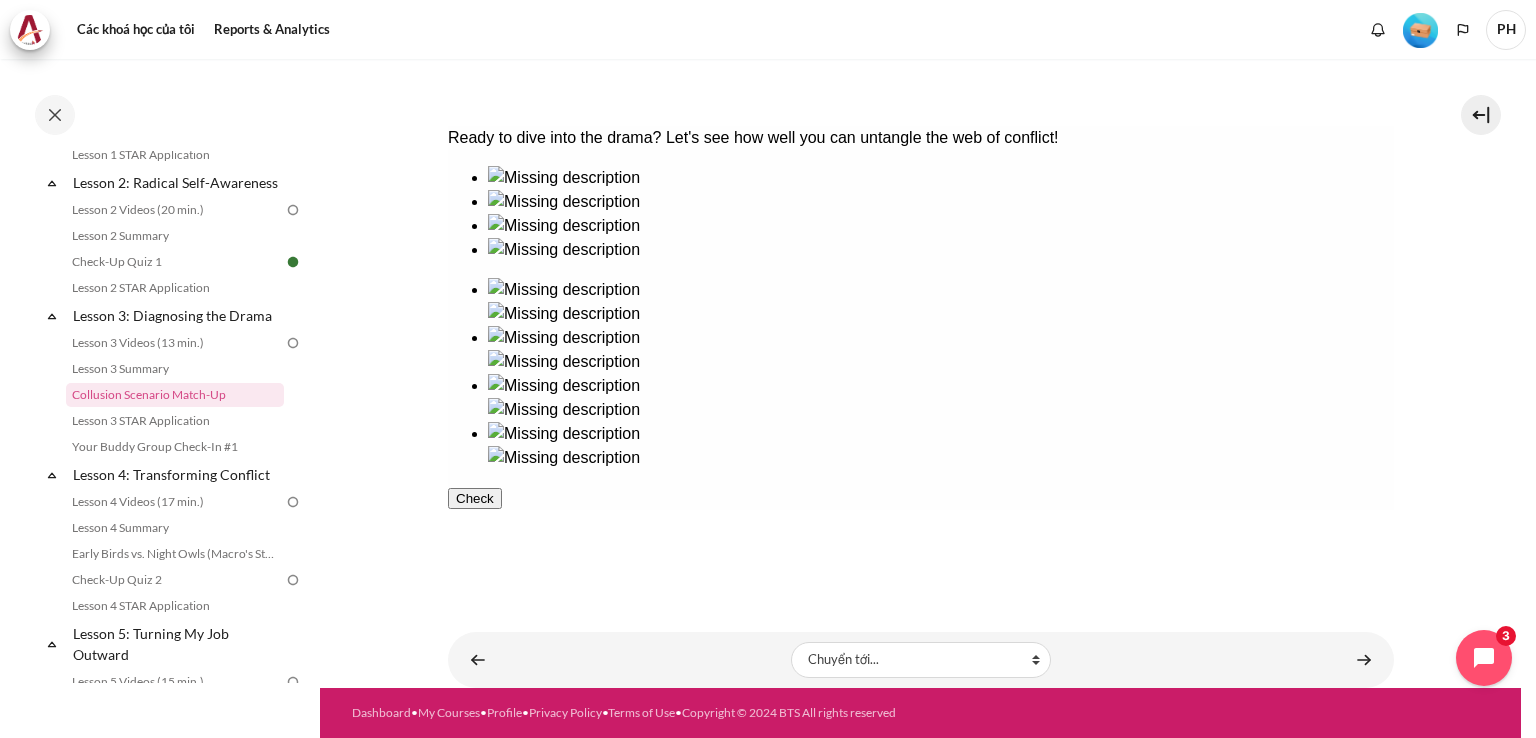 click on "Check" at bounding box center [474, 498] 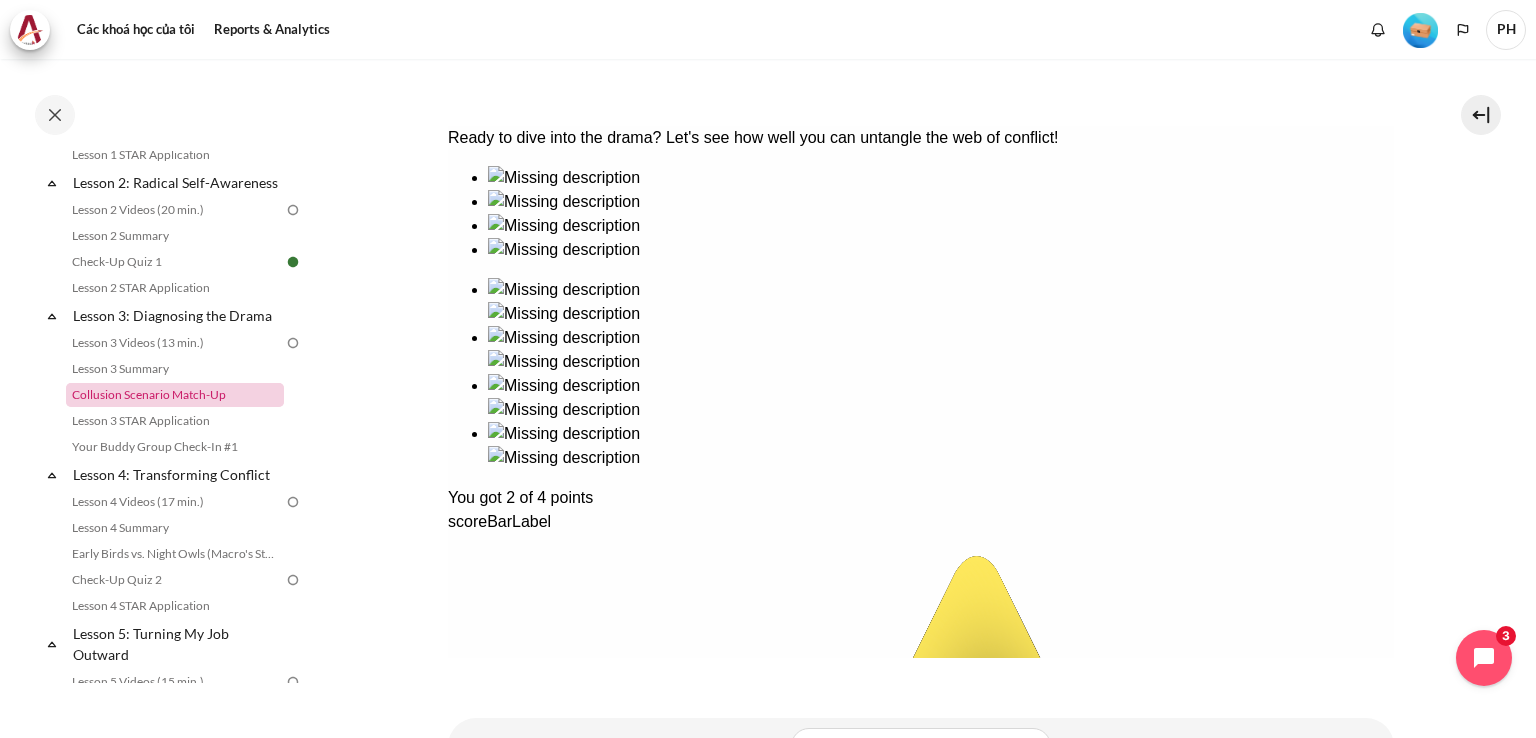 click on "Collusion Scenario Match-Up" at bounding box center [175, 395] 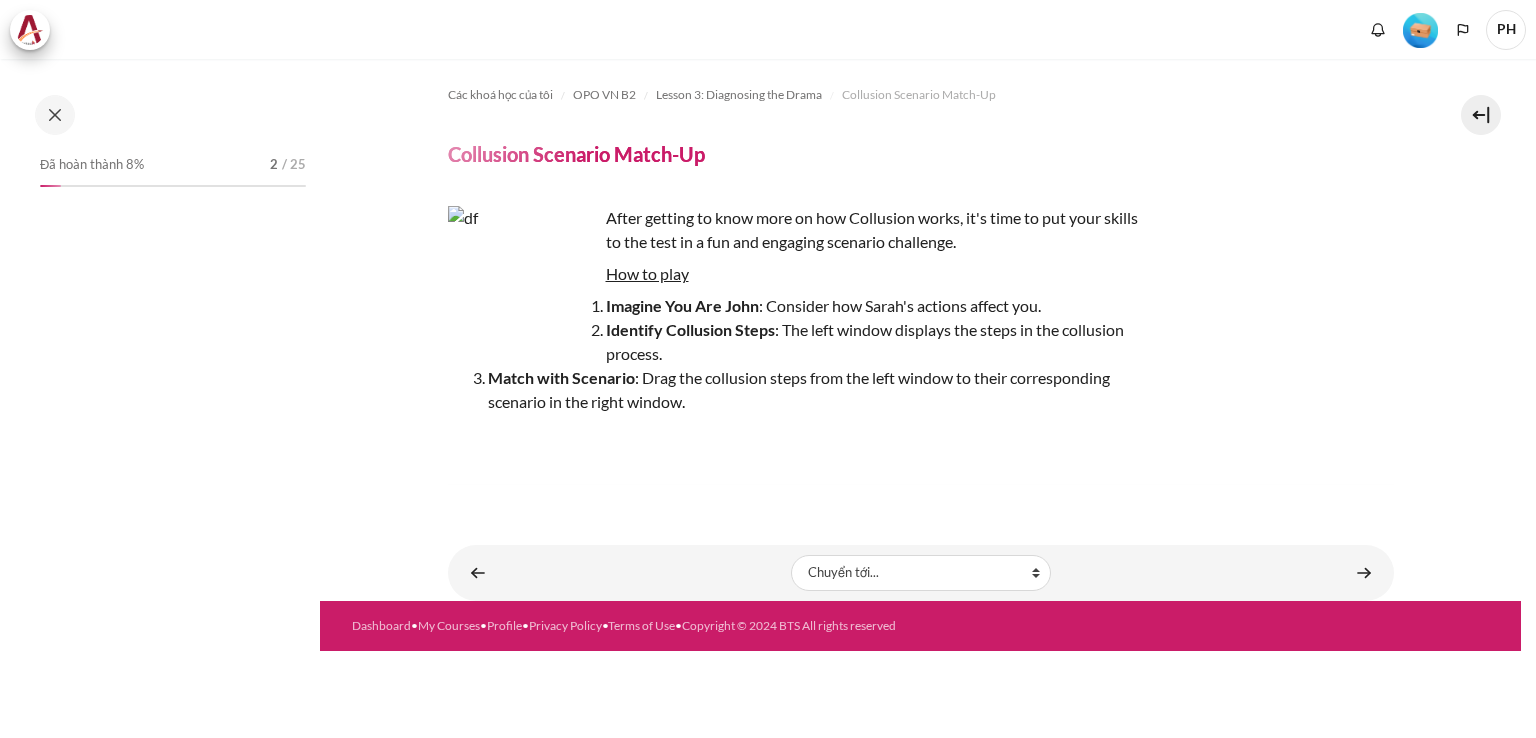 scroll, scrollTop: 0, scrollLeft: 0, axis: both 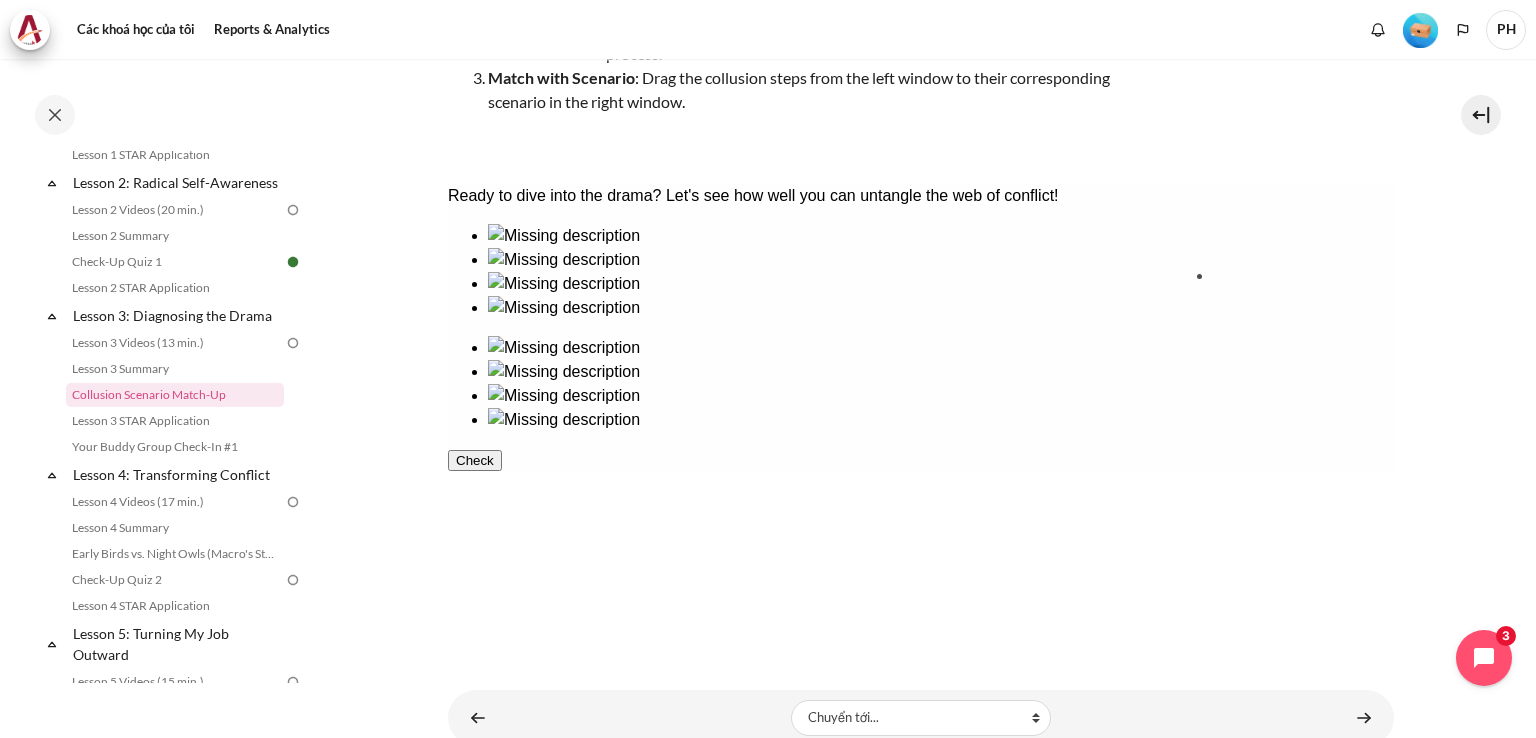 drag, startPoint x: 495, startPoint y: 473, endPoint x: 1245, endPoint y: 347, distance: 760.5104 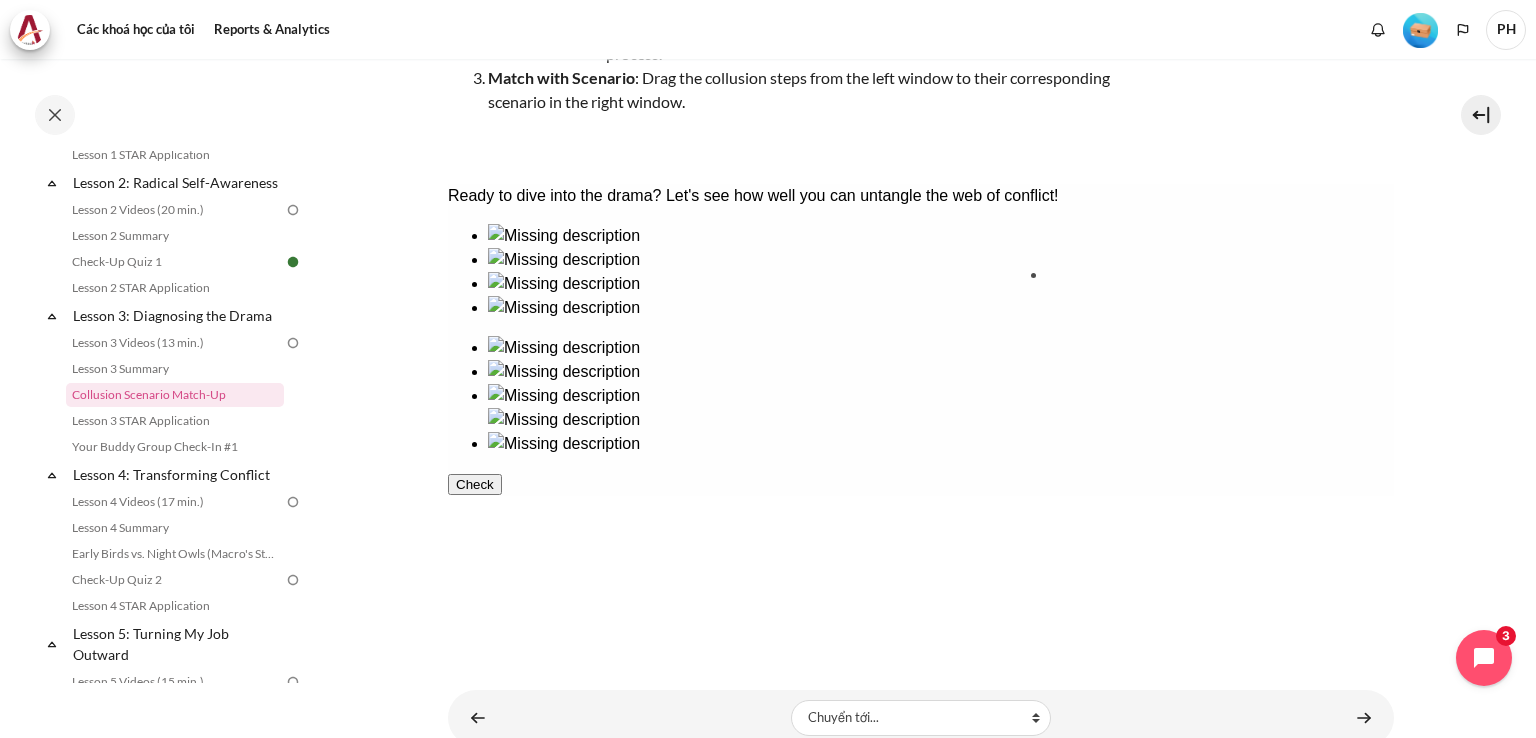 drag, startPoint x: 806, startPoint y: 312, endPoint x: 1123, endPoint y: 318, distance: 317.05676 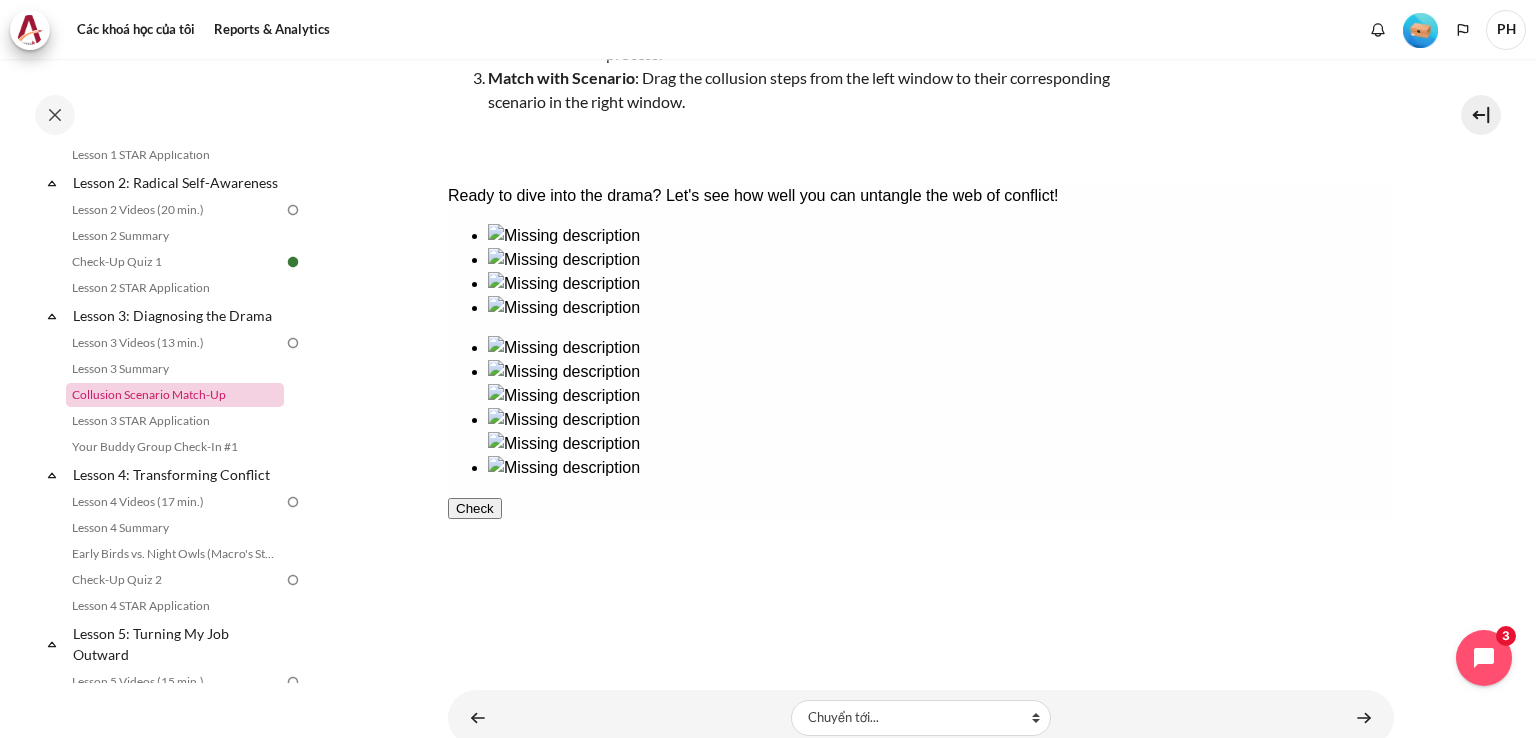 click on "Collusion Scenario Match-Up" at bounding box center [175, 395] 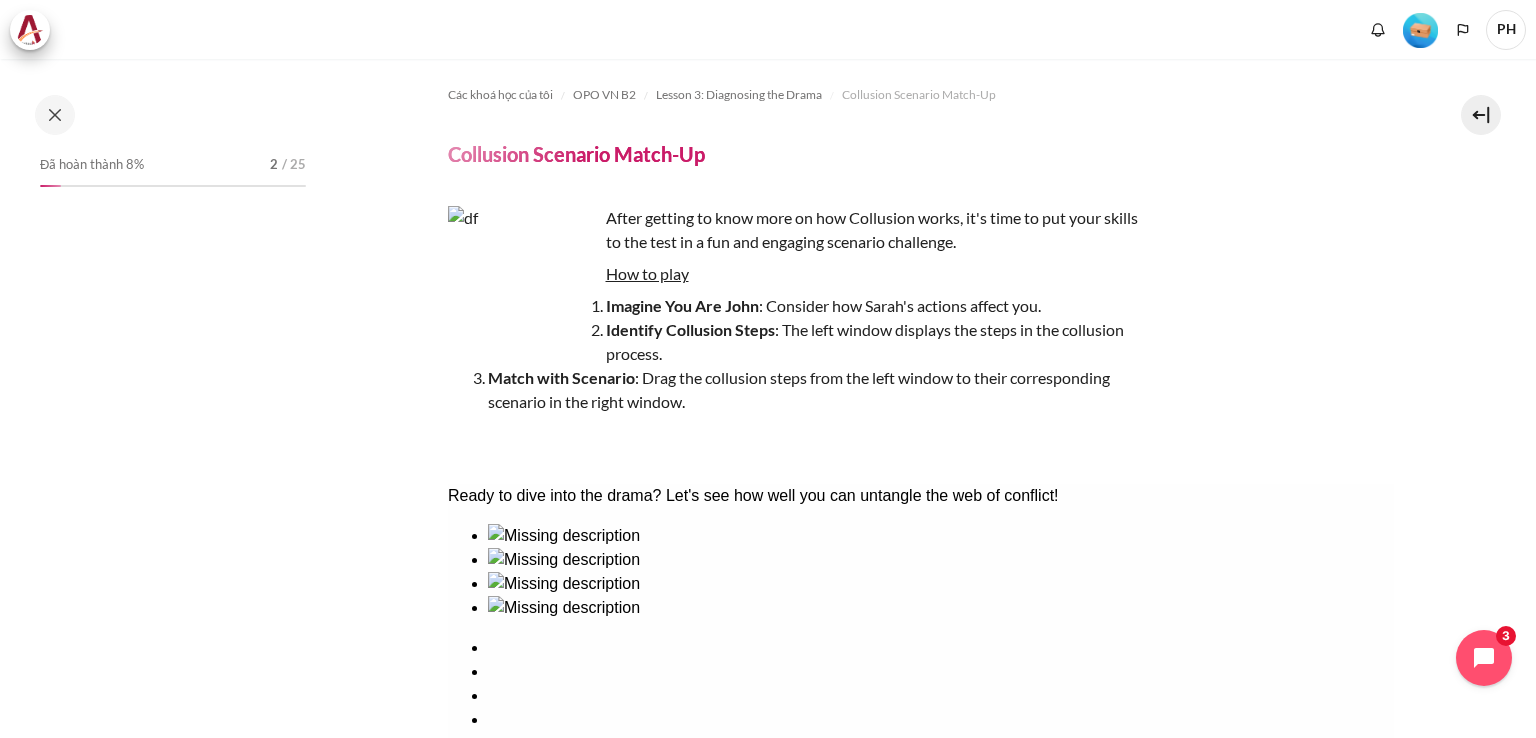 scroll, scrollTop: 0, scrollLeft: 0, axis: both 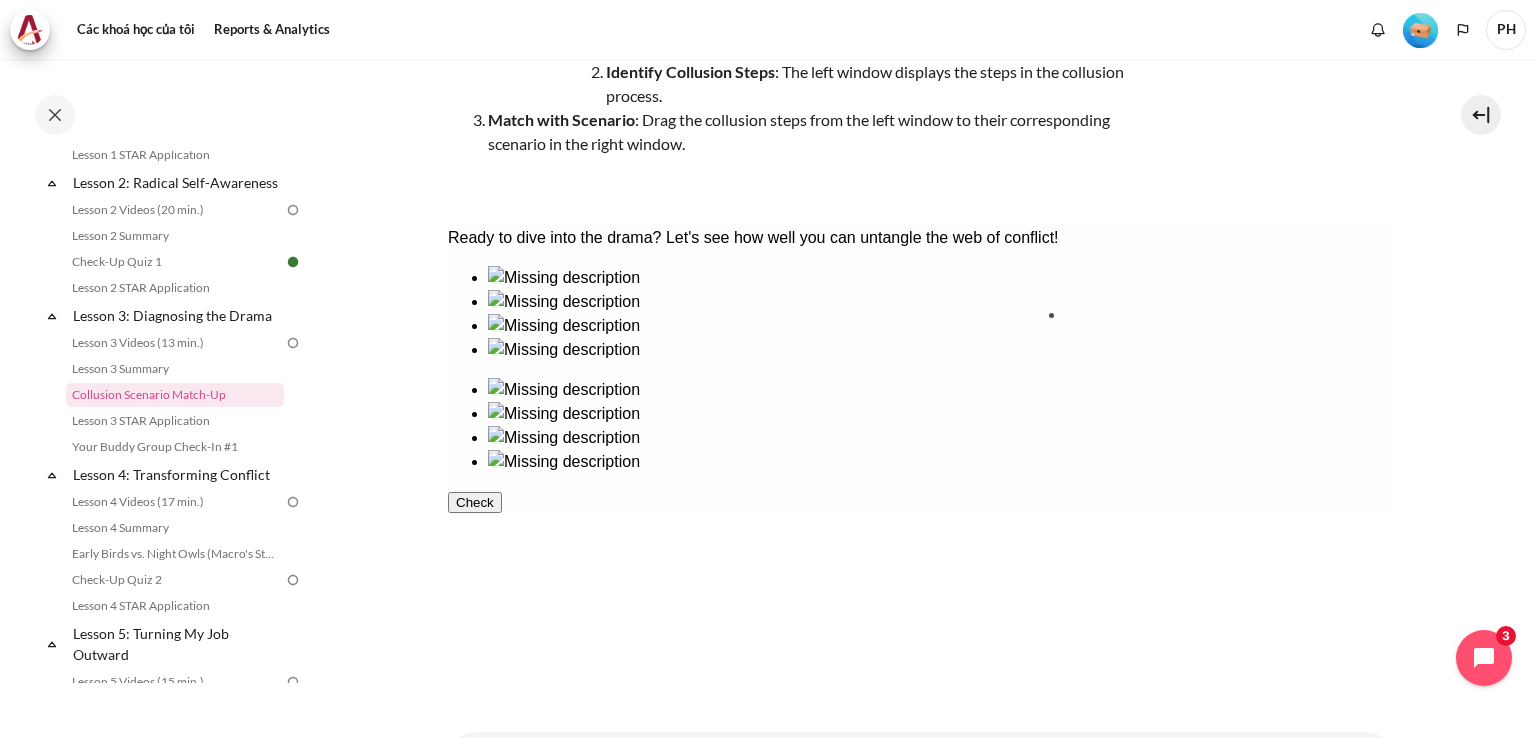 drag, startPoint x: 517, startPoint y: 370, endPoint x: 1118, endPoint y: 373, distance: 601.0075 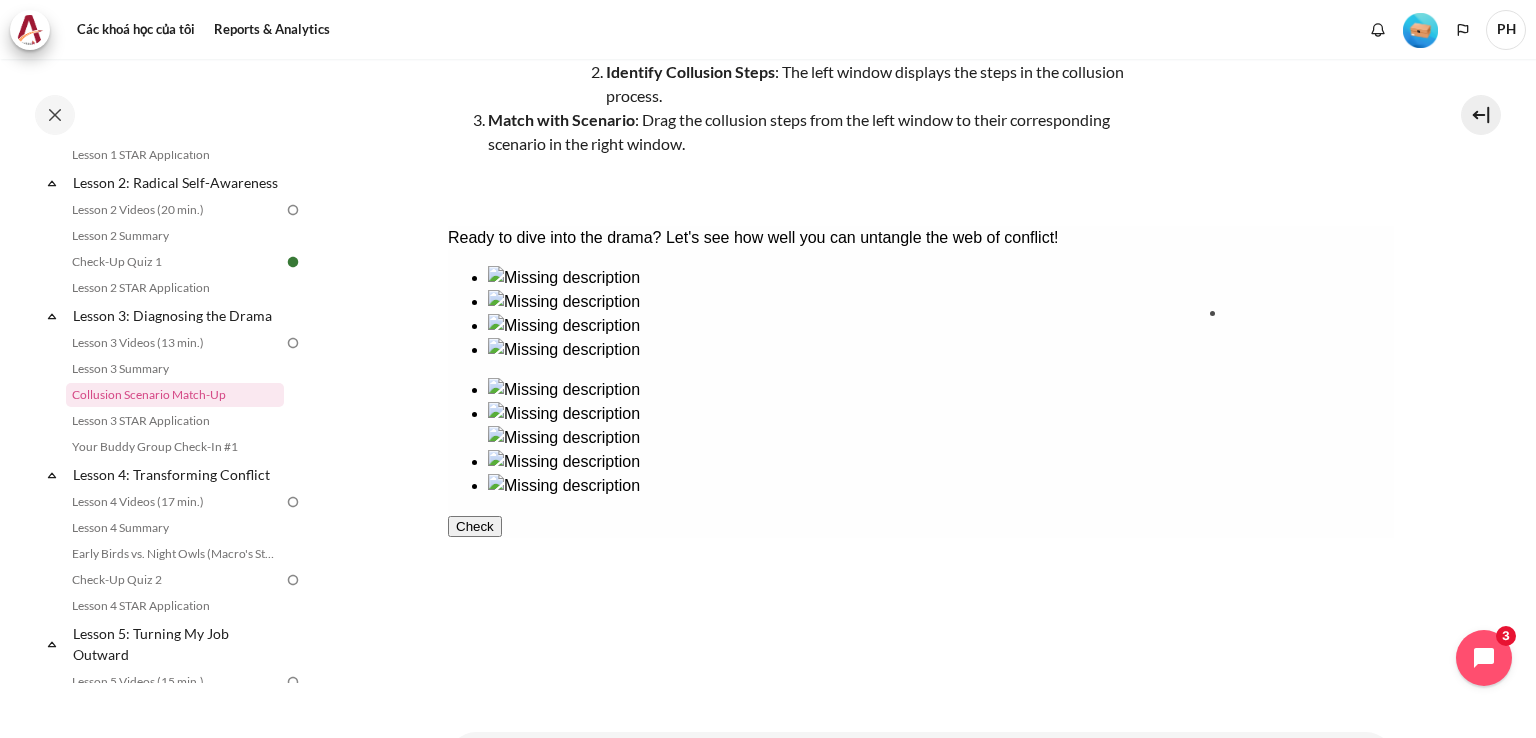 drag, startPoint x: 520, startPoint y: 491, endPoint x: 1281, endPoint y: 360, distance: 772.193 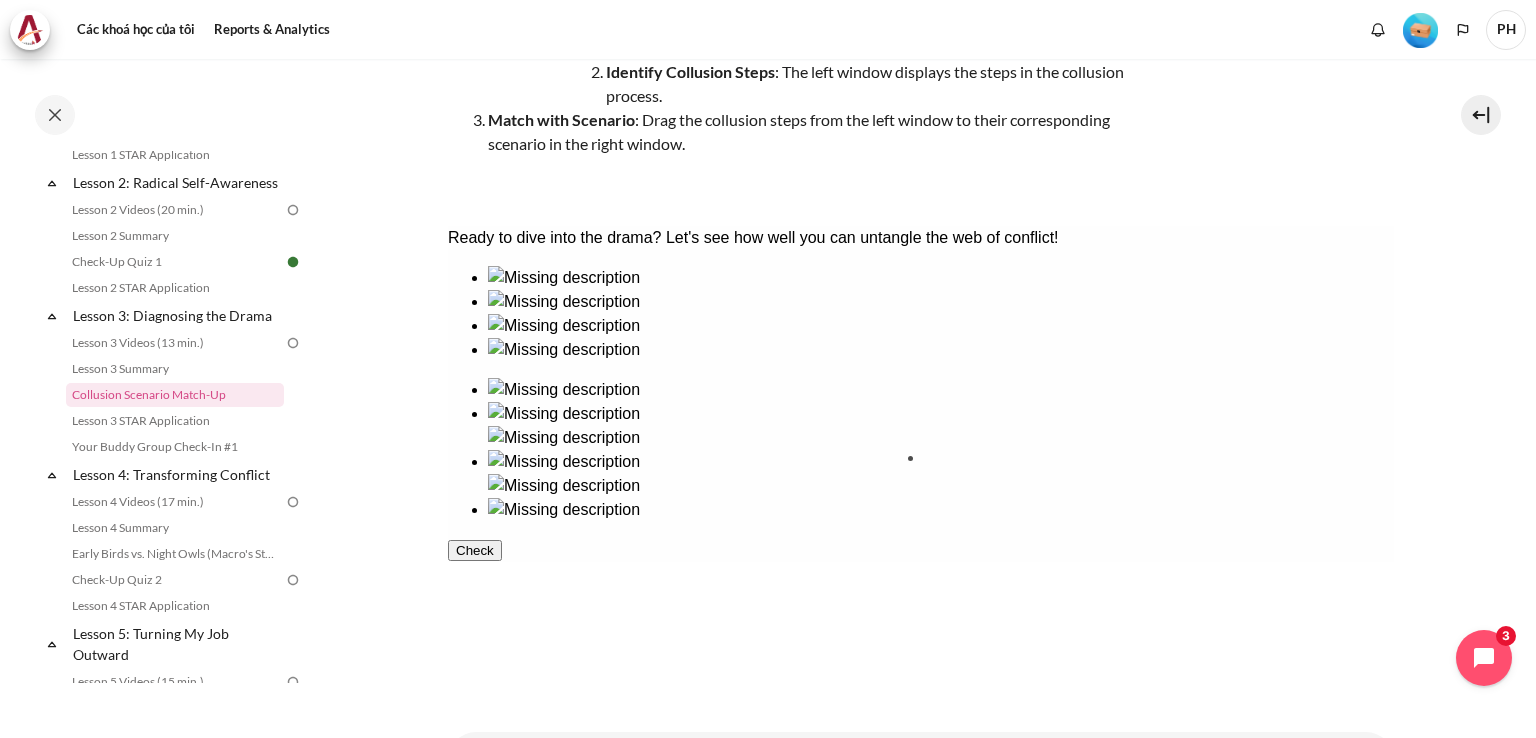 drag, startPoint x: 644, startPoint y: 391, endPoint x: 971, endPoint y: 538, distance: 358.52197 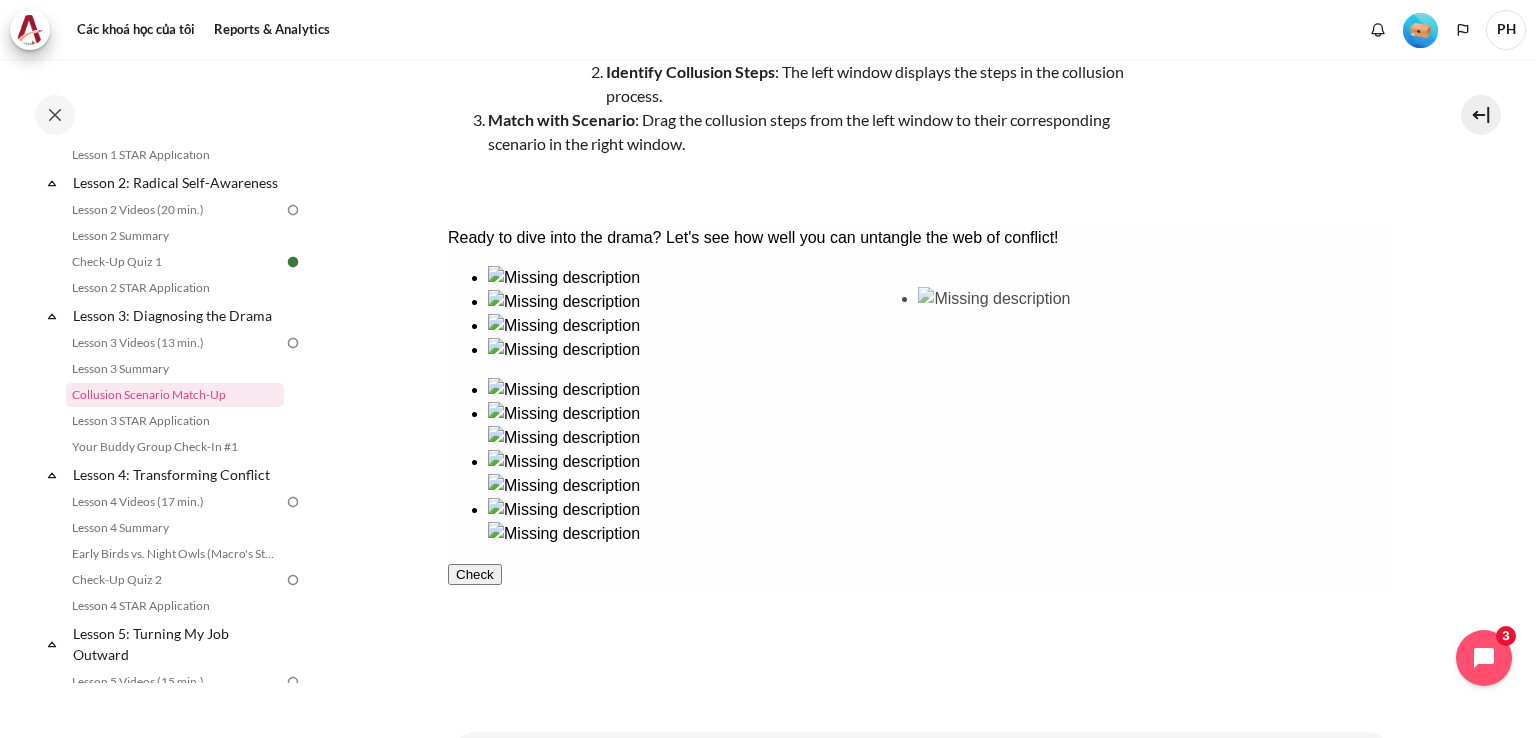 drag, startPoint x: 793, startPoint y: 378, endPoint x: 981, endPoint y: 368, distance: 188.26576 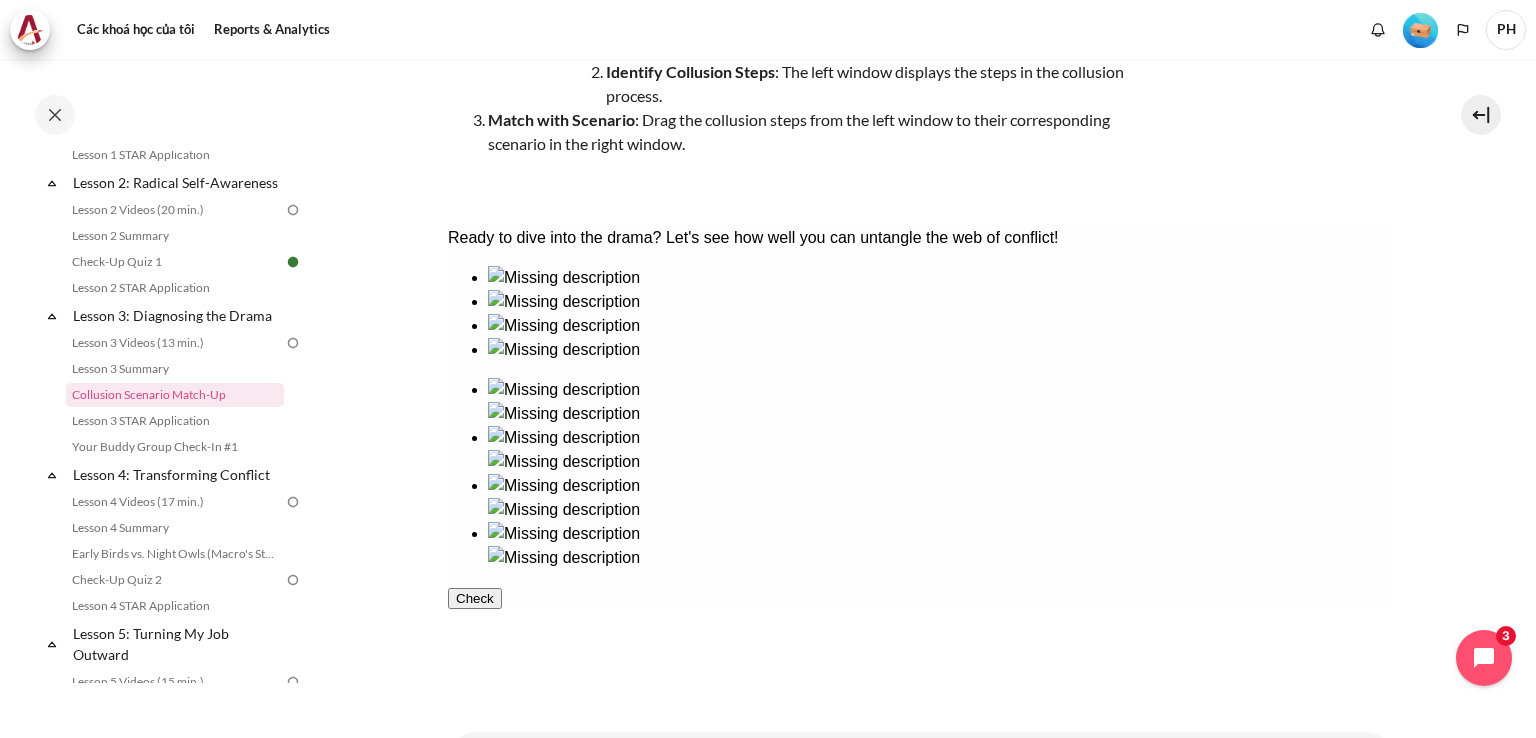 click at bounding box center (455, 598) 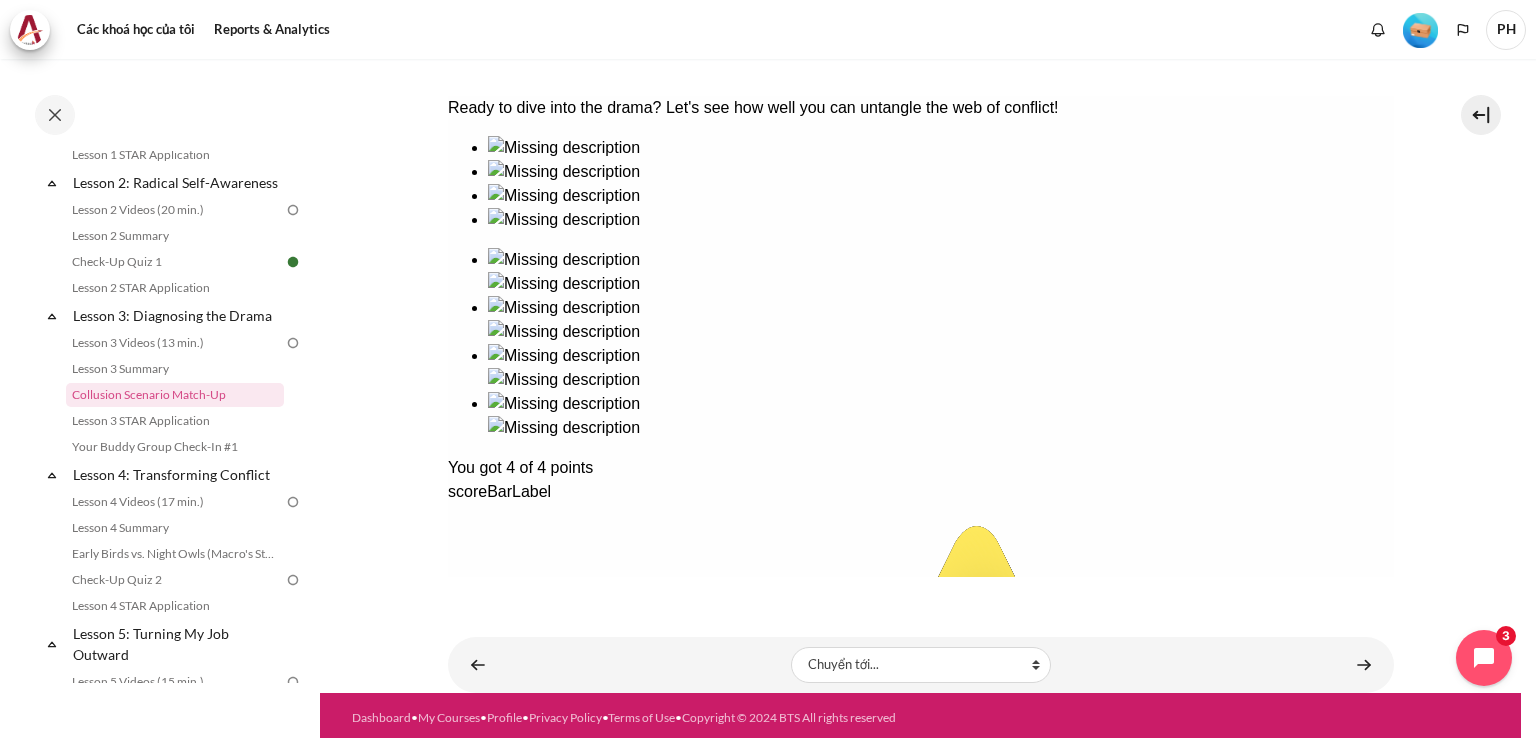 scroll, scrollTop: 393, scrollLeft: 0, axis: vertical 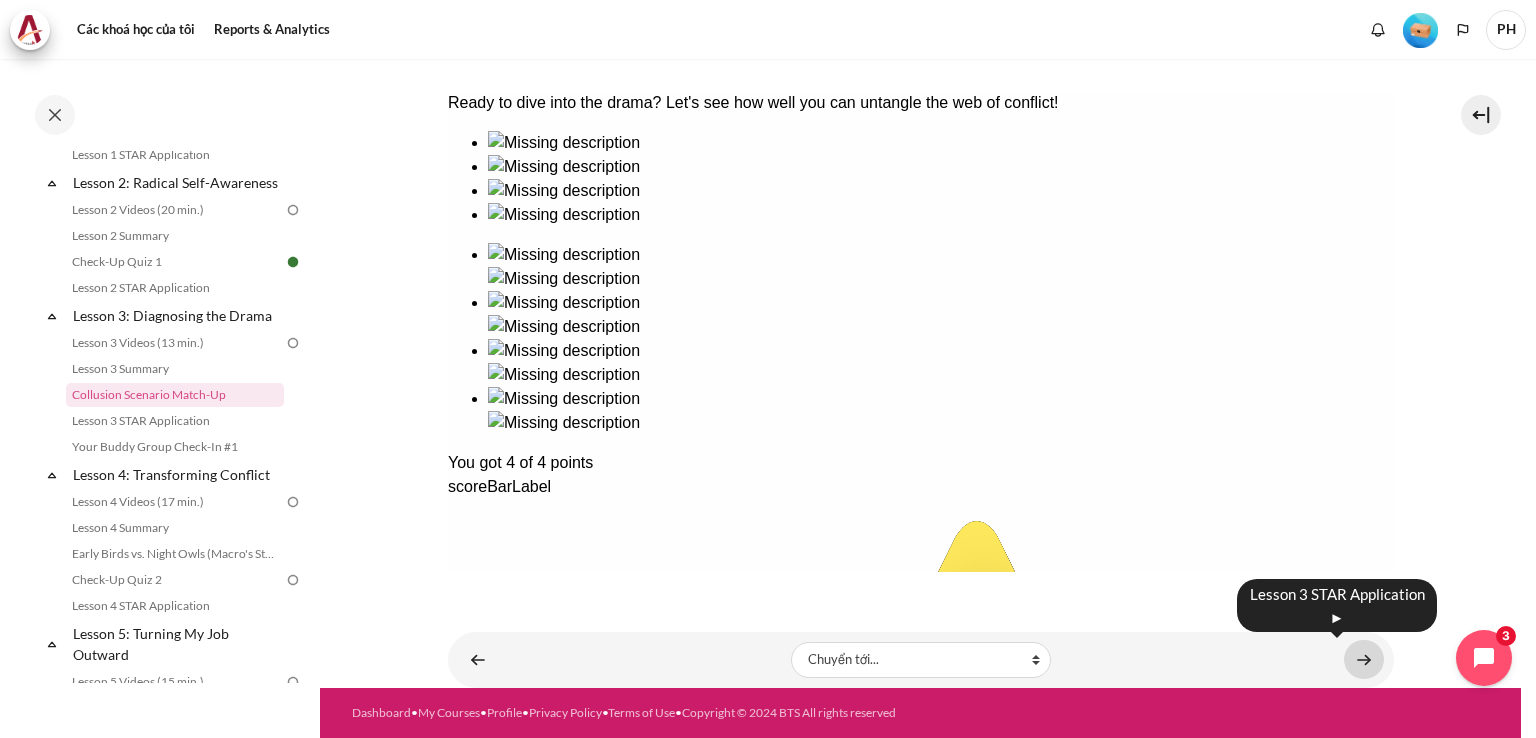 click at bounding box center (1364, 659) 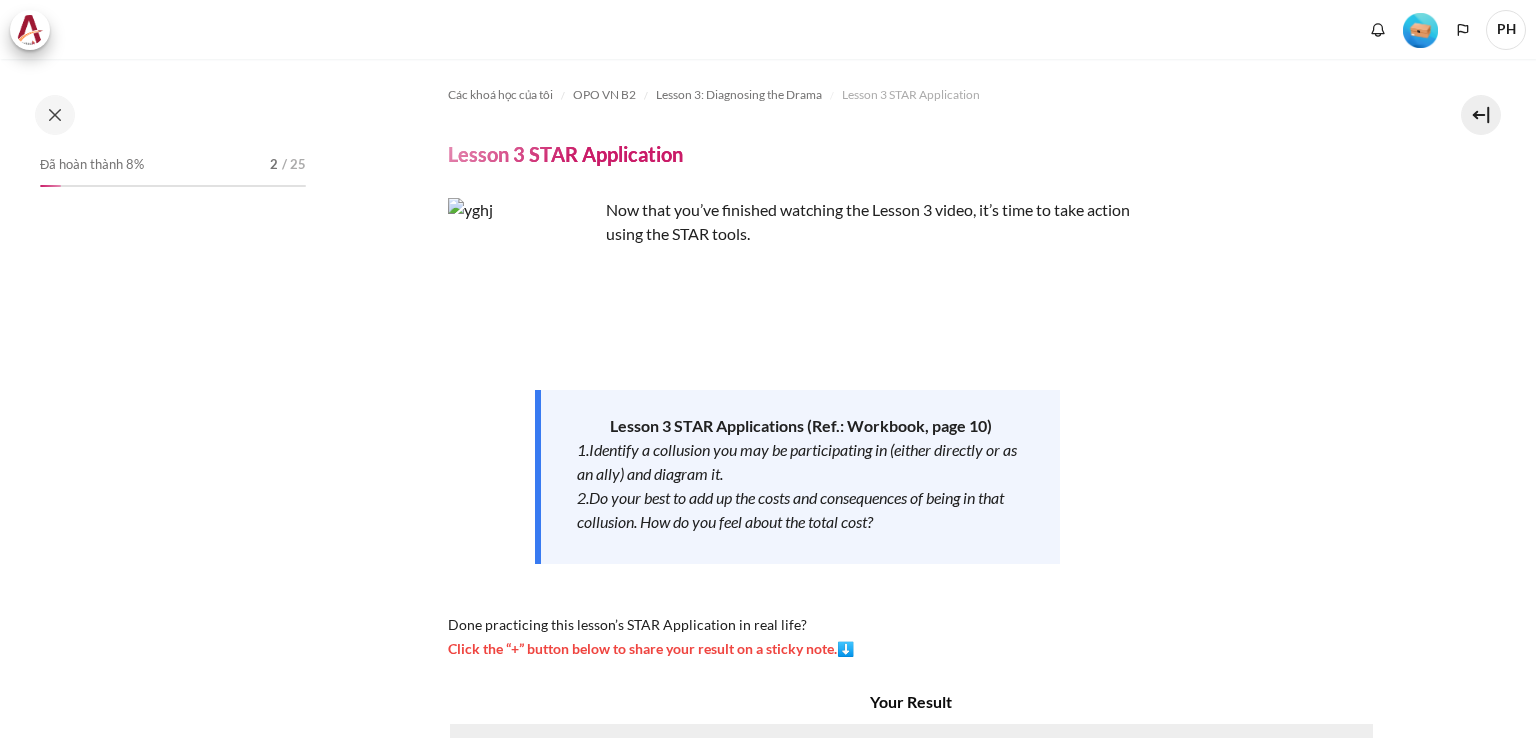 scroll, scrollTop: 0, scrollLeft: 0, axis: both 